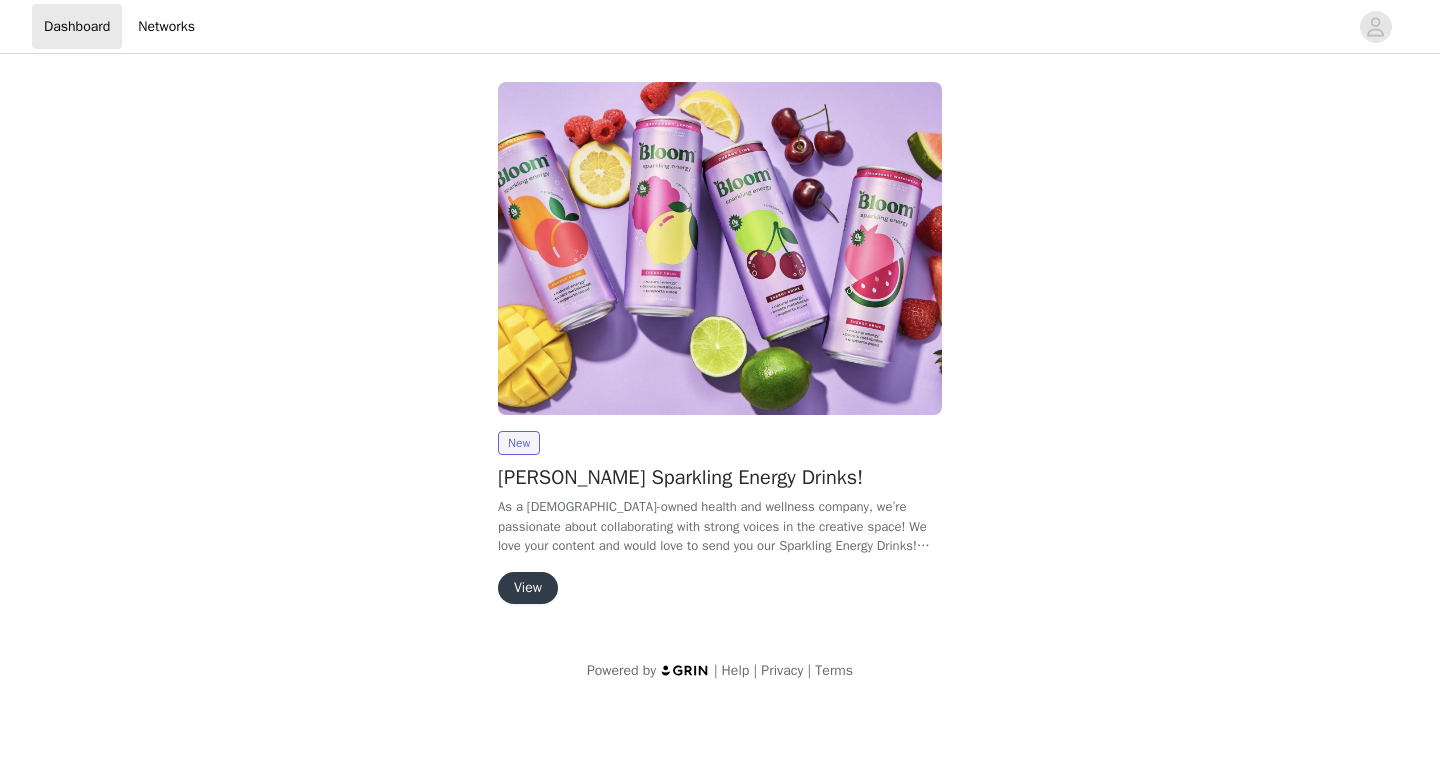 scroll, scrollTop: 0, scrollLeft: 0, axis: both 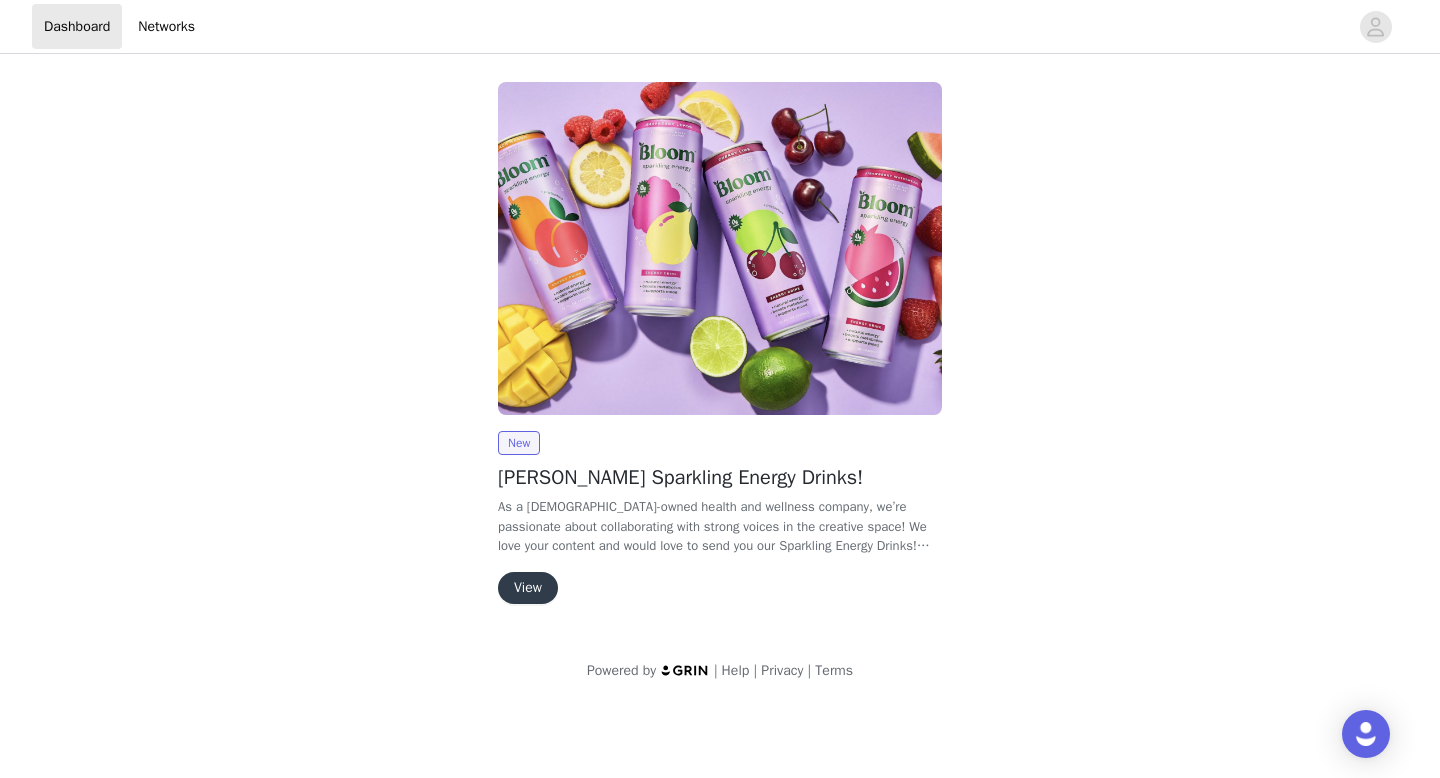 click on "View" at bounding box center [528, 588] 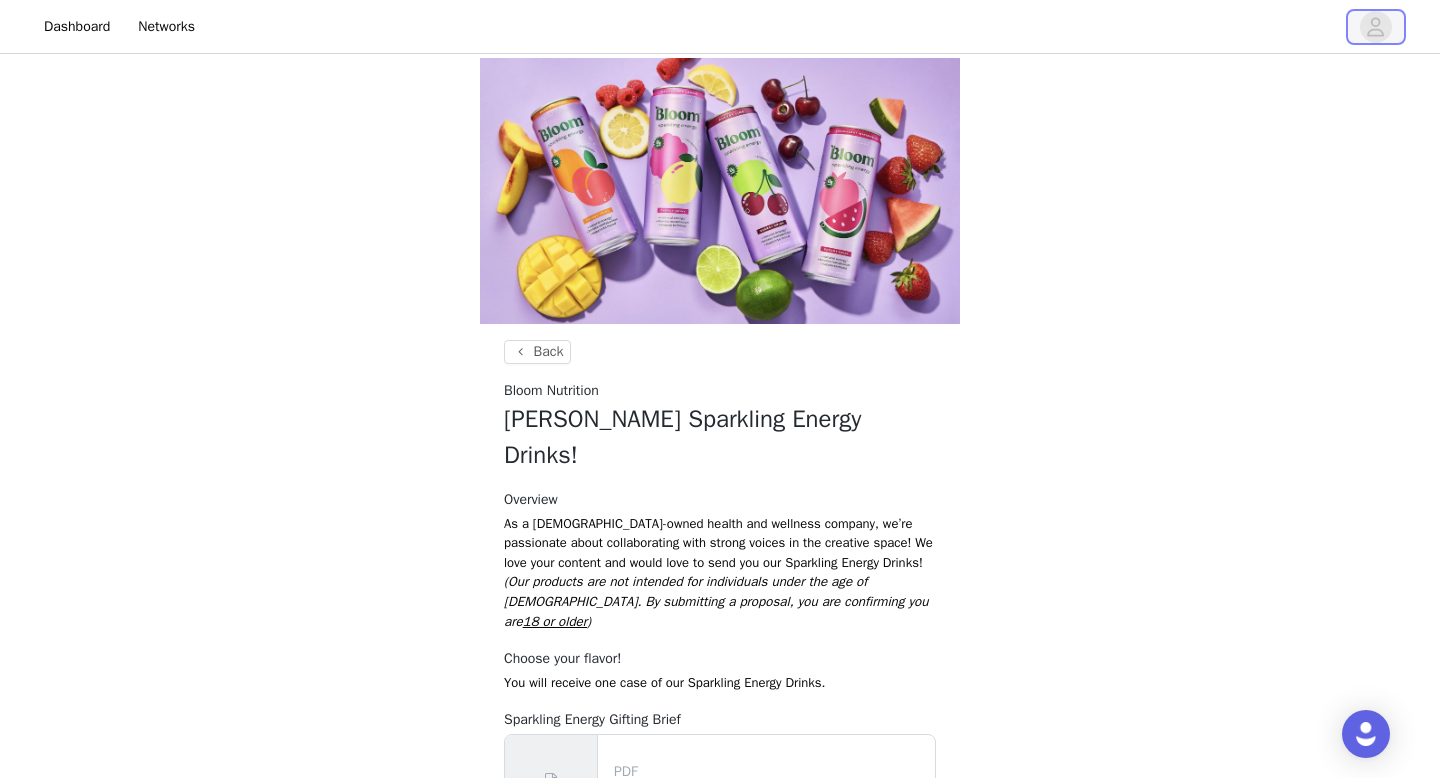 click 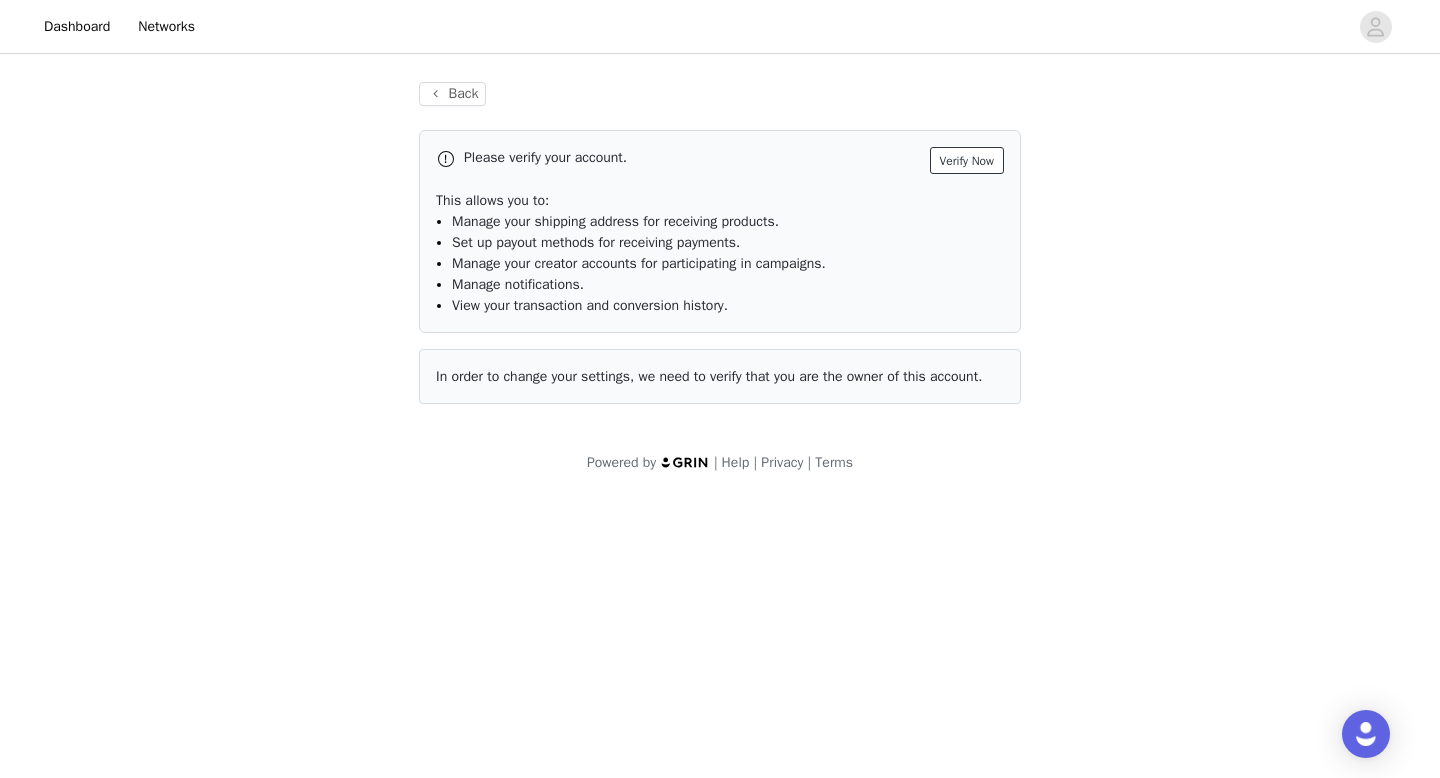 click on "Verify Now" at bounding box center [967, 160] 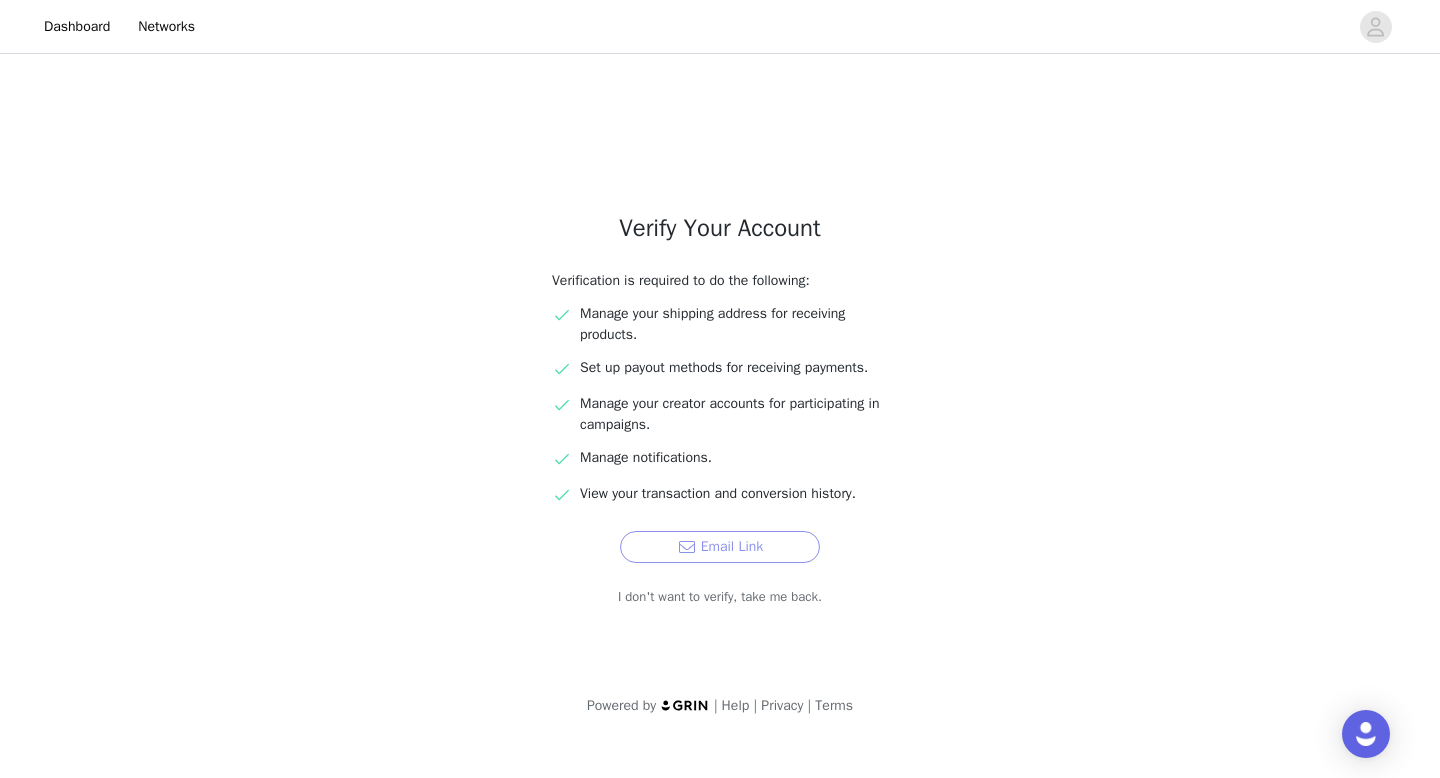 click on "Email Link" at bounding box center [720, 547] 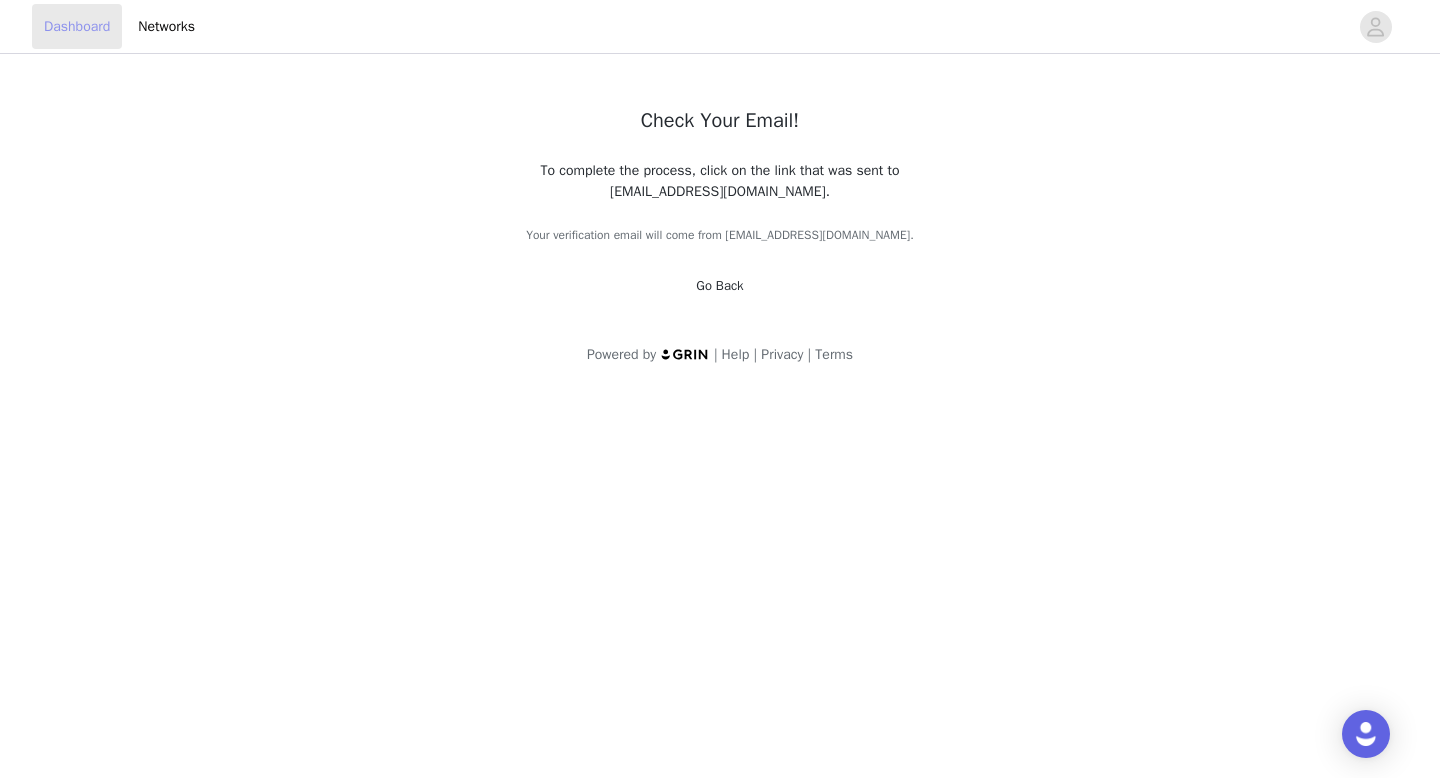 click on "Dashboard" at bounding box center [77, 26] 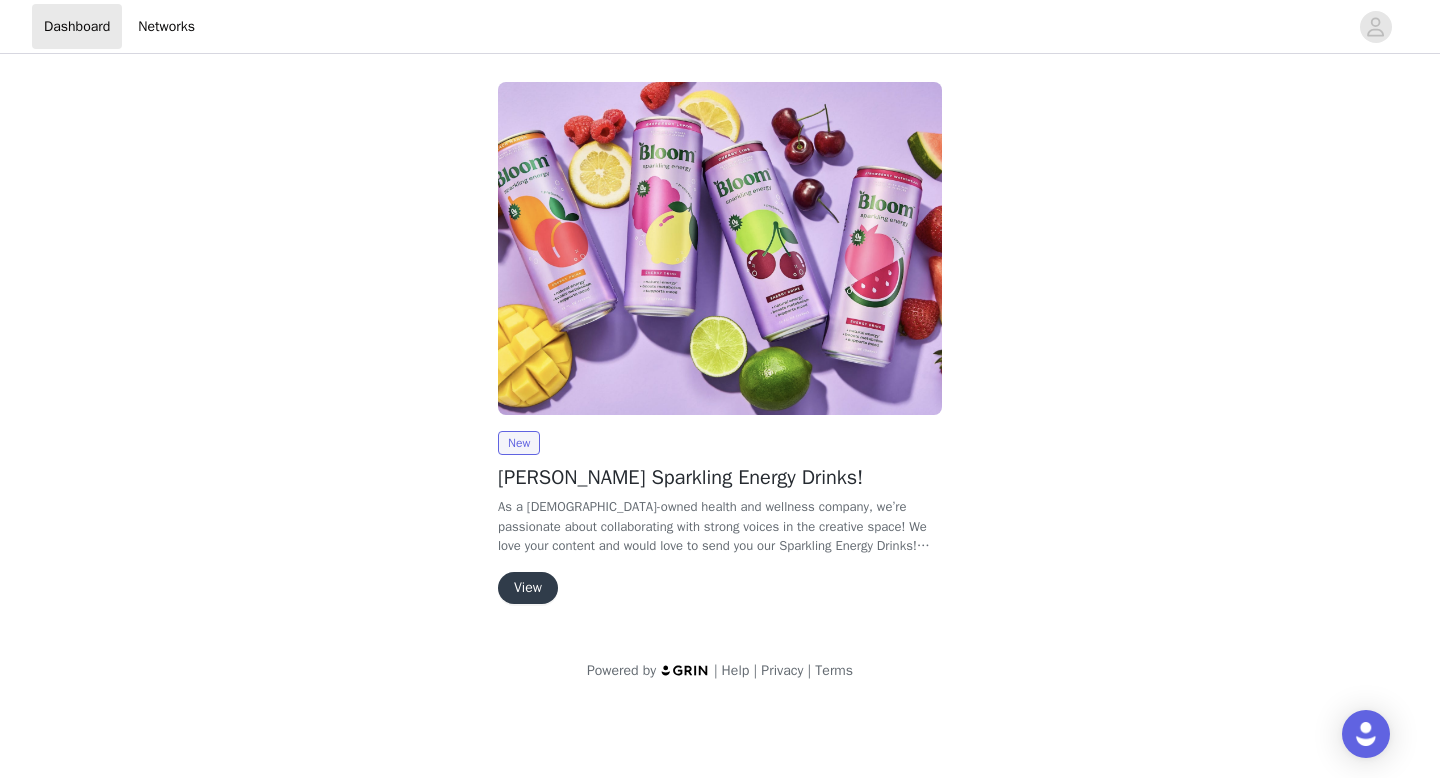 click on "View" at bounding box center [528, 588] 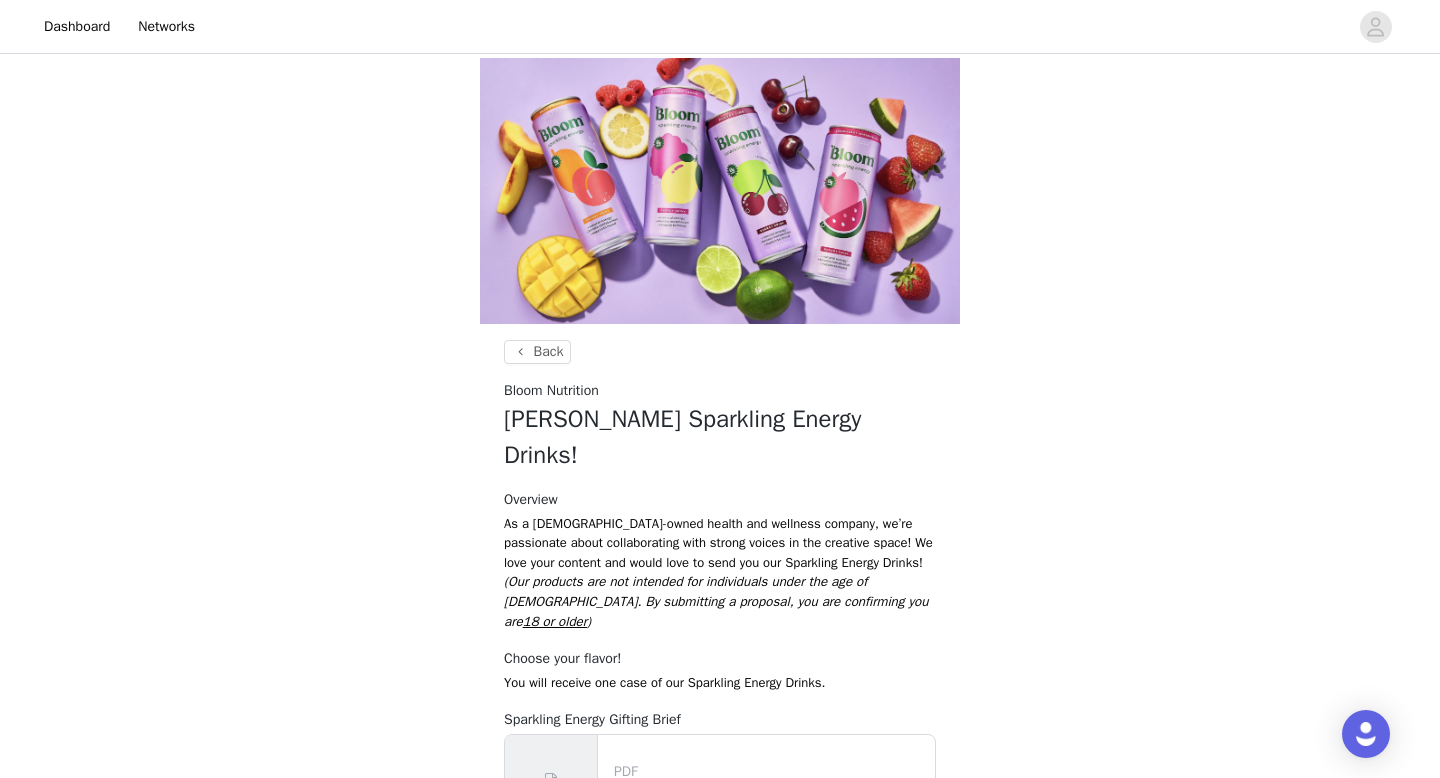 scroll, scrollTop: 131, scrollLeft: 0, axis: vertical 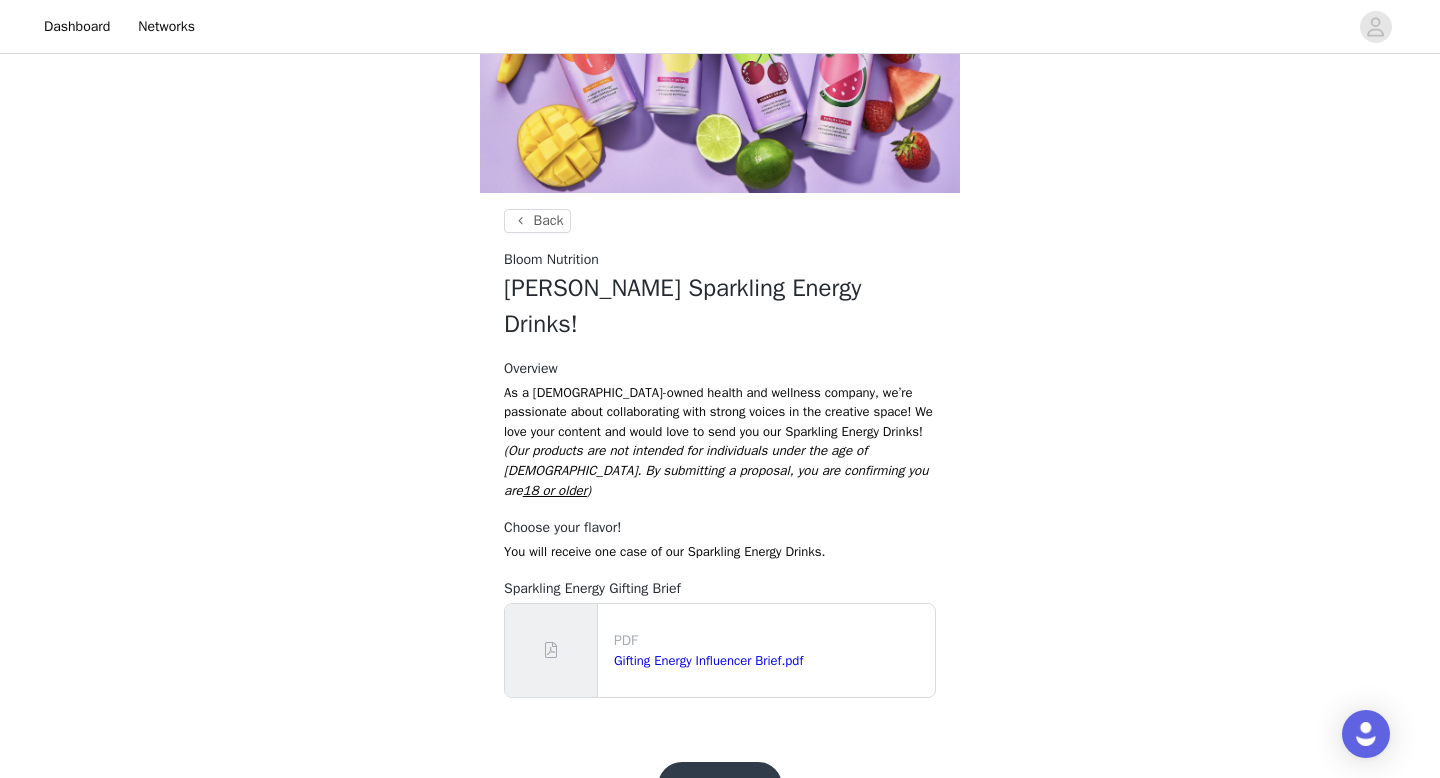 click on "Get Started!" at bounding box center [720, 786] 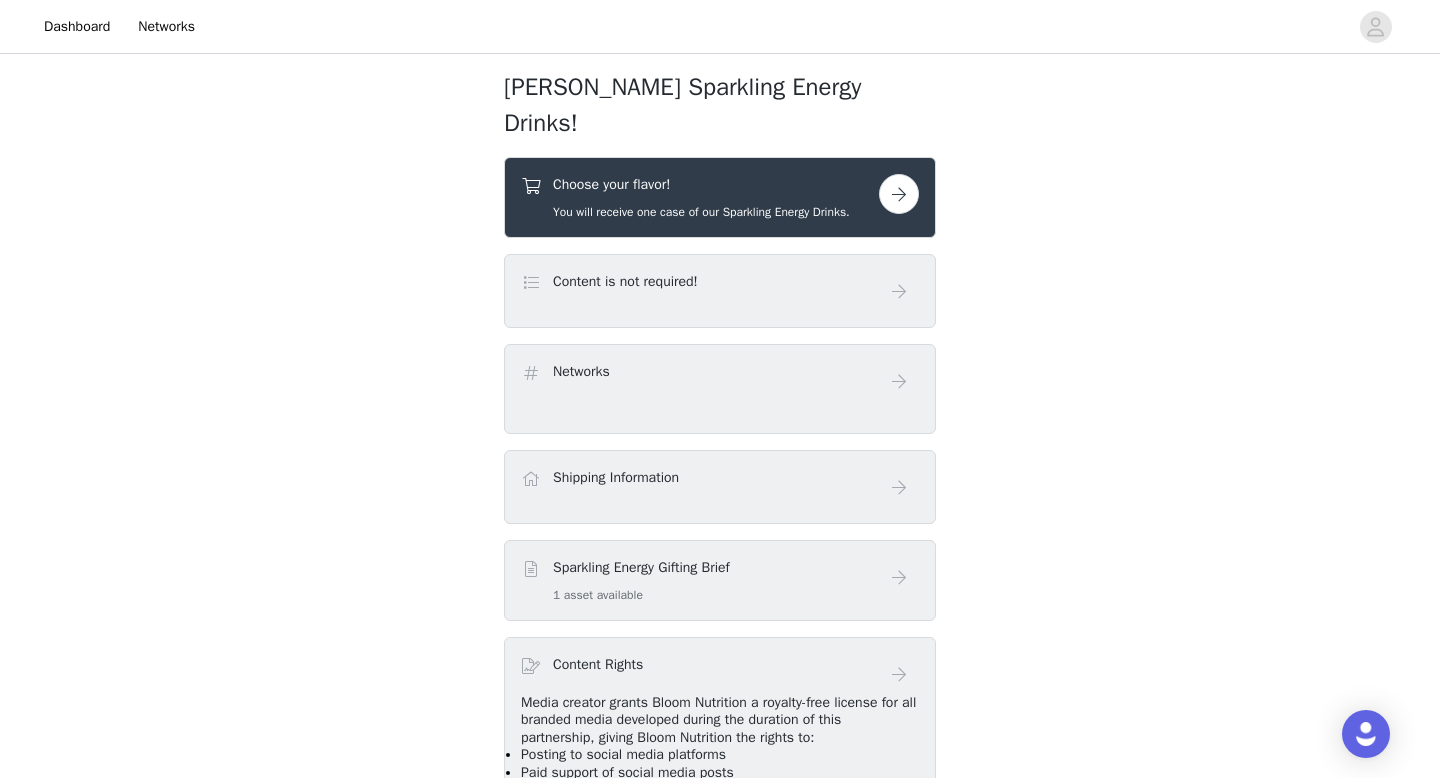 scroll, scrollTop: 284, scrollLeft: 0, axis: vertical 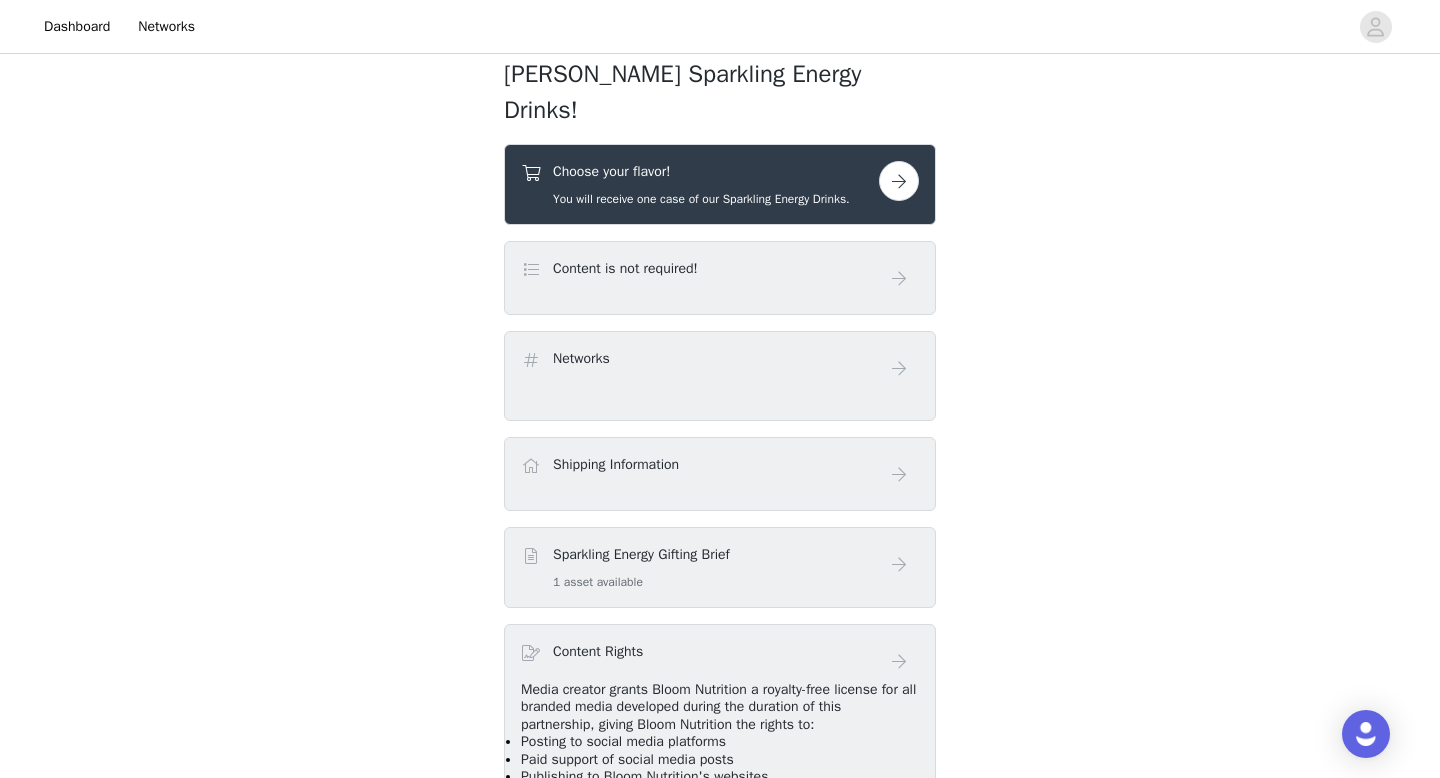 click at bounding box center (899, 181) 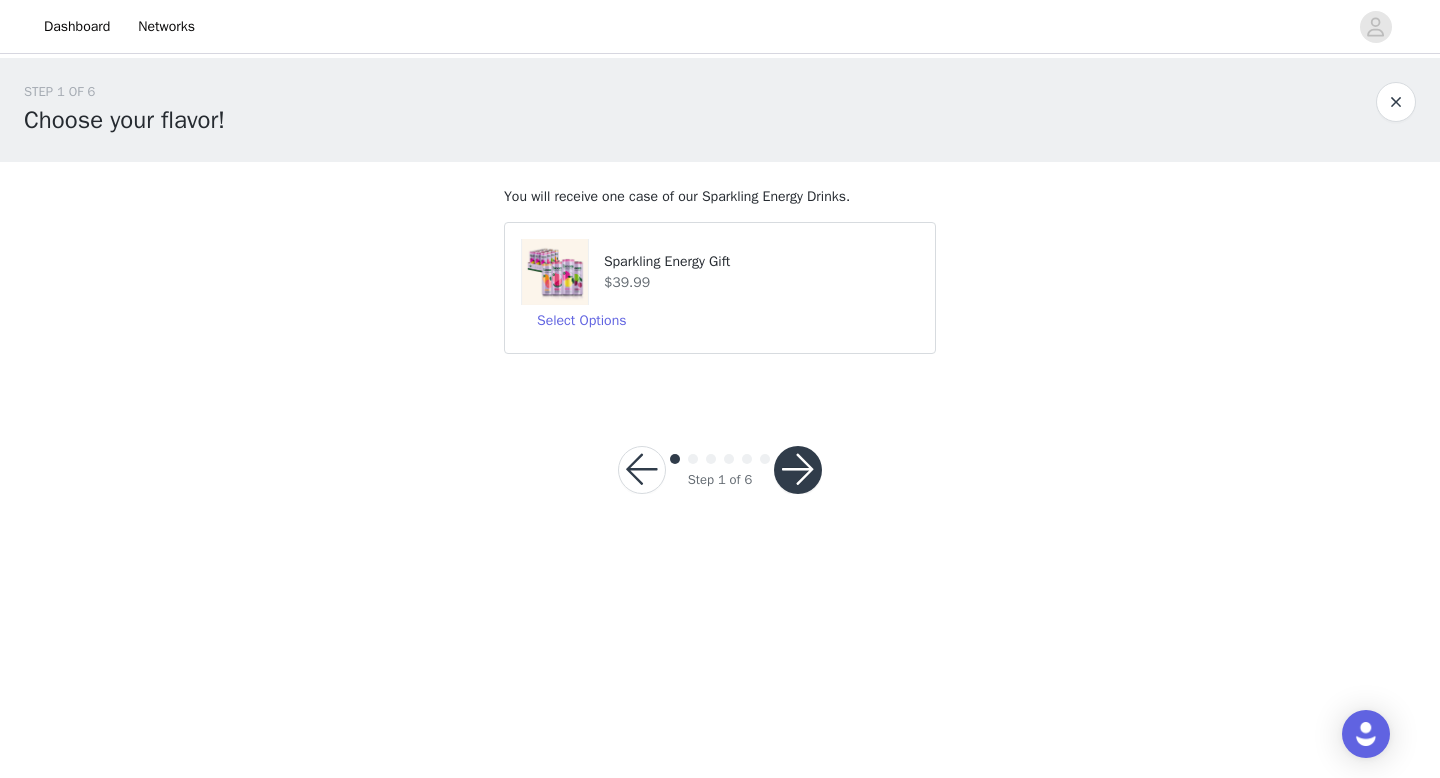 click on "Select Options" at bounding box center (720, 321) 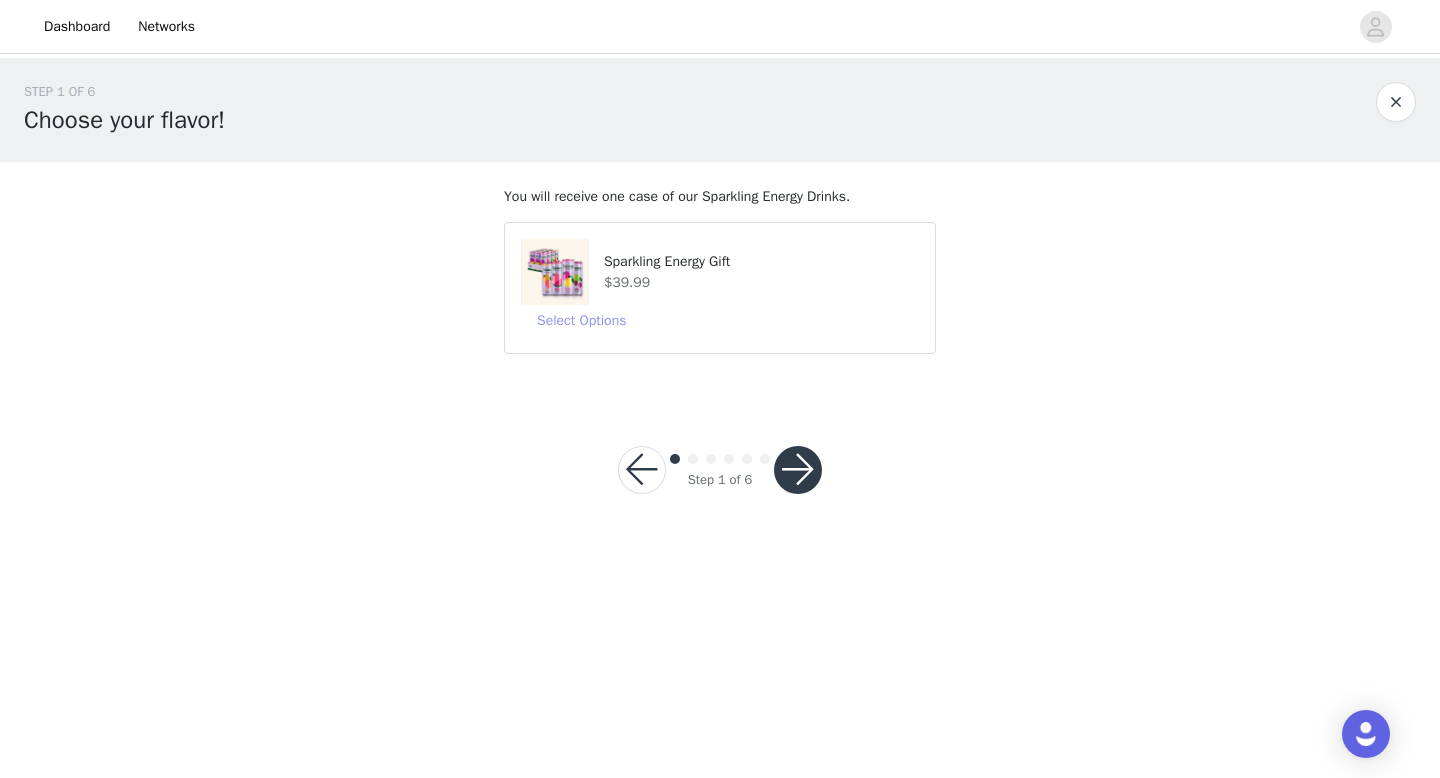 click on "Select Options" at bounding box center [581, 321] 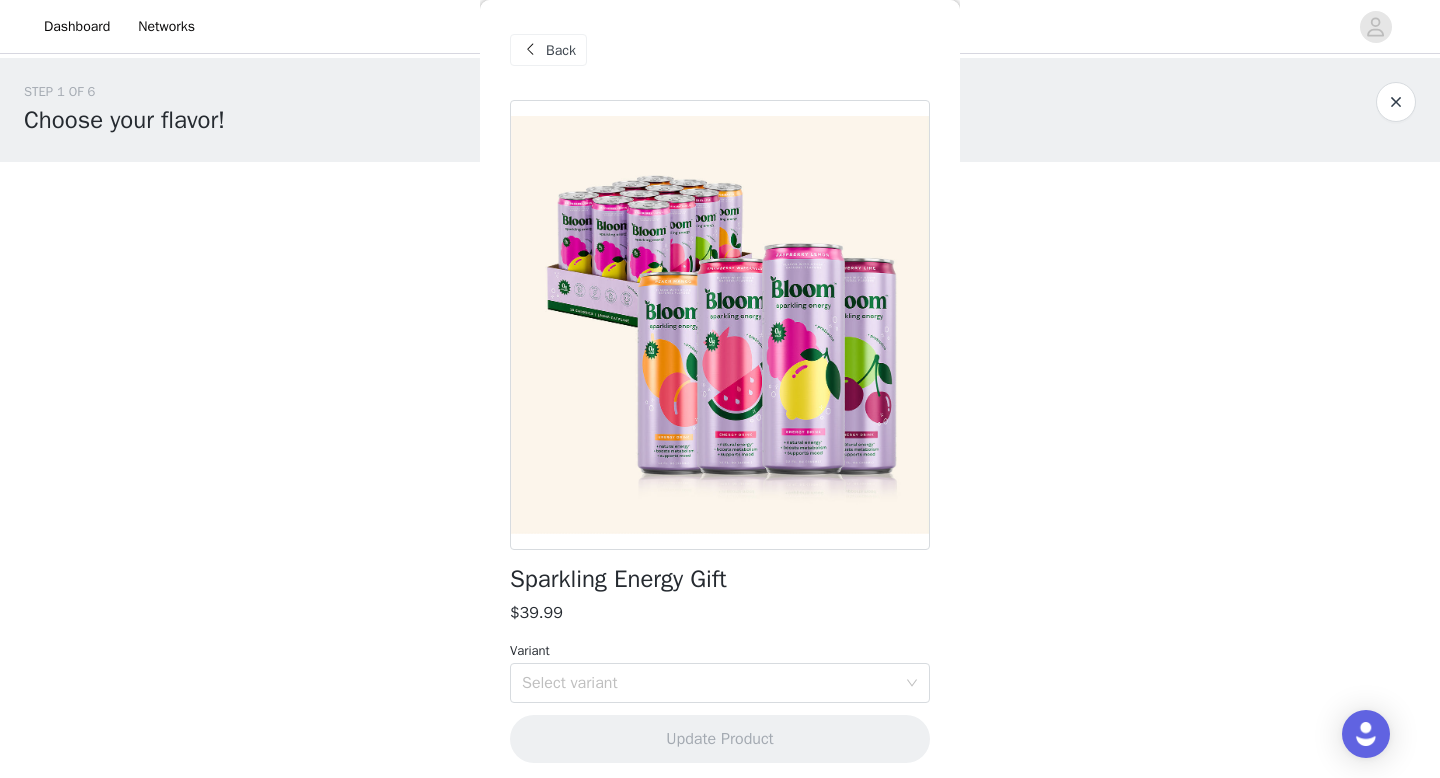 scroll, scrollTop: 8, scrollLeft: 0, axis: vertical 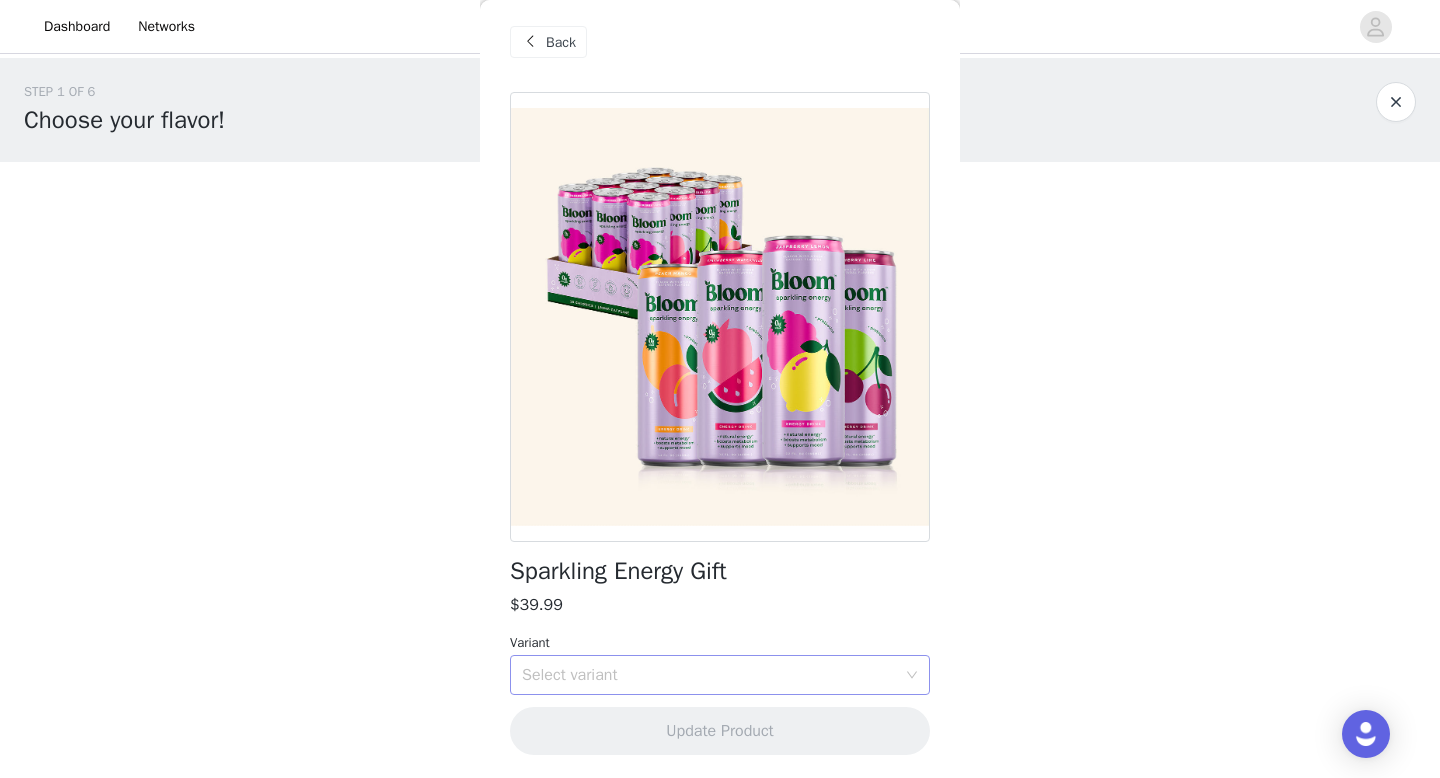 click on "Select variant" at bounding box center [720, 675] 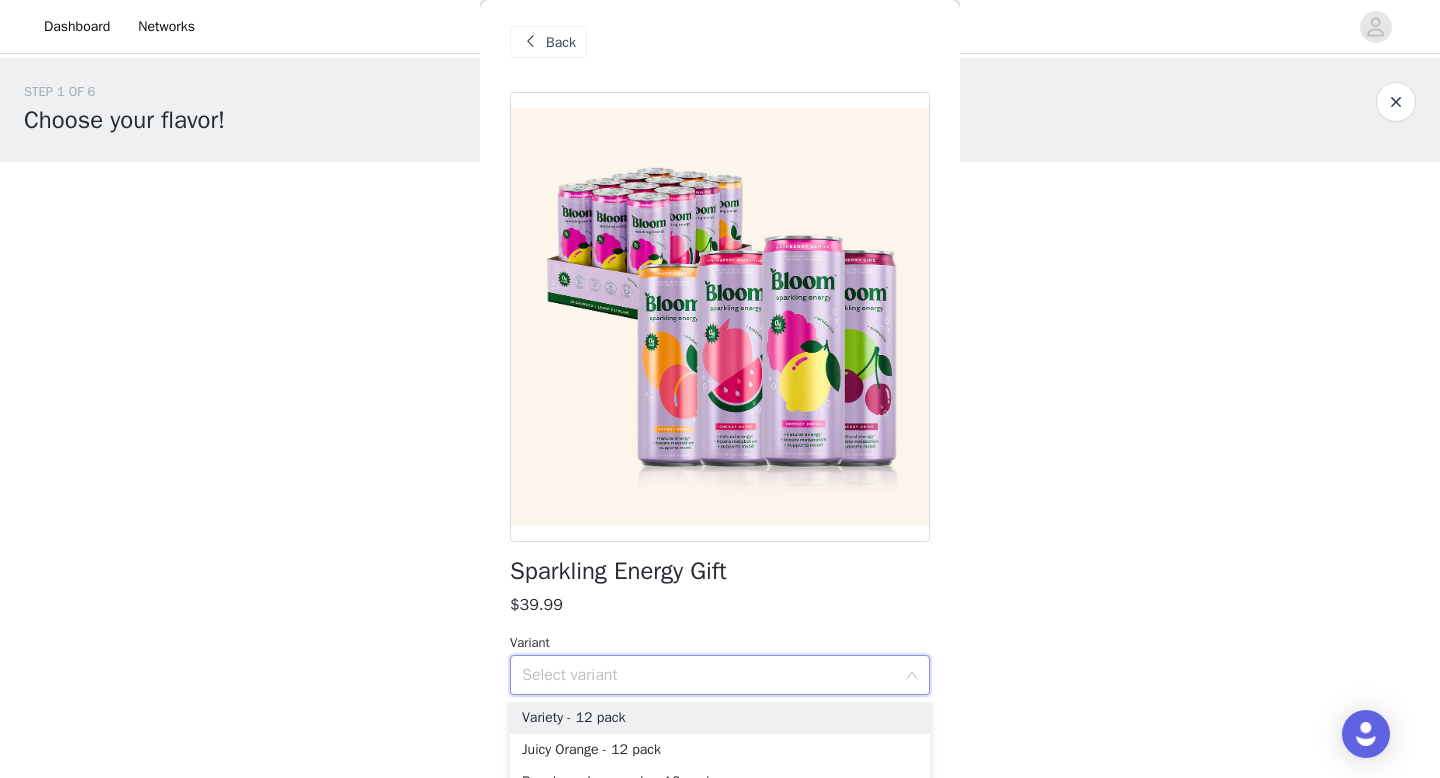 scroll, scrollTop: 120, scrollLeft: 0, axis: vertical 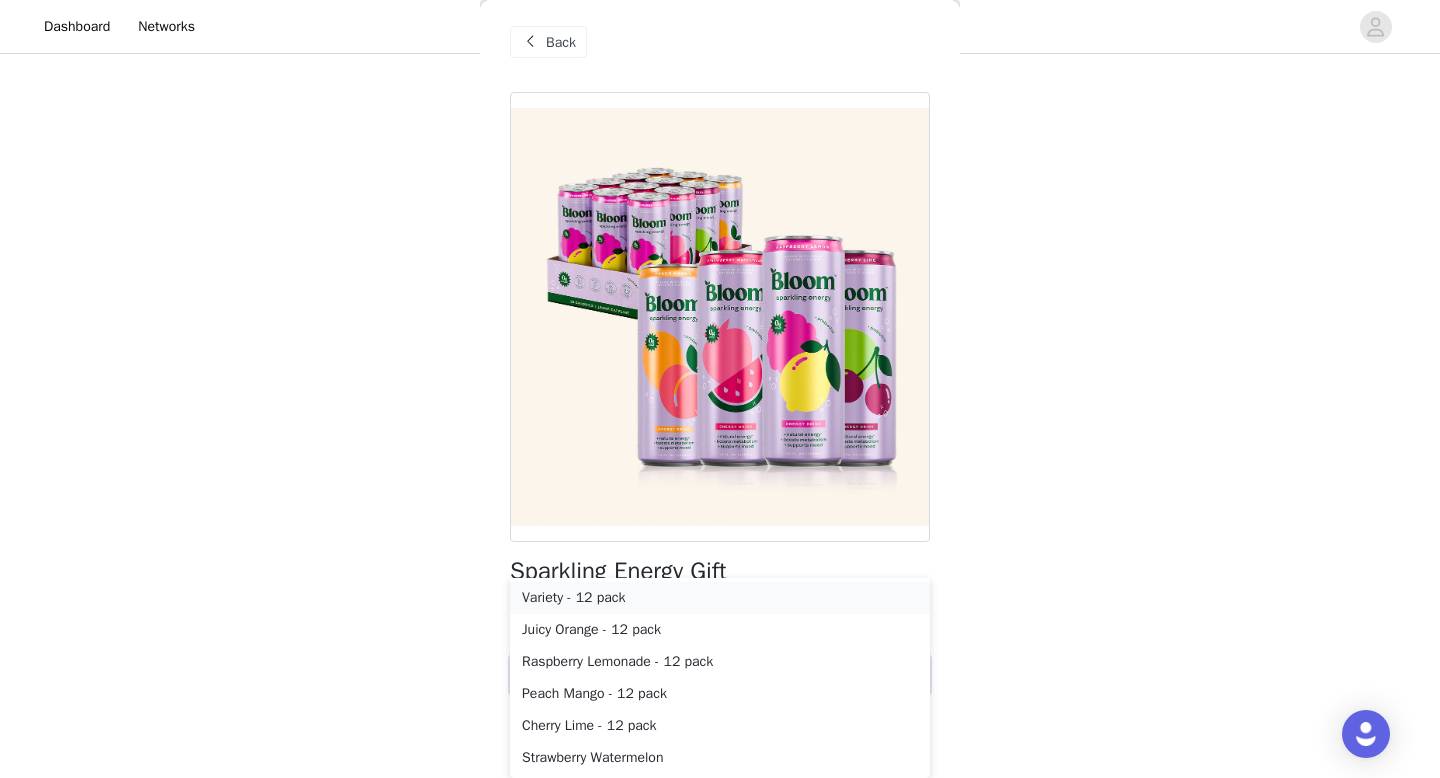 click on "Variety - 12 pack" at bounding box center [720, 598] 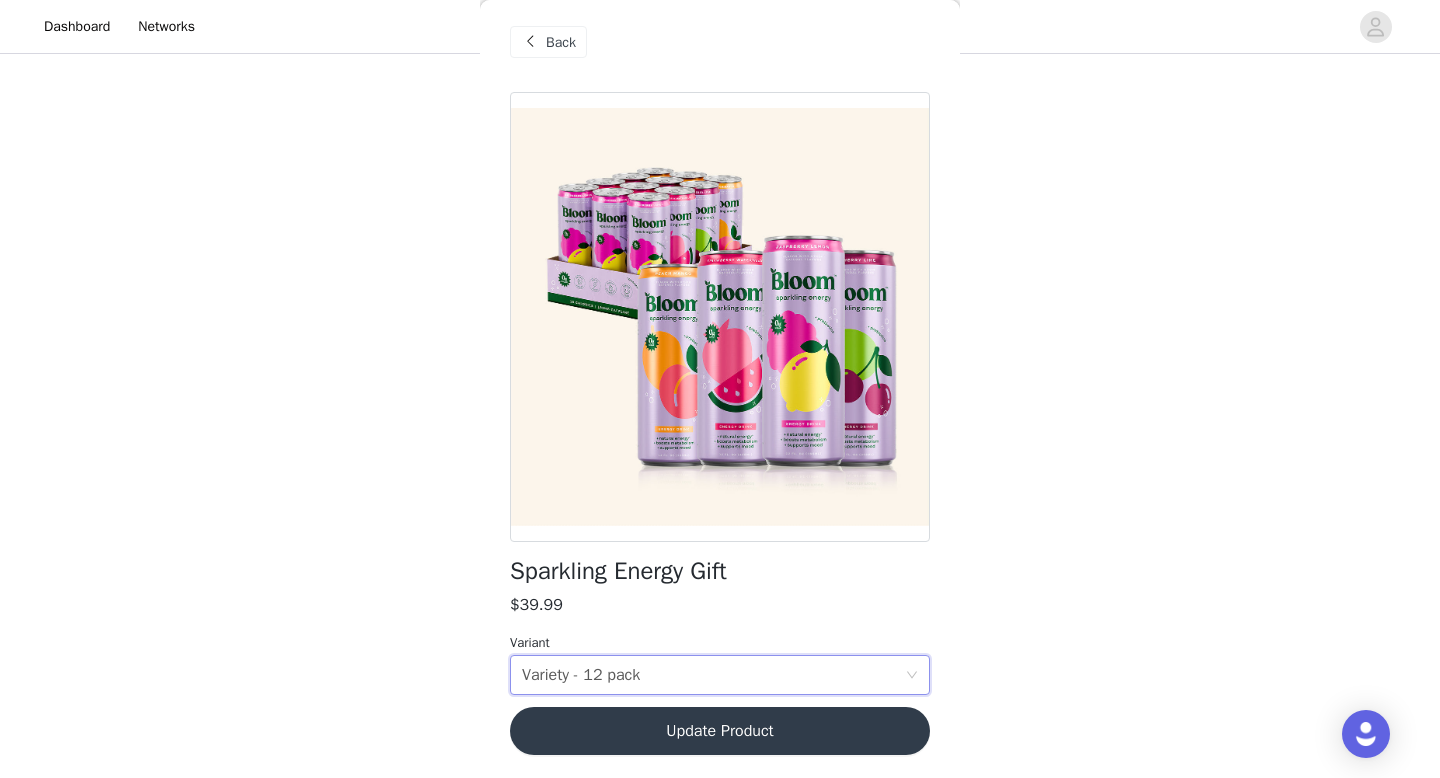 scroll, scrollTop: 0, scrollLeft: 0, axis: both 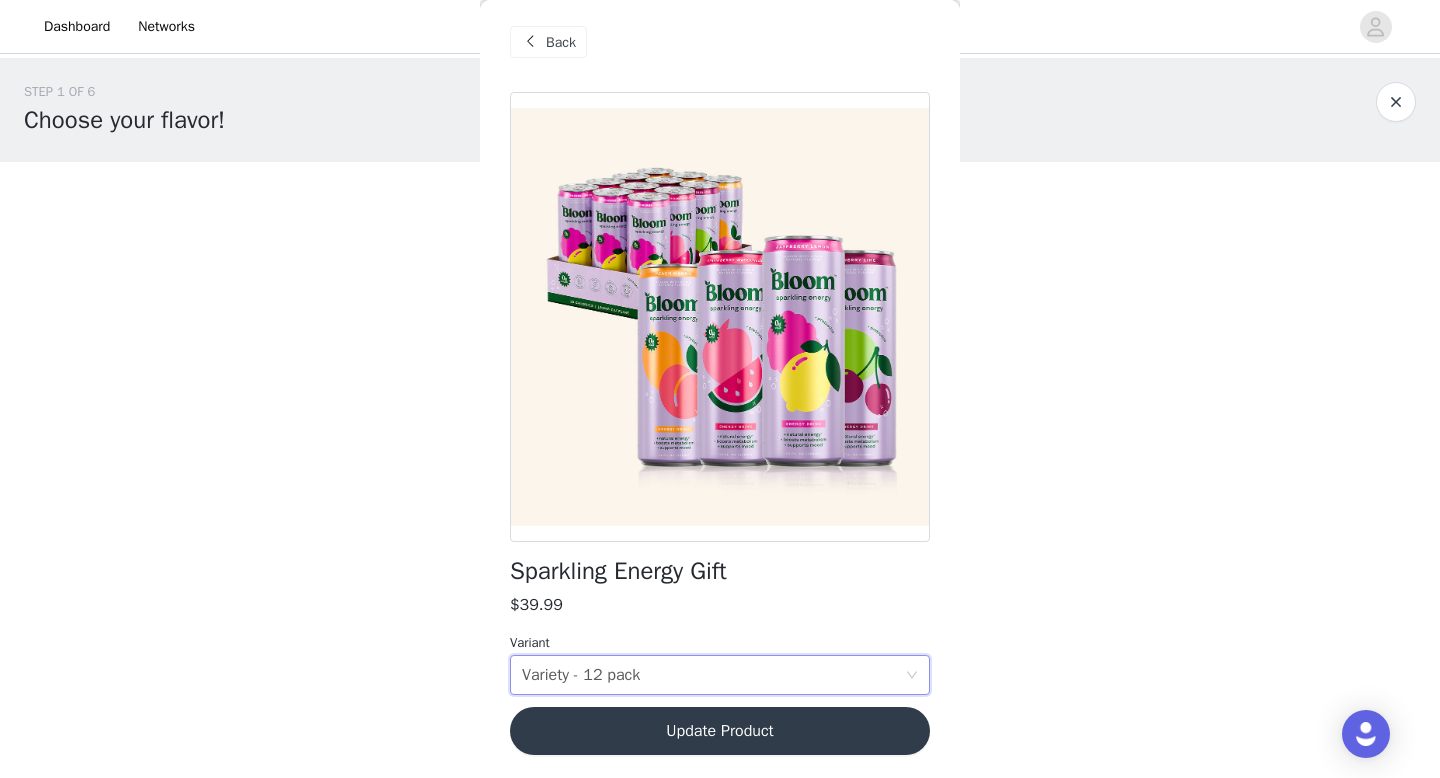 click on "Update Product" at bounding box center [720, 731] 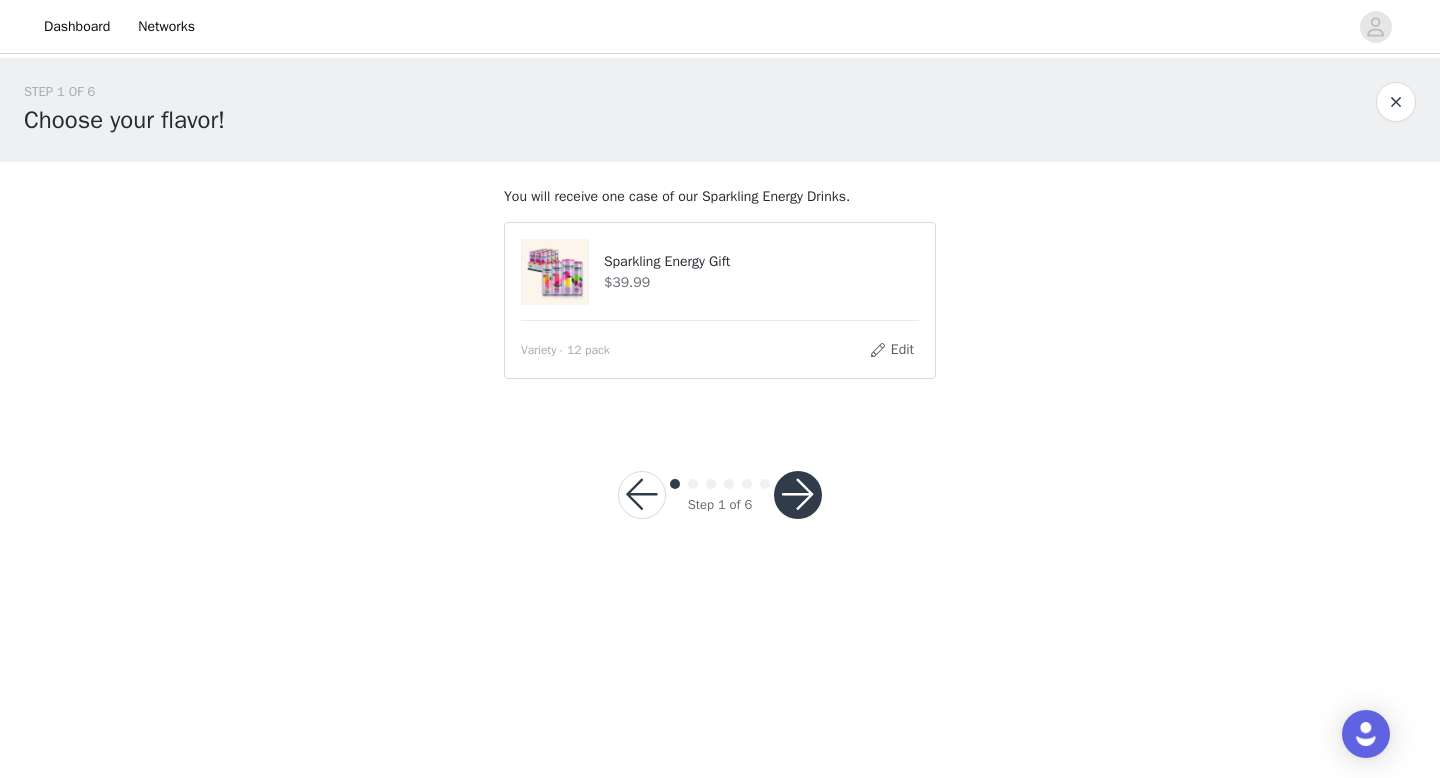 click at bounding box center [798, 495] 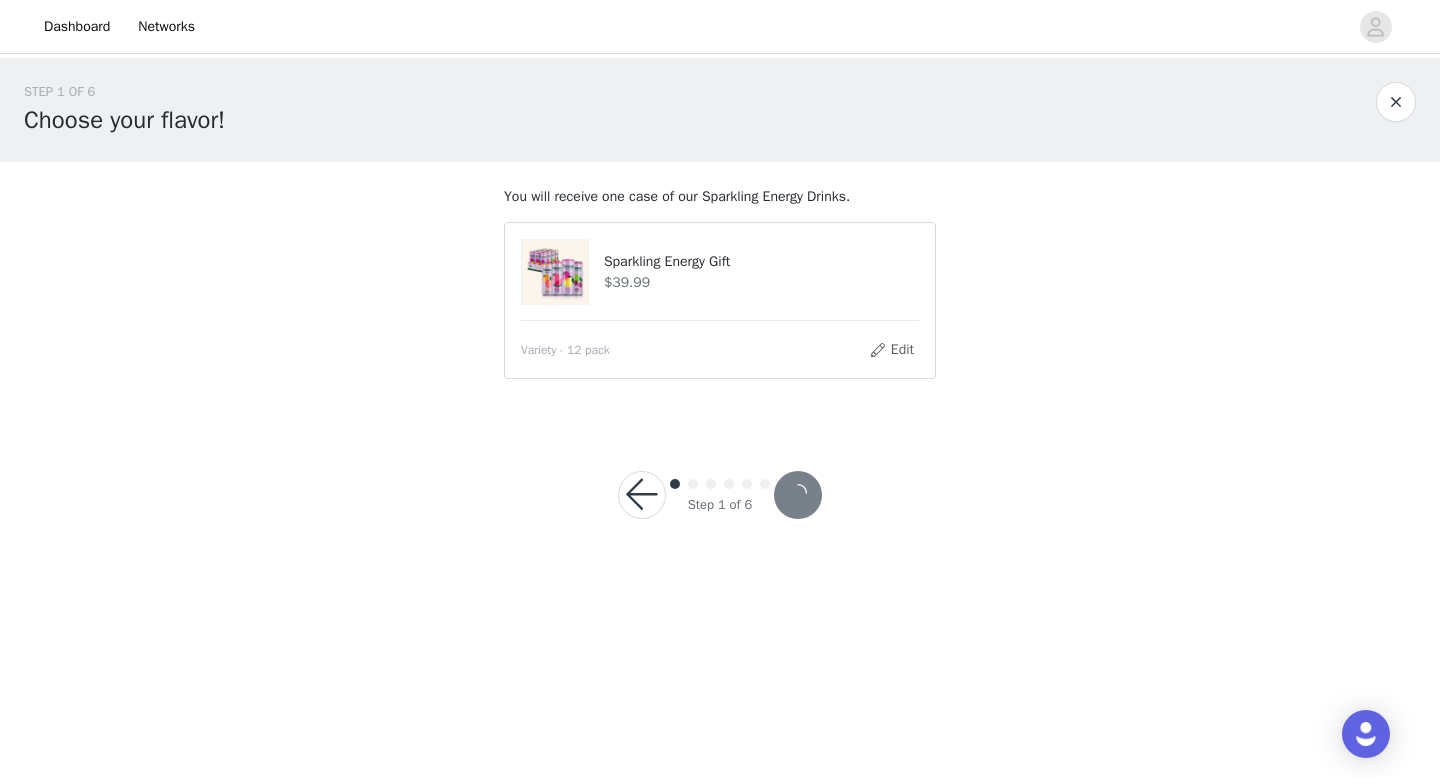 click at bounding box center (1396, 102) 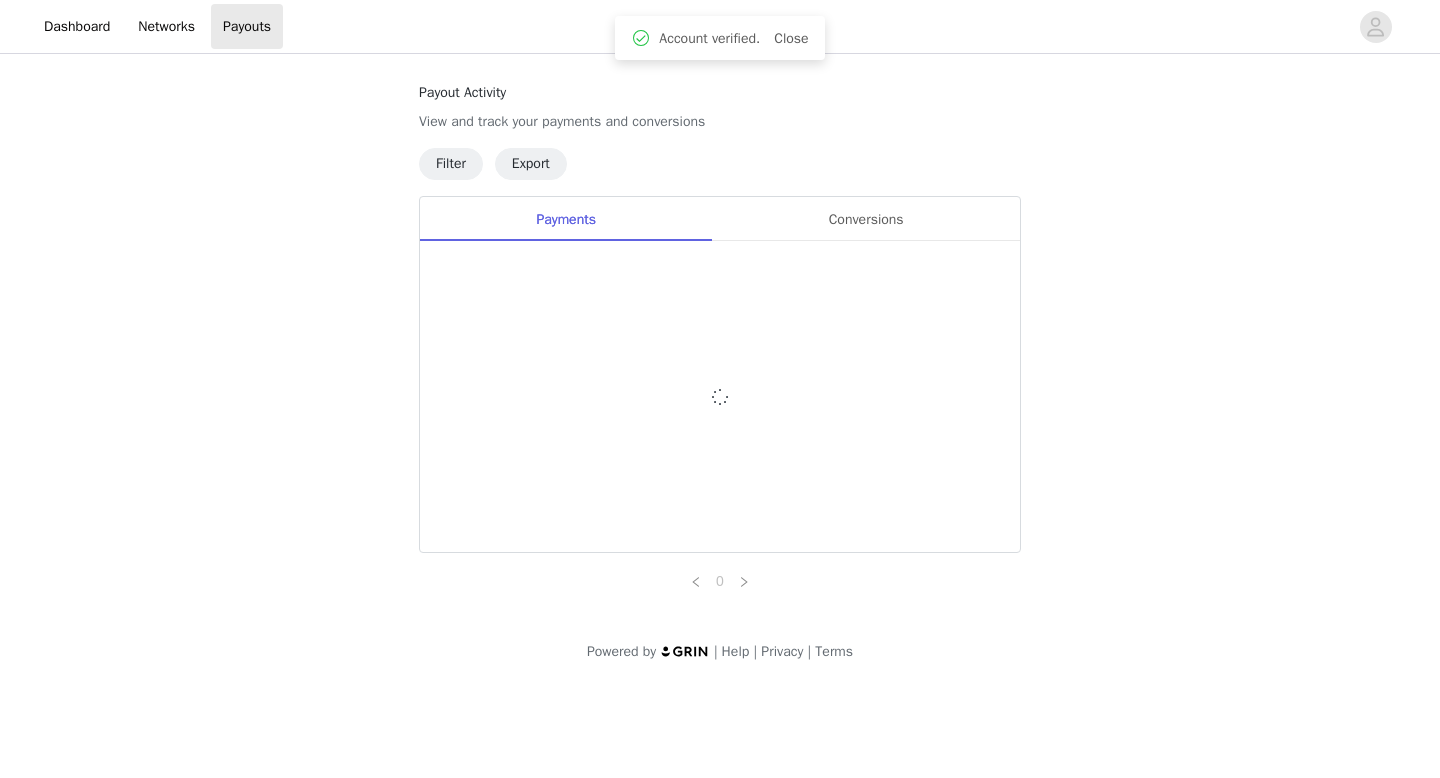 scroll, scrollTop: 0, scrollLeft: 0, axis: both 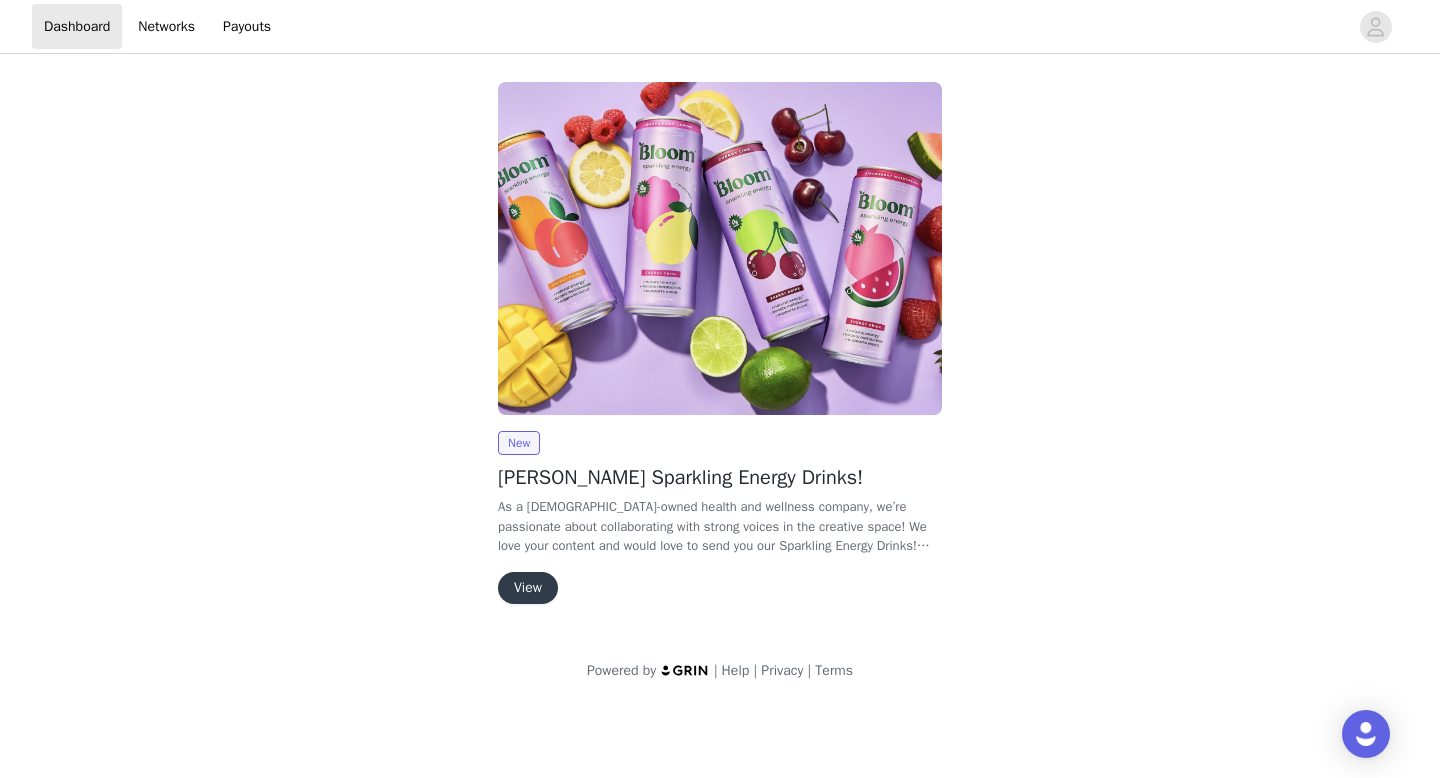 click on "View" at bounding box center (528, 588) 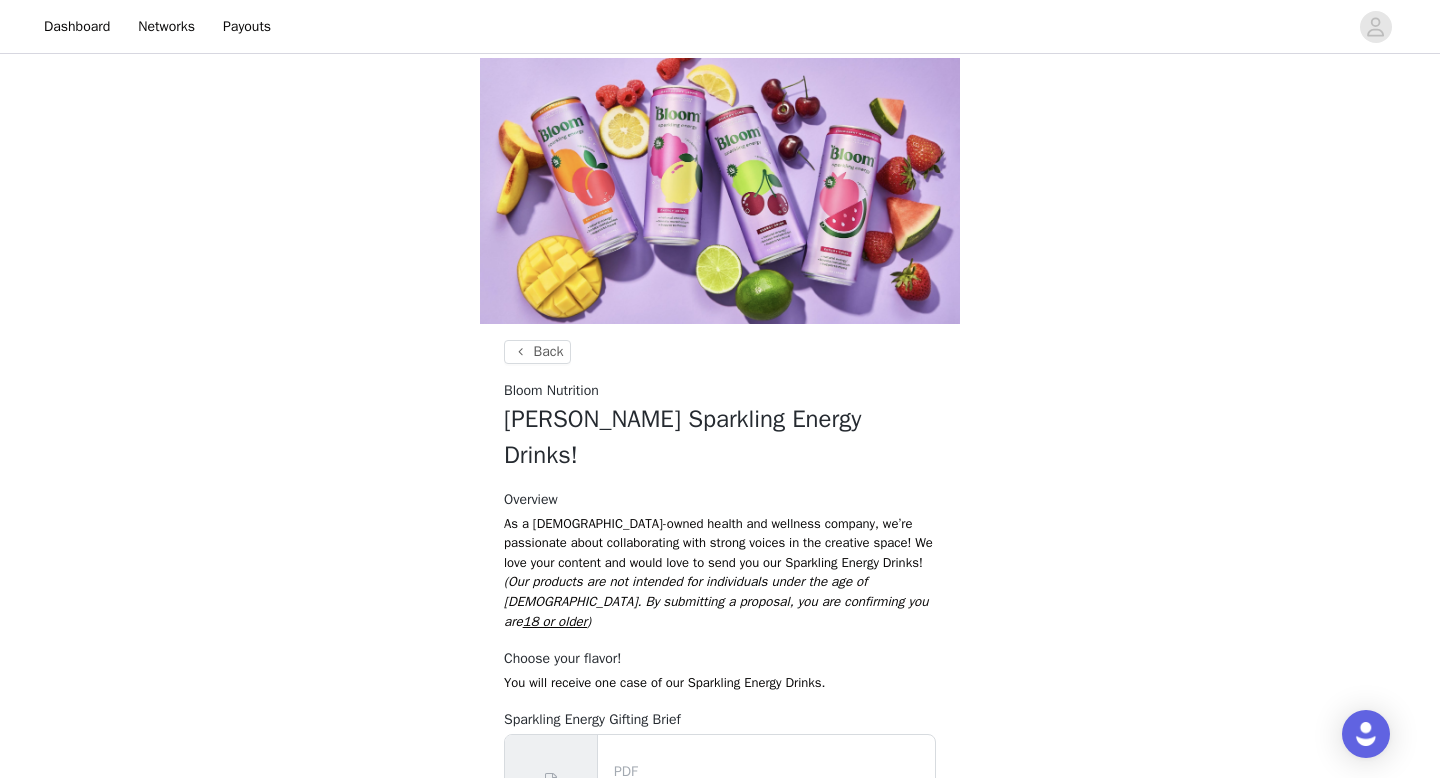scroll, scrollTop: 131, scrollLeft: 0, axis: vertical 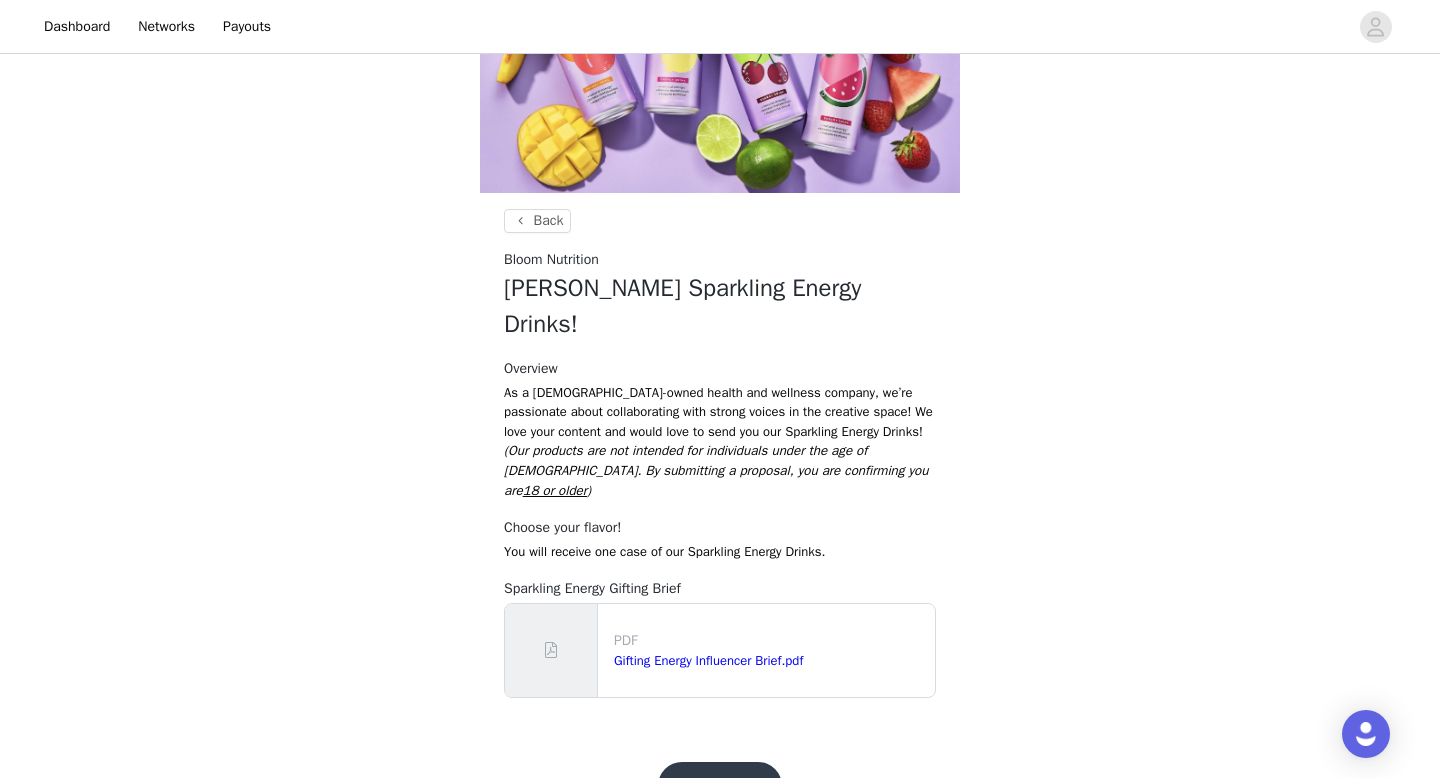click on "Get Started!" at bounding box center (720, 786) 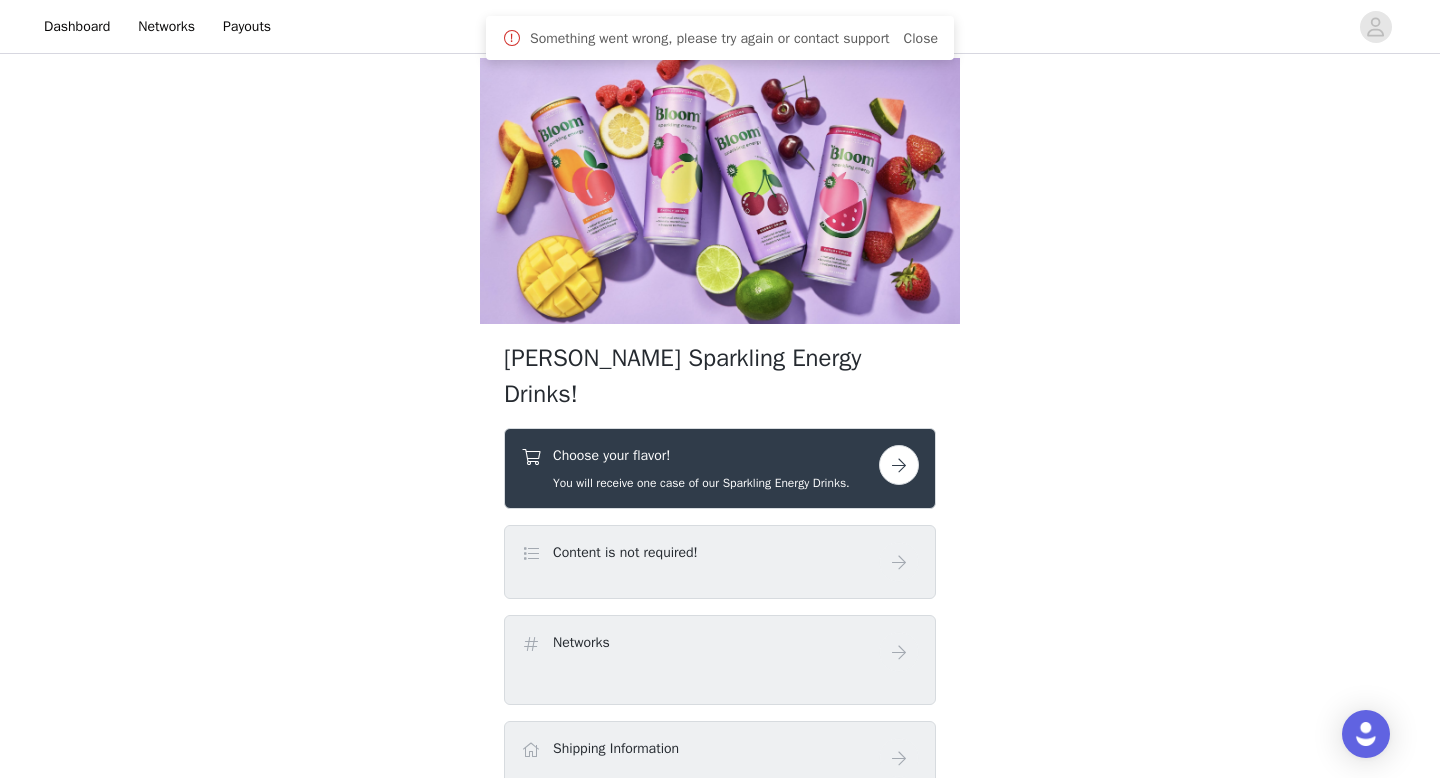 click at bounding box center [899, 465] 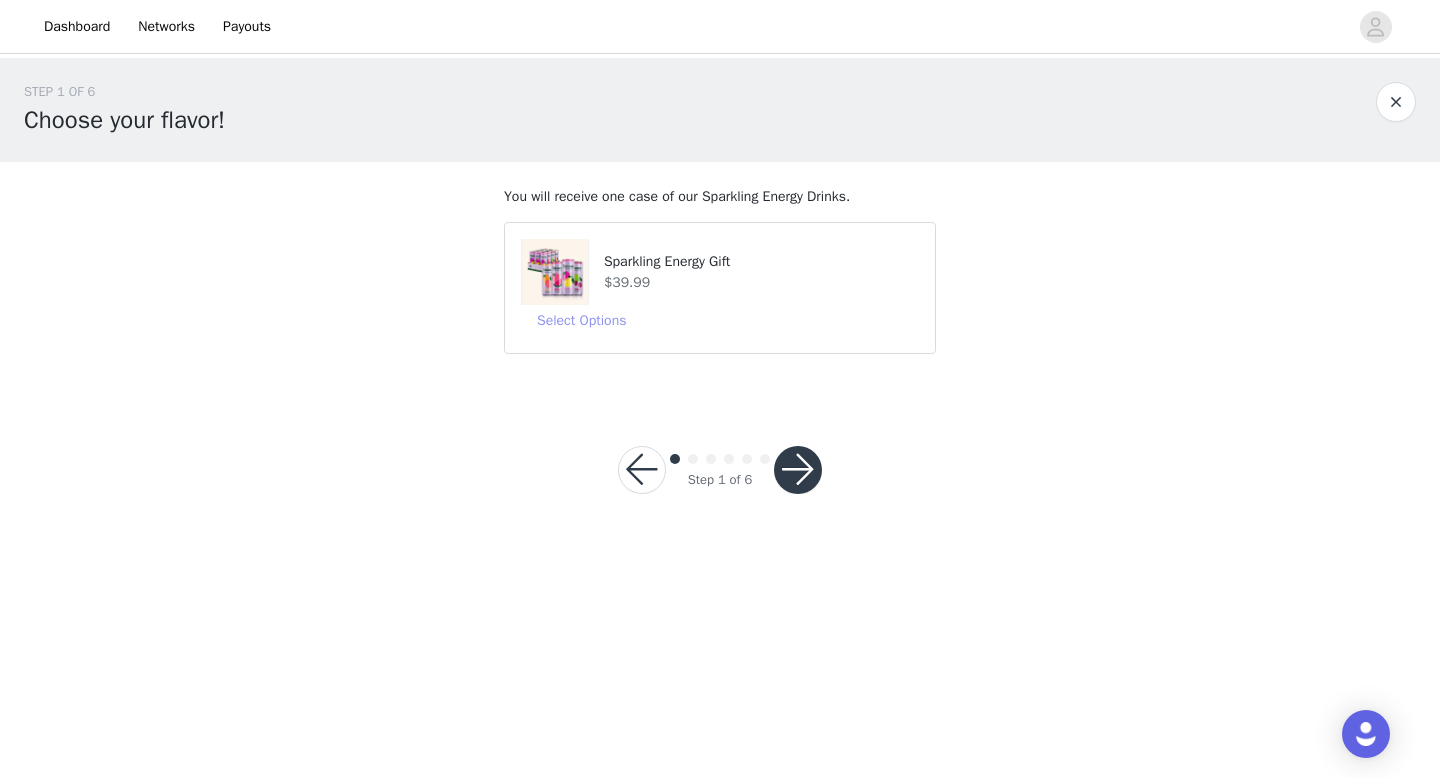 click on "Select Options" at bounding box center [581, 321] 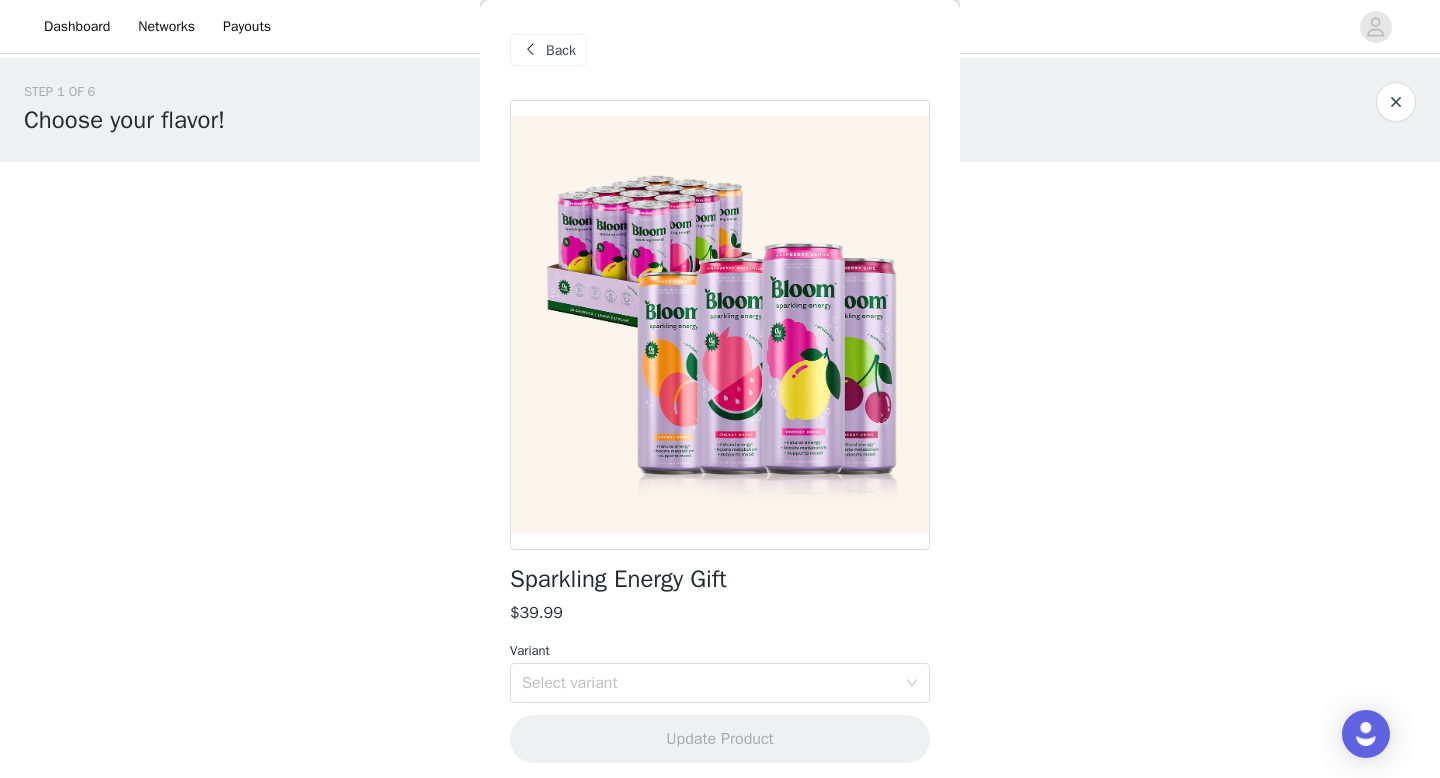 scroll, scrollTop: 8, scrollLeft: 0, axis: vertical 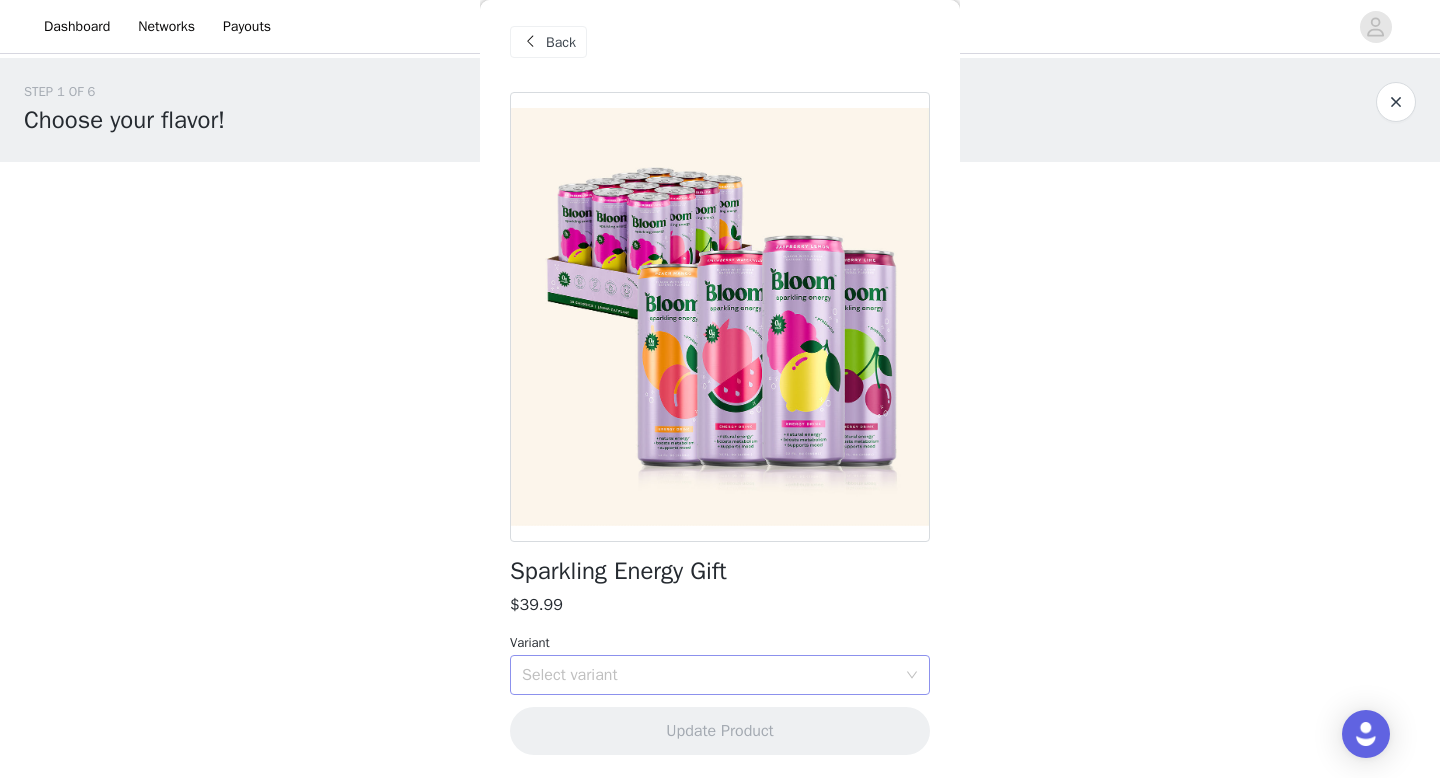 click on "Select variant" at bounding box center (709, 675) 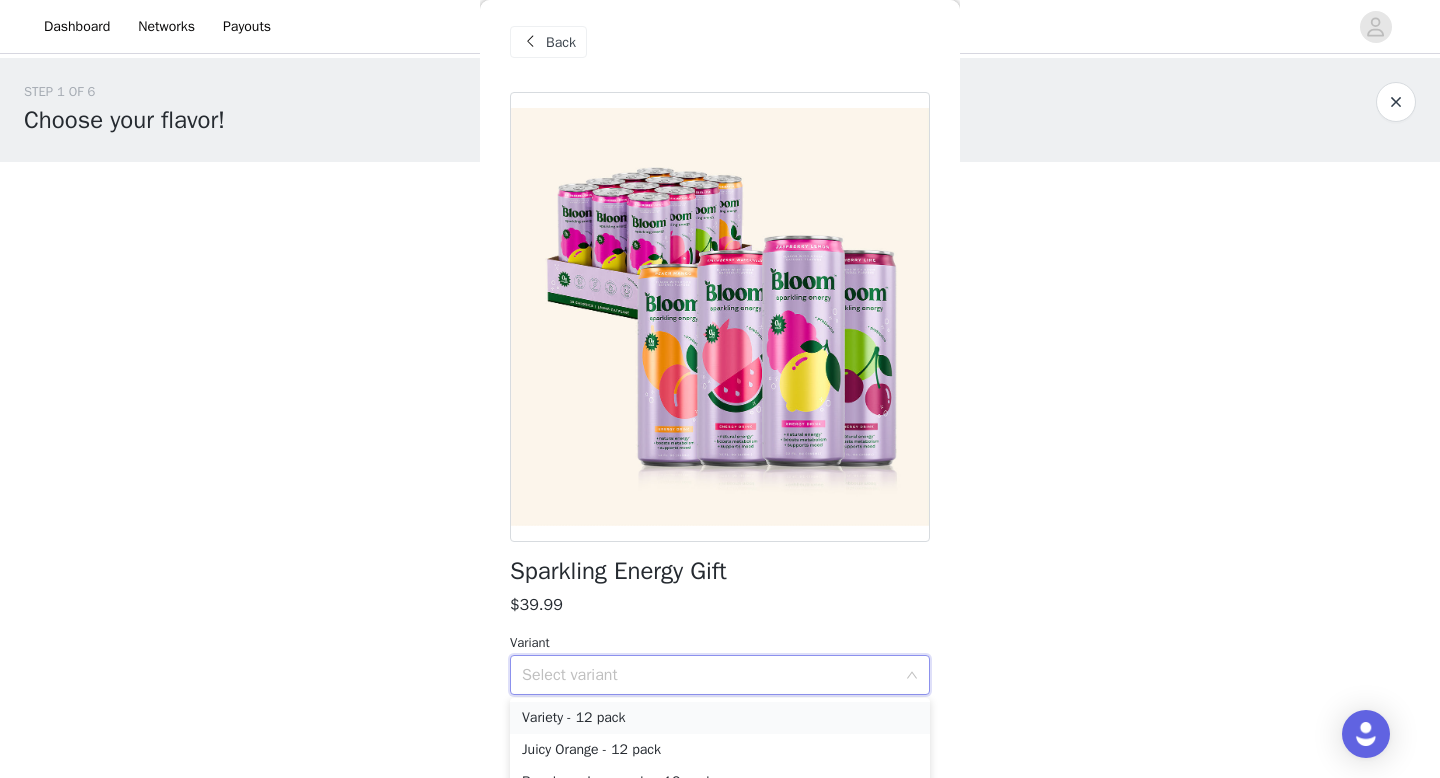 click on "Variety - 12 pack" at bounding box center (720, 718) 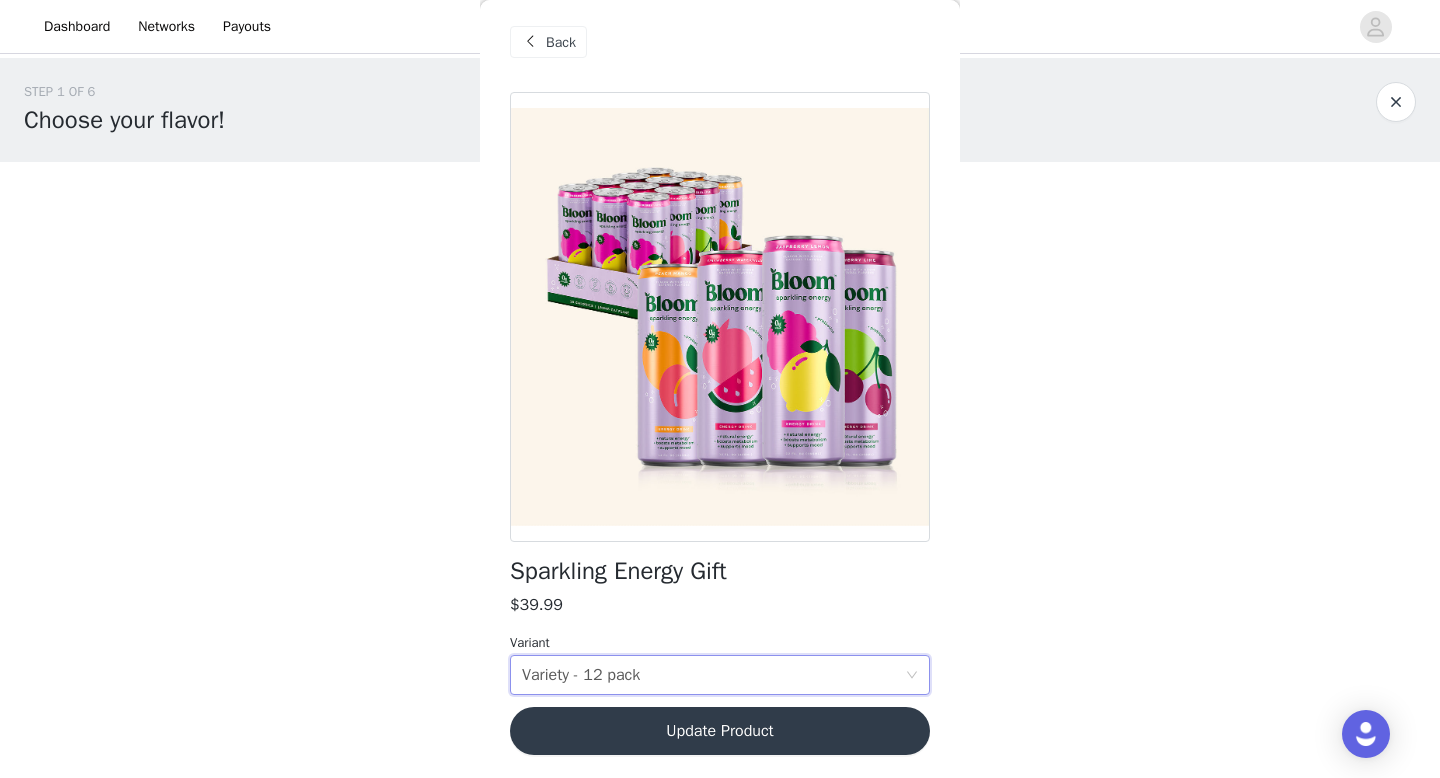 click on "Update Product" at bounding box center [720, 731] 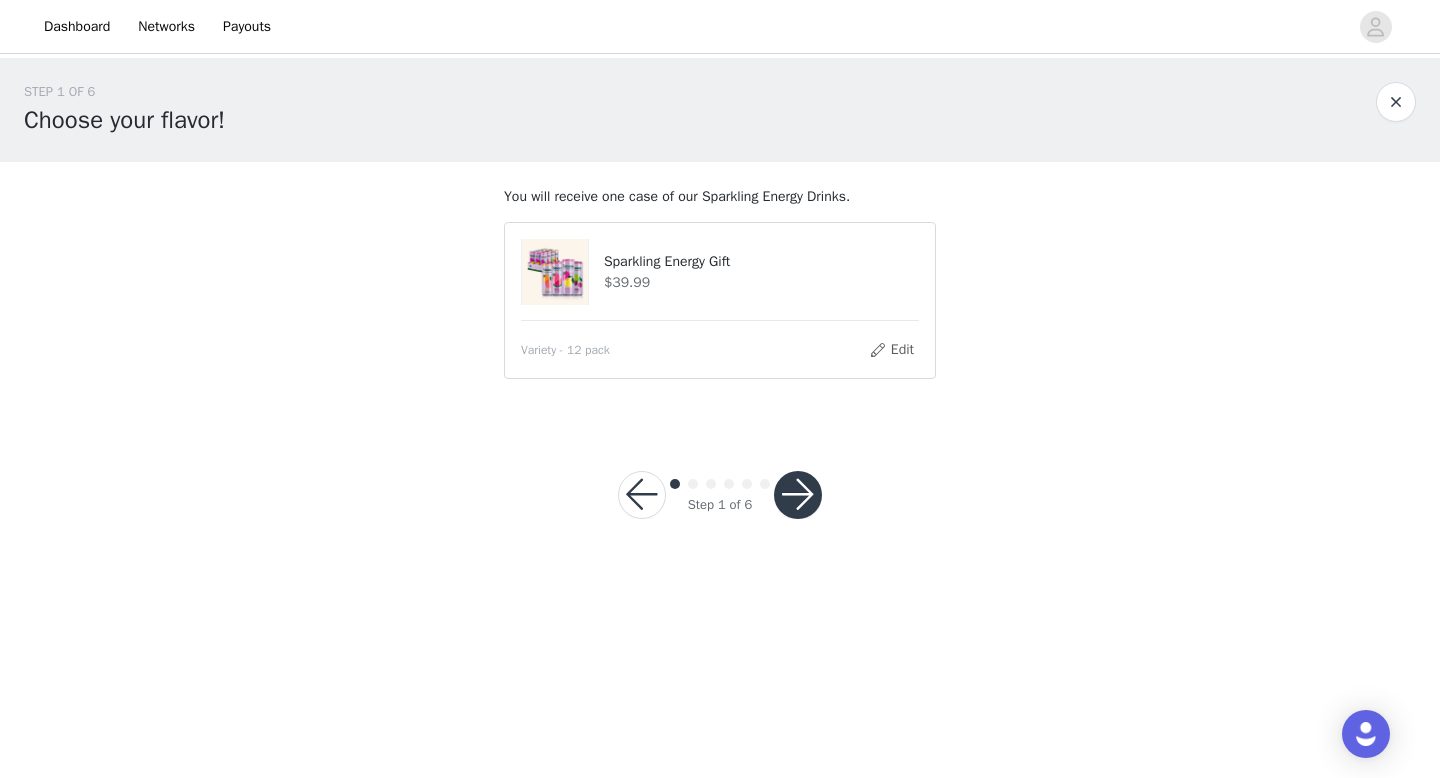 click at bounding box center (798, 495) 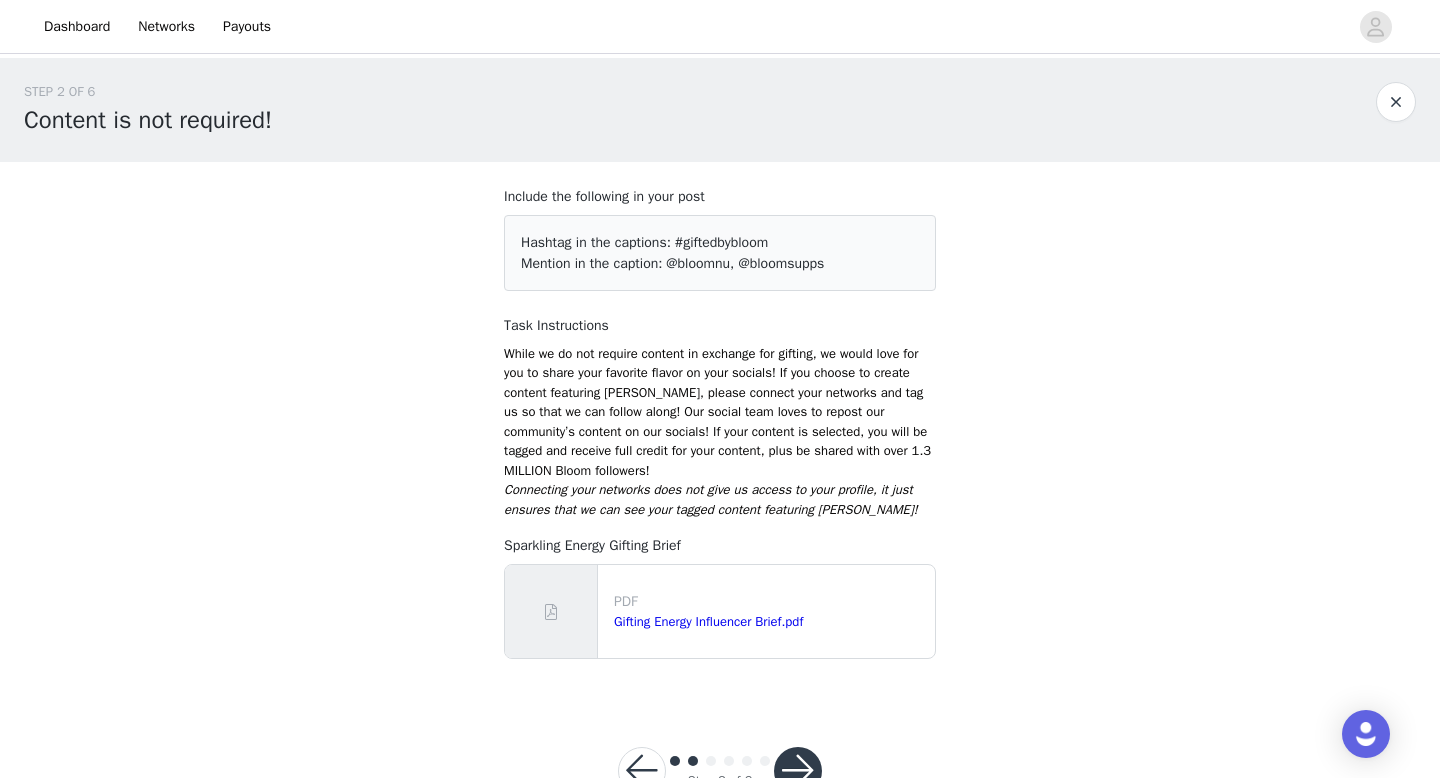 scroll, scrollTop: 65, scrollLeft: 0, axis: vertical 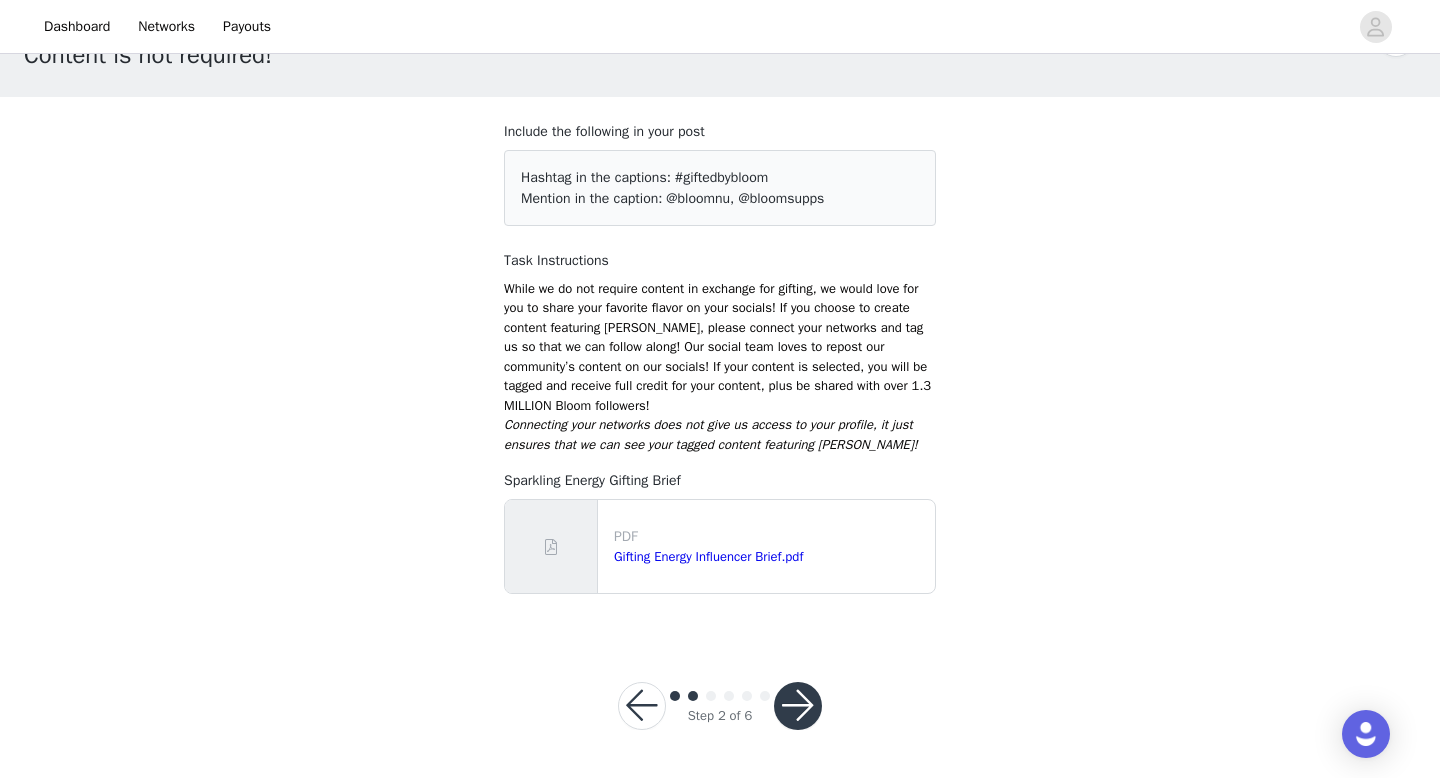 click at bounding box center [798, 706] 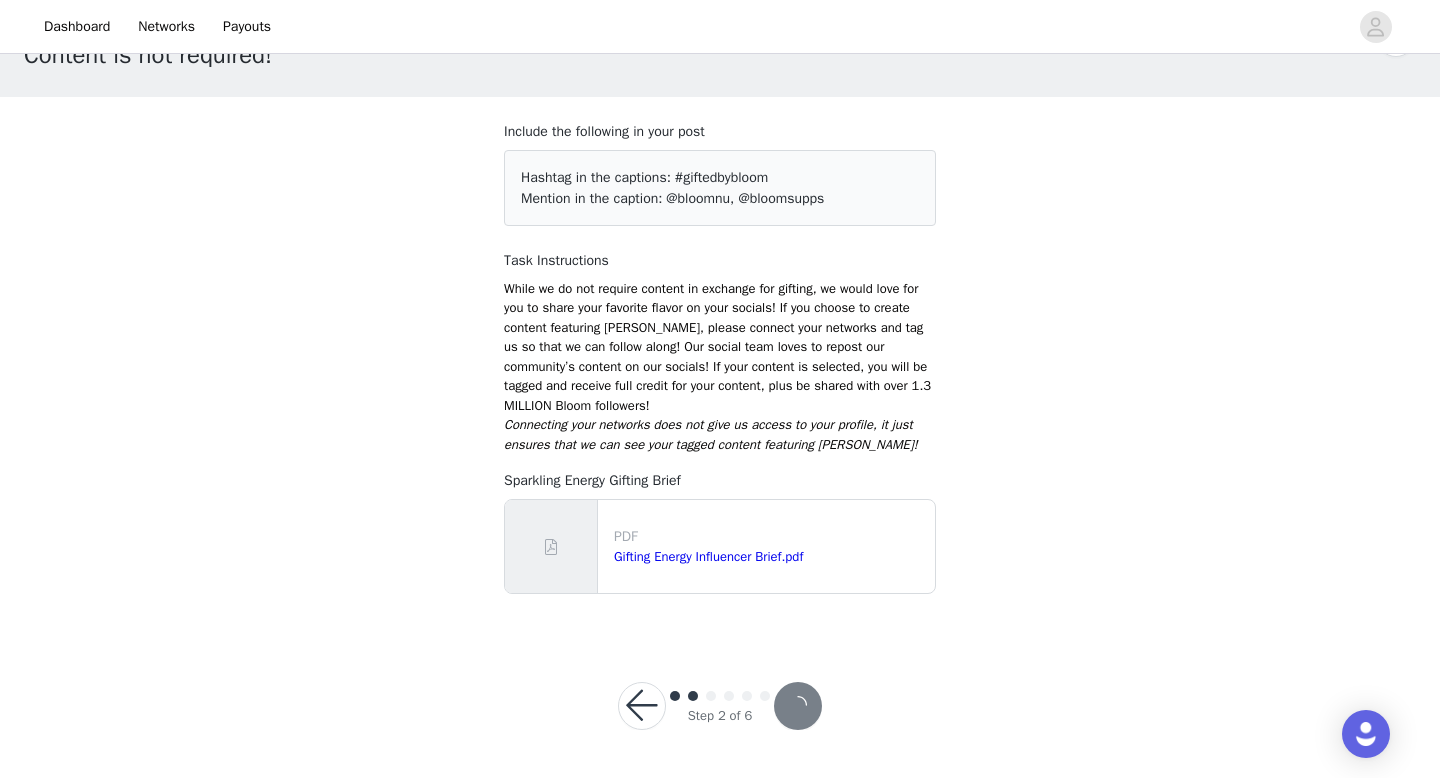 scroll, scrollTop: 0, scrollLeft: 0, axis: both 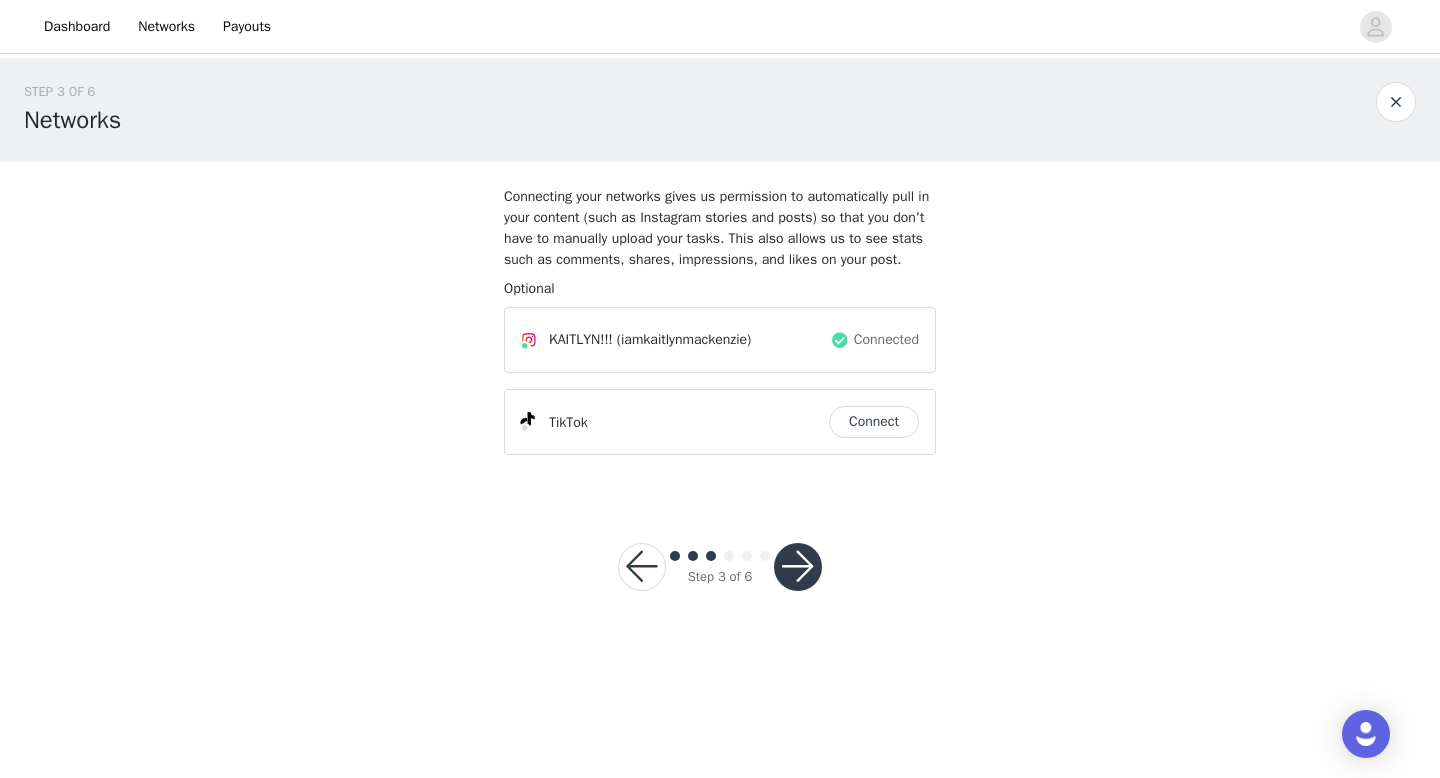 click on "Connect" at bounding box center [874, 422] 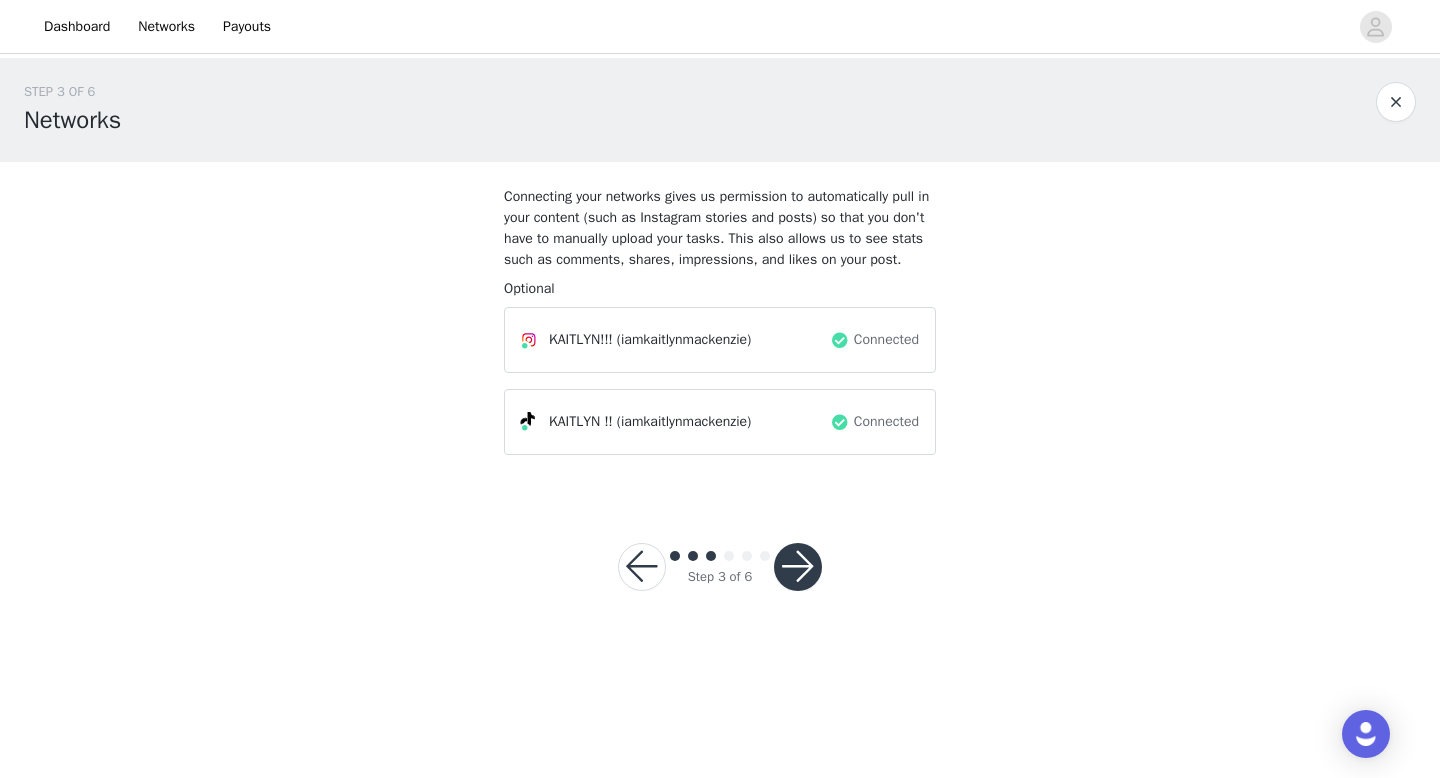 click at bounding box center (798, 567) 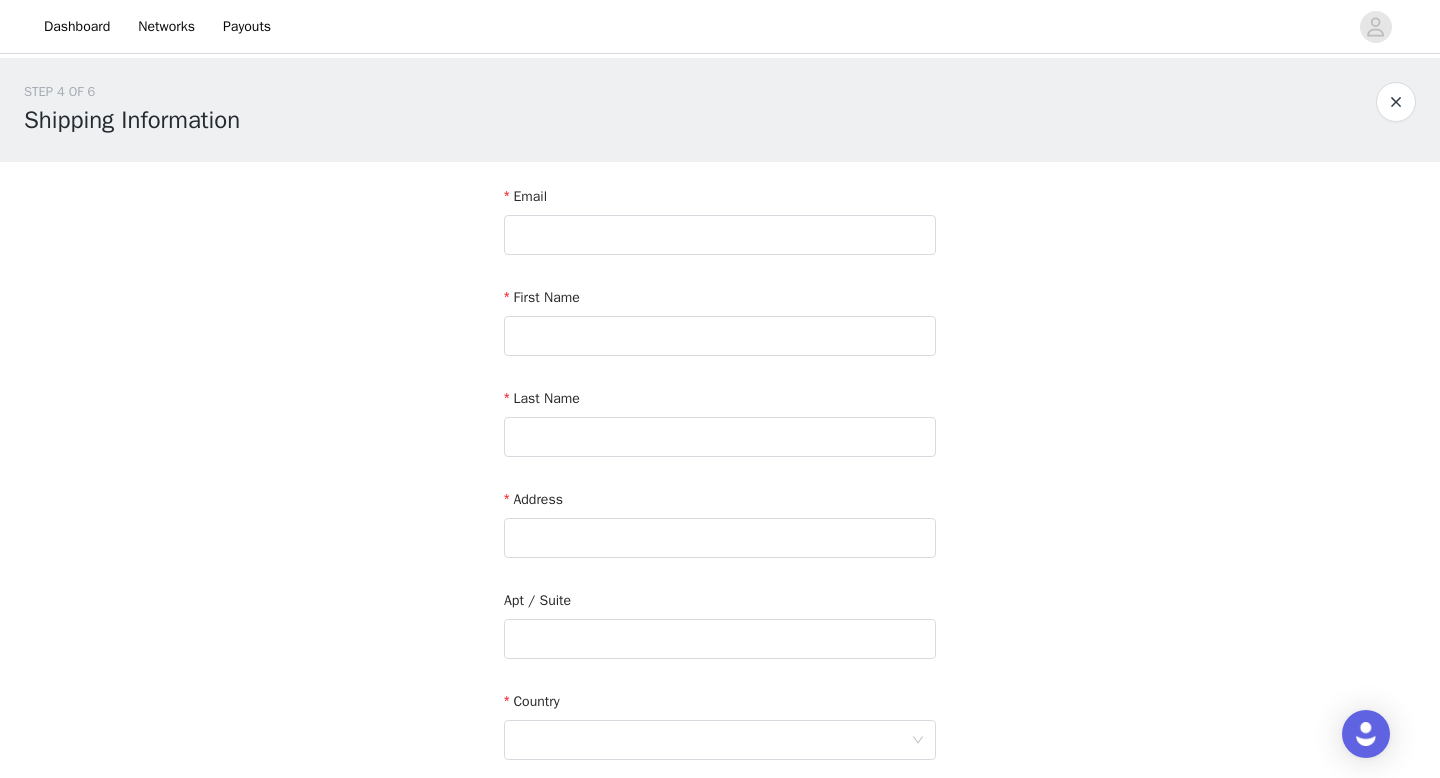 click on "Email" at bounding box center (720, 200) 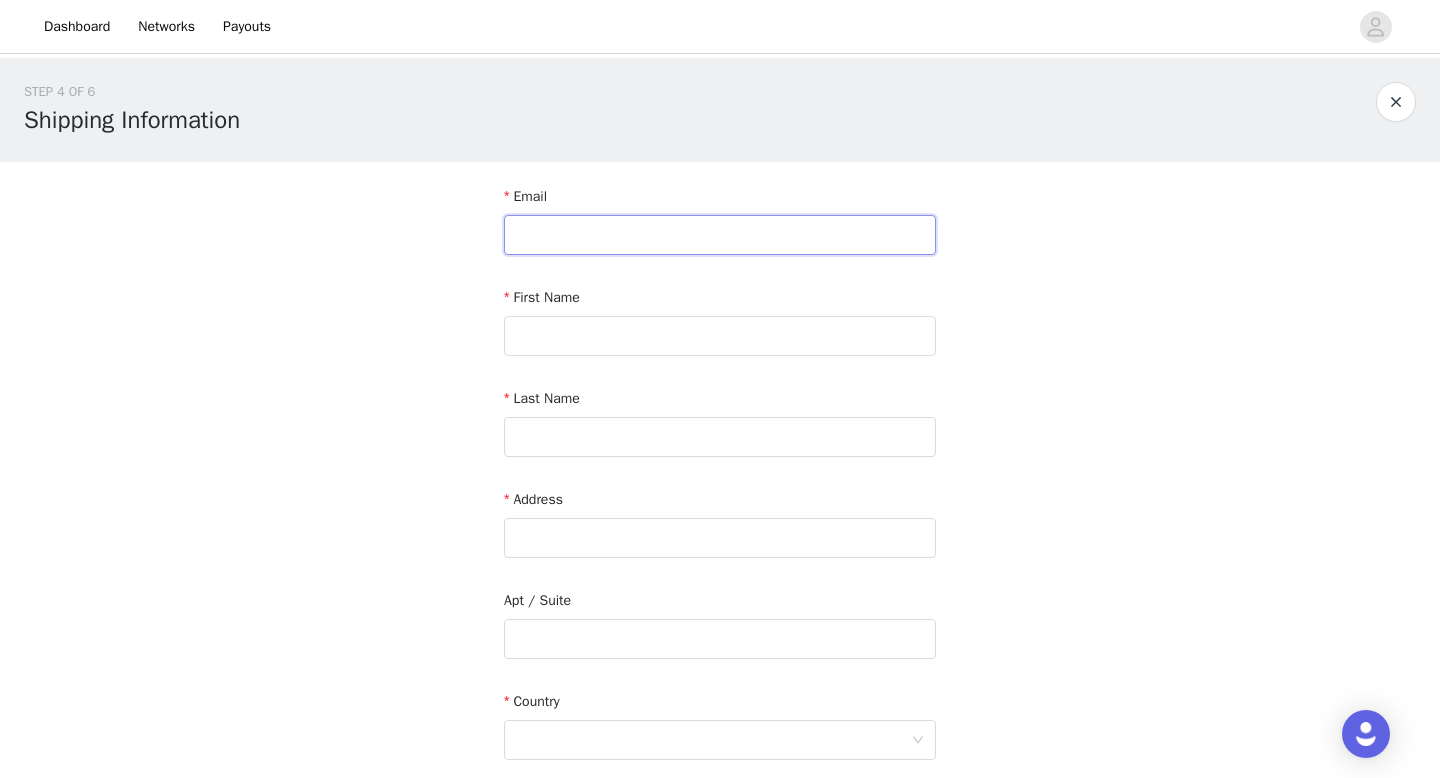 click at bounding box center [720, 235] 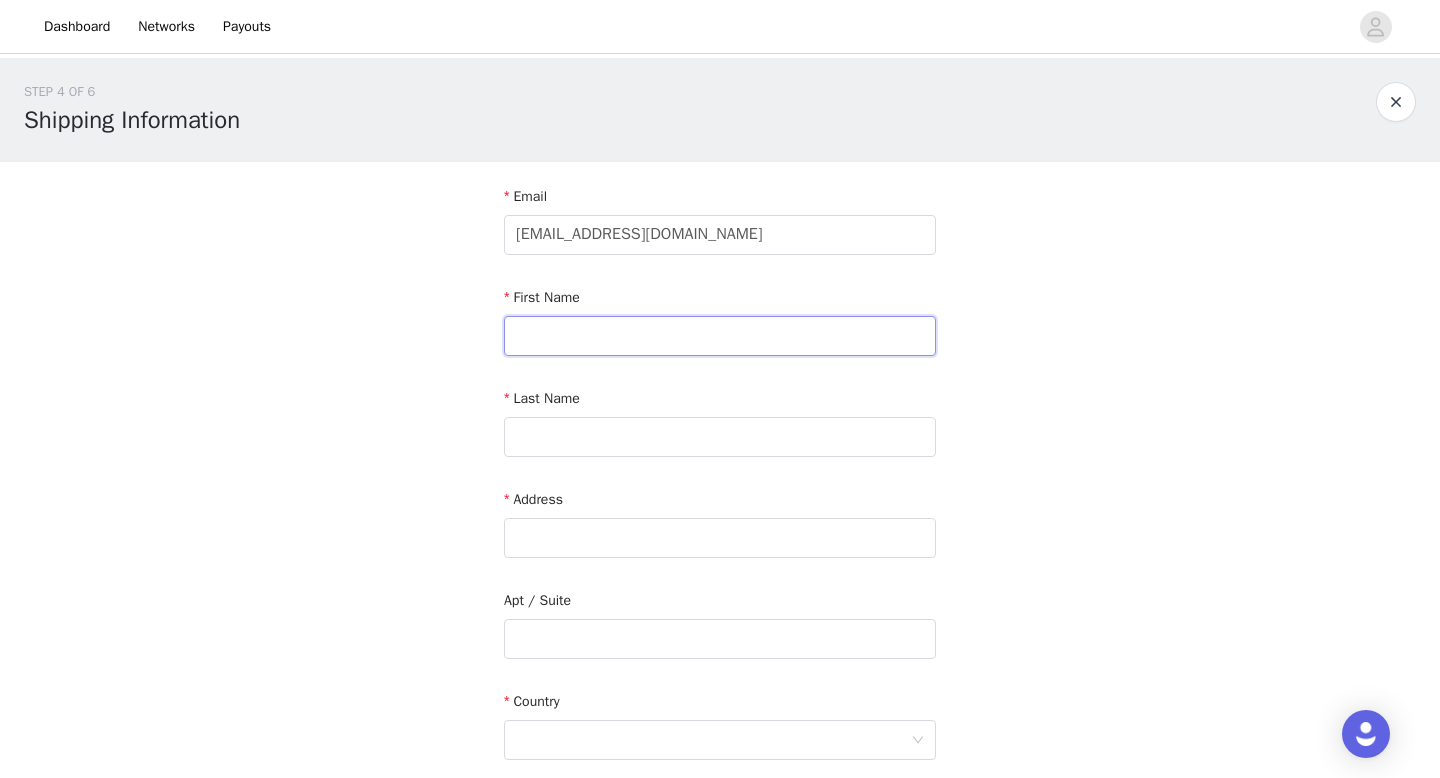 type on "Kaitlyn" 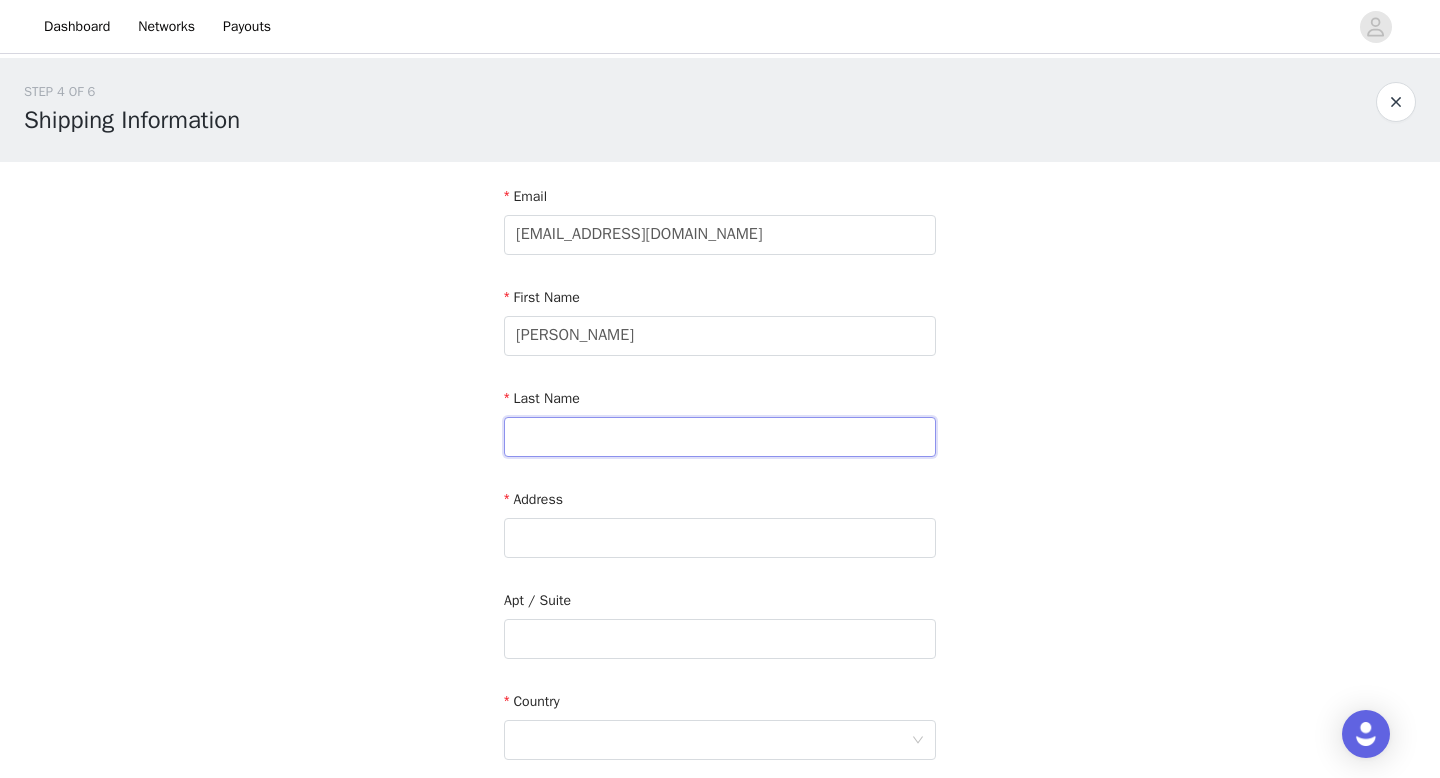 type on "Robertson" 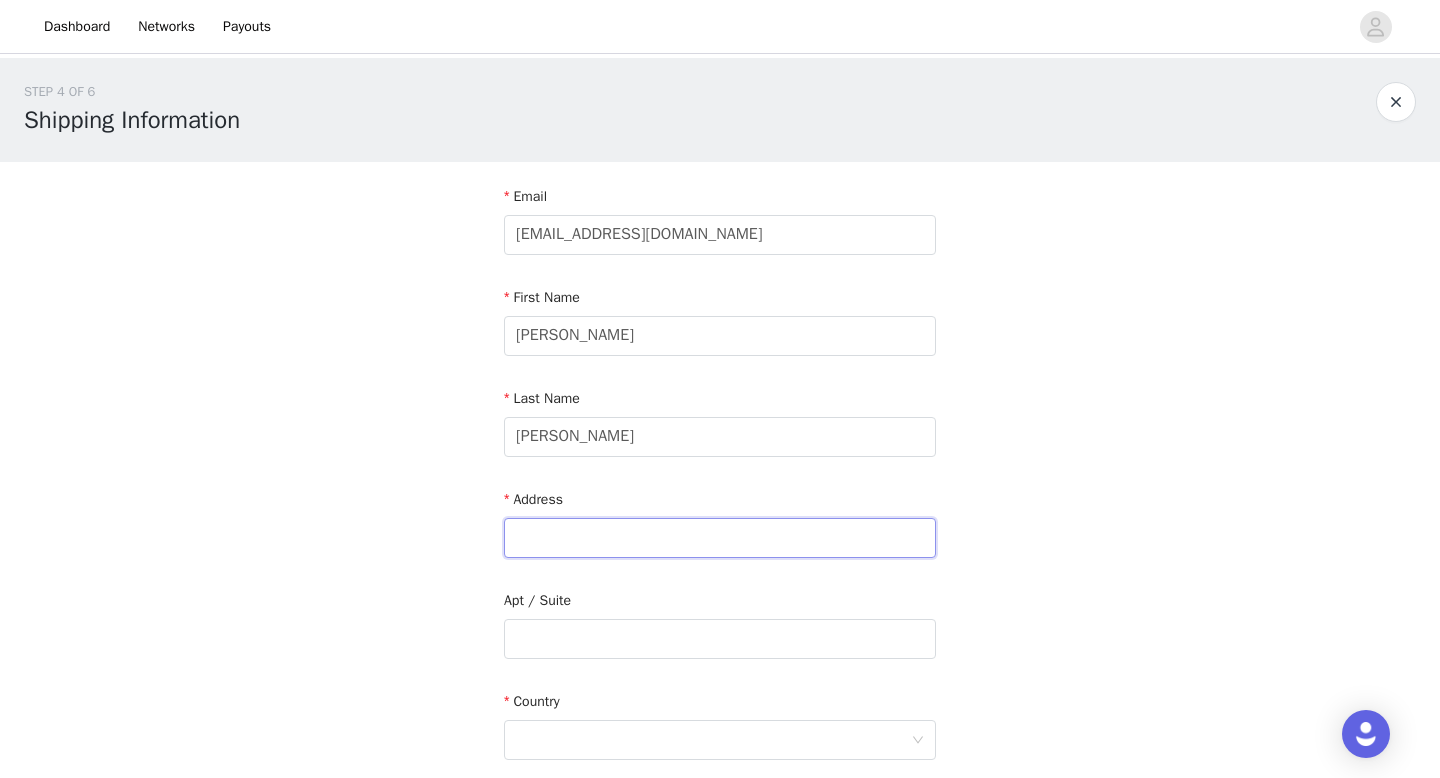 type on "9729 Lacey Lane" 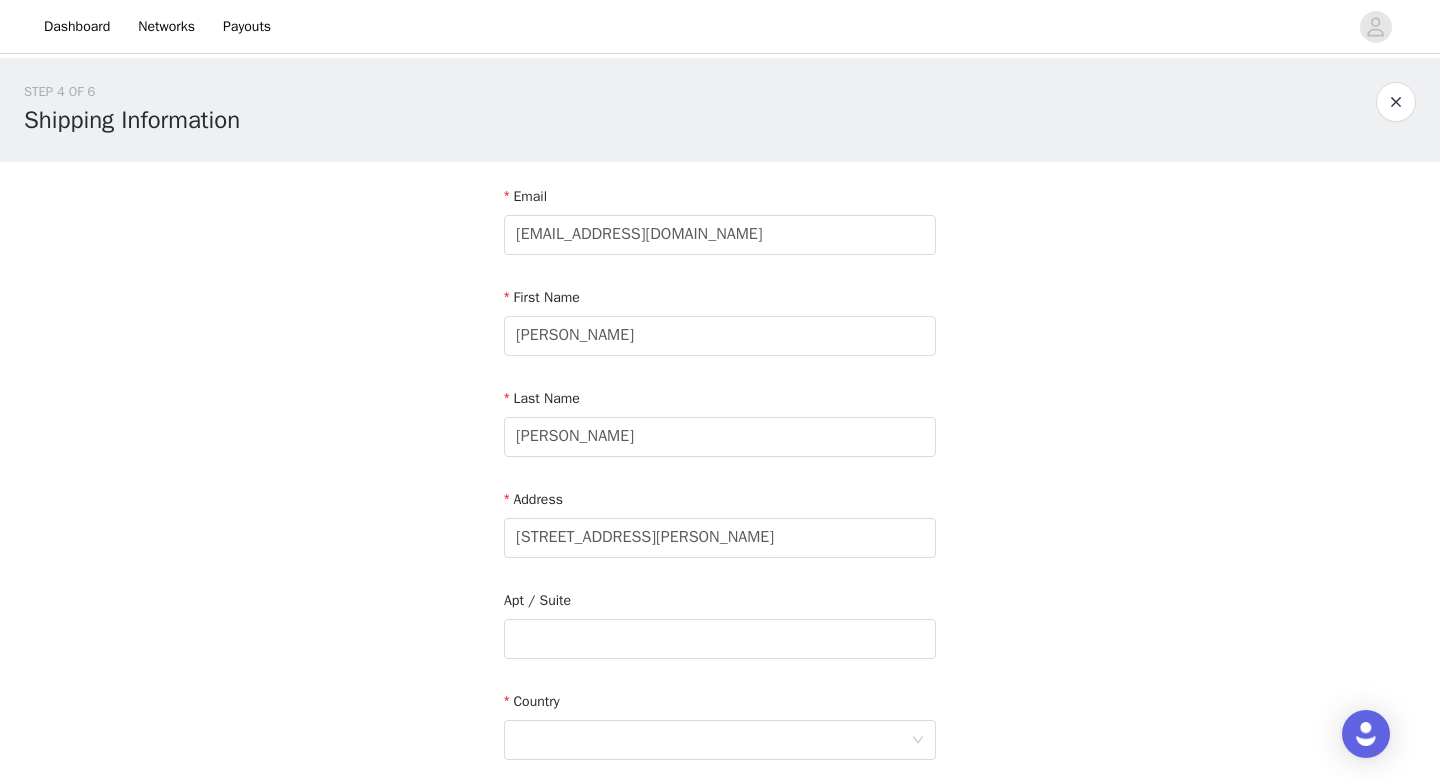 type on "FORT WORTH" 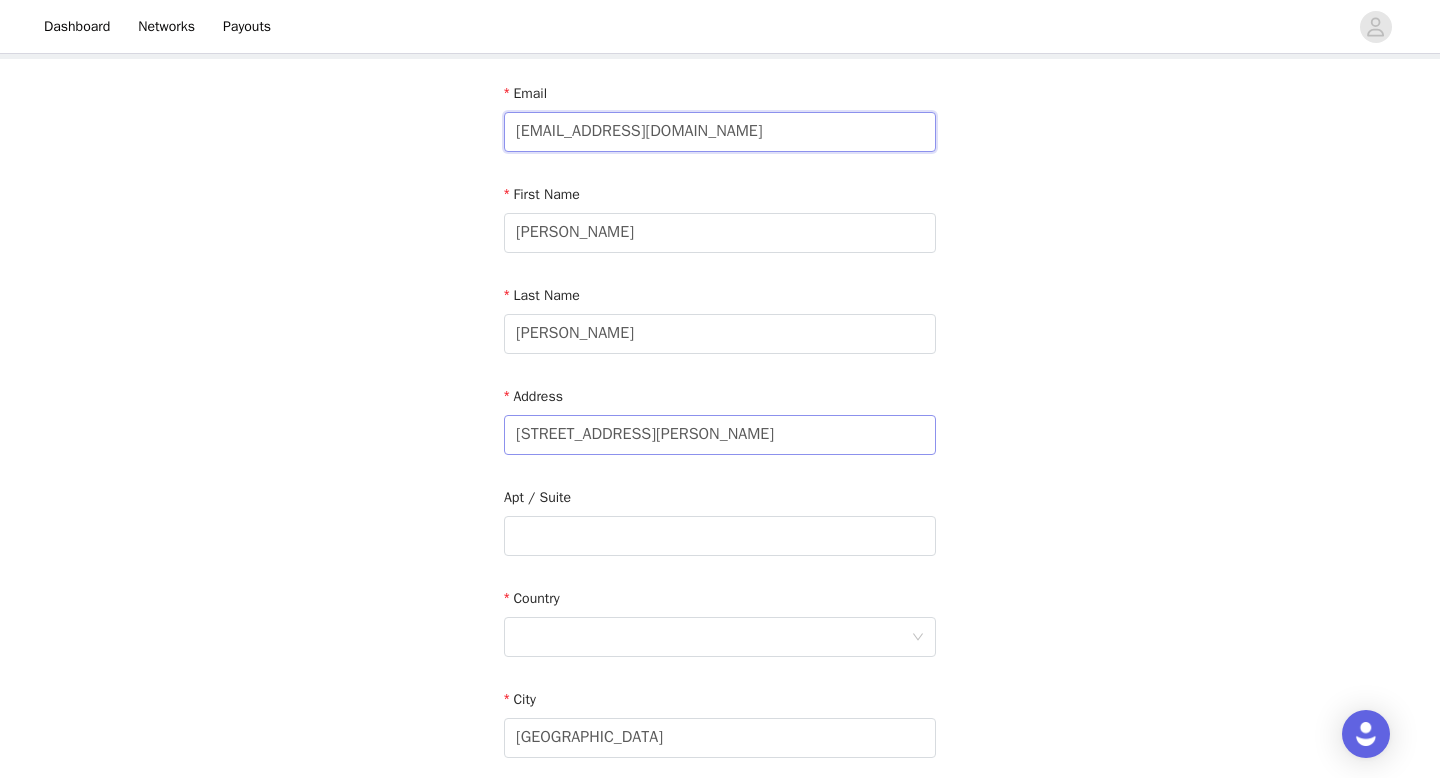 scroll, scrollTop: 0, scrollLeft: 0, axis: both 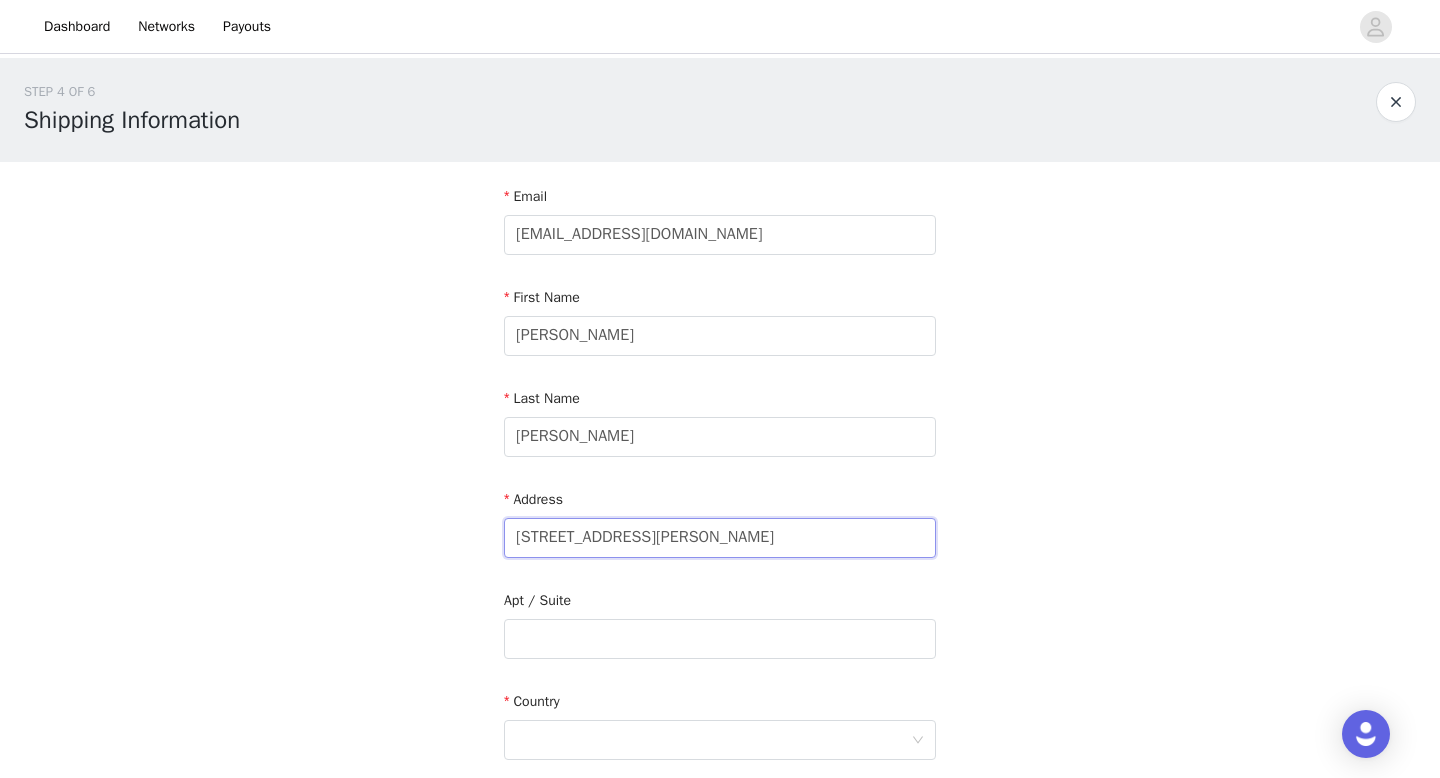click on "9729 Lacey Lane" at bounding box center (720, 538) 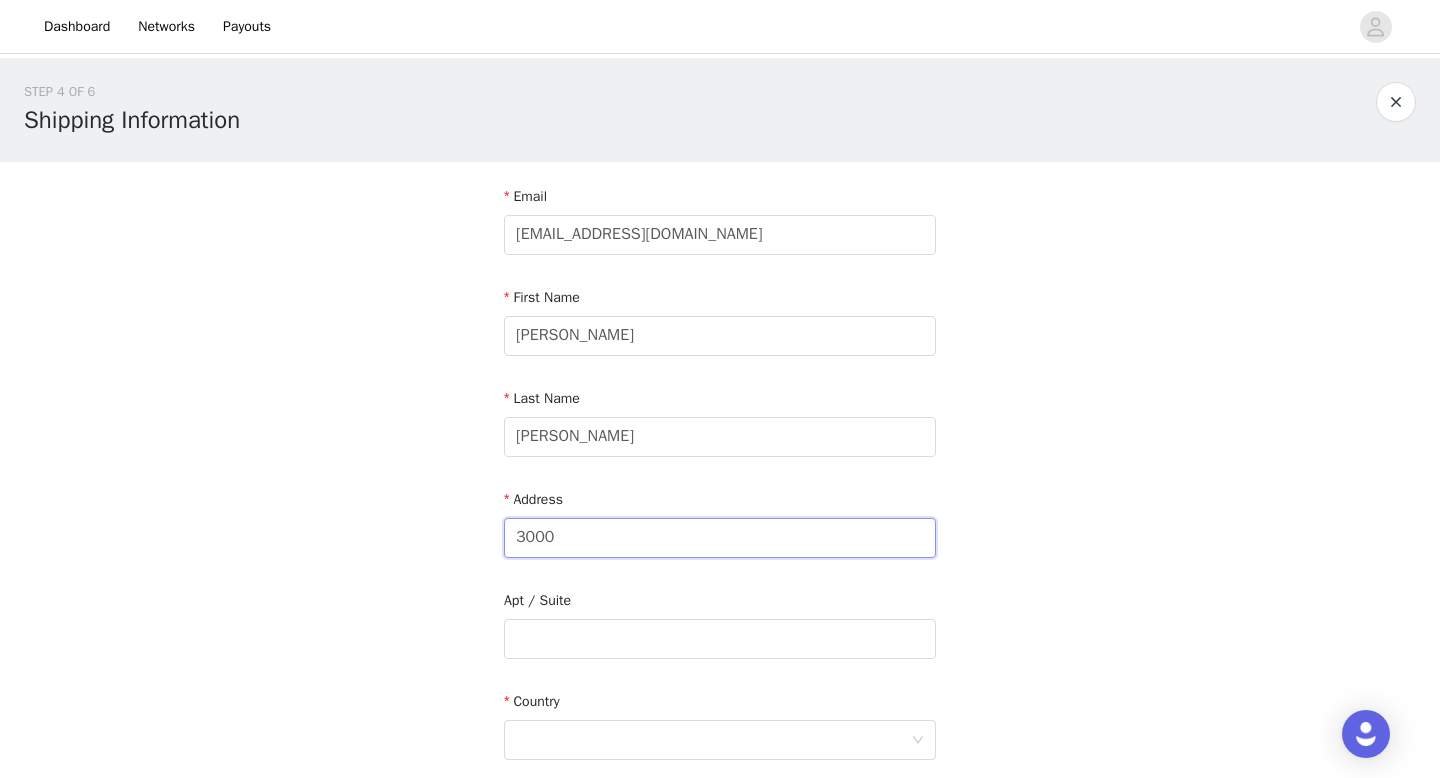 type on "3000 Mountain creek parkway box #1404" 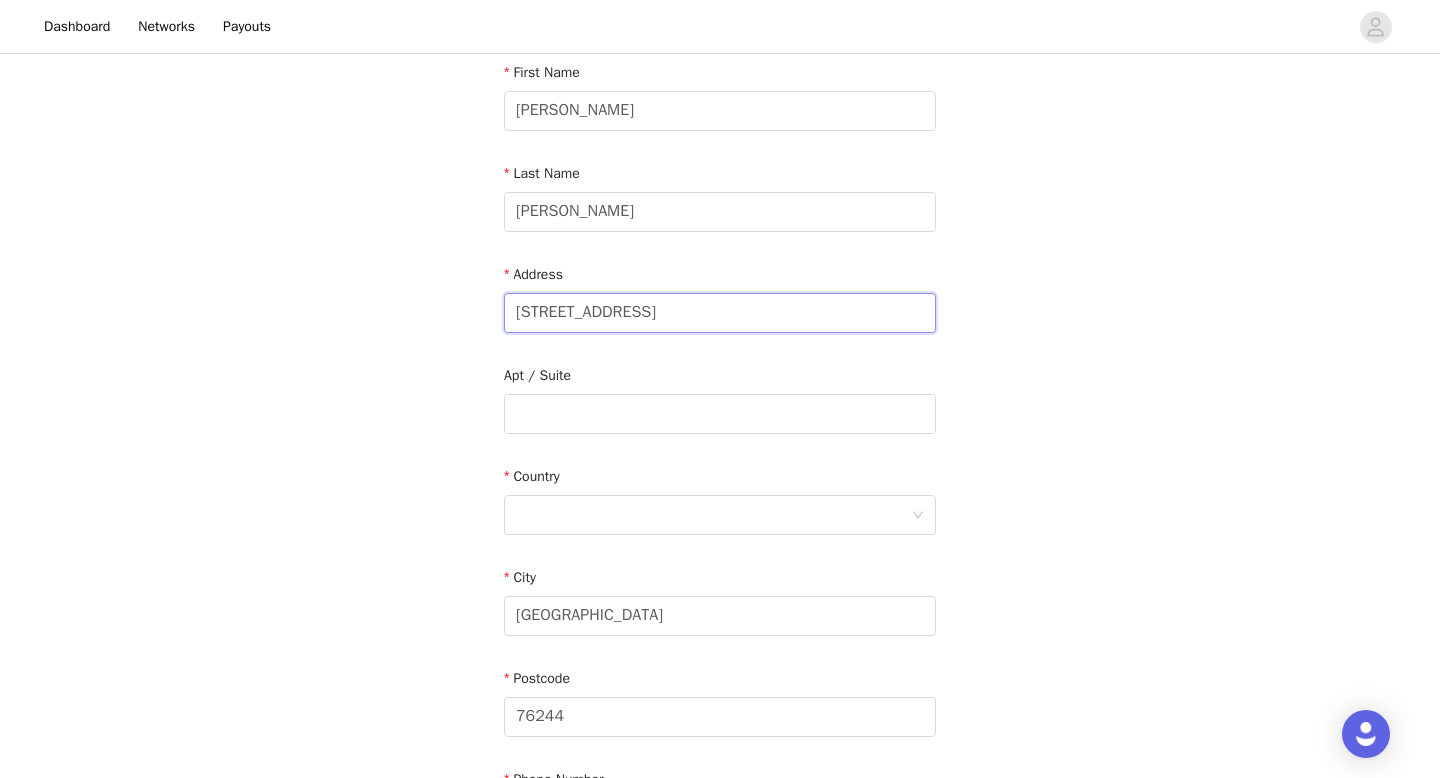 scroll, scrollTop: 227, scrollLeft: 0, axis: vertical 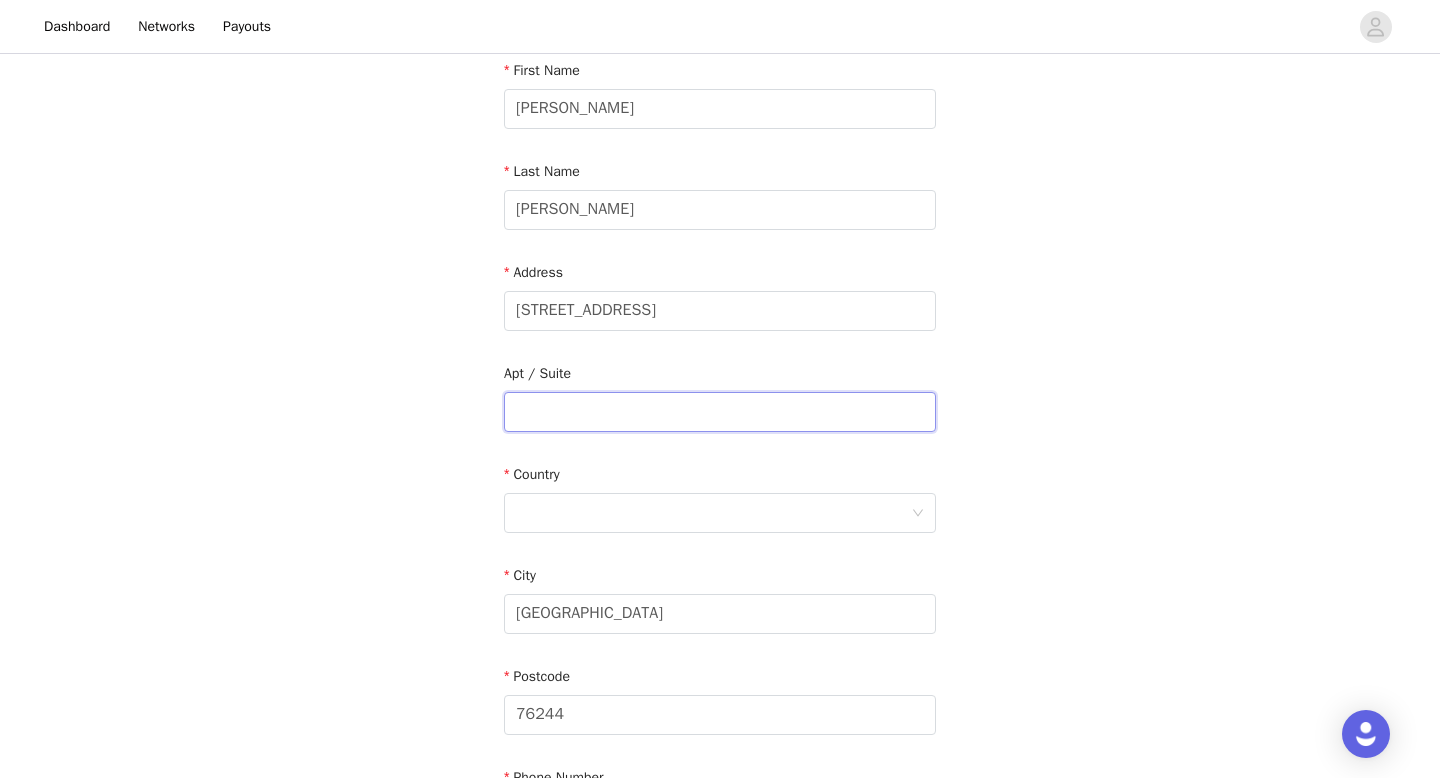 click at bounding box center [720, 412] 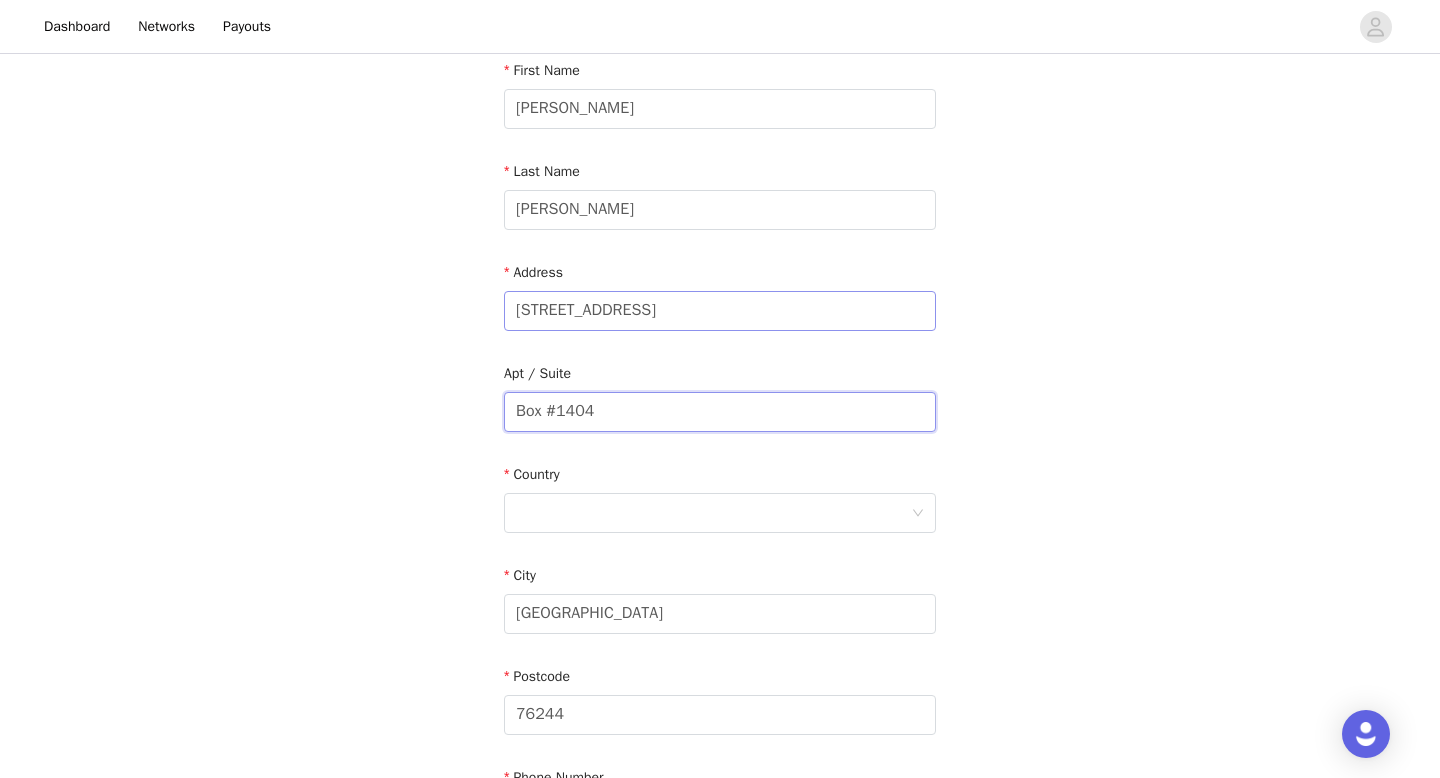 type on "Box #1404" 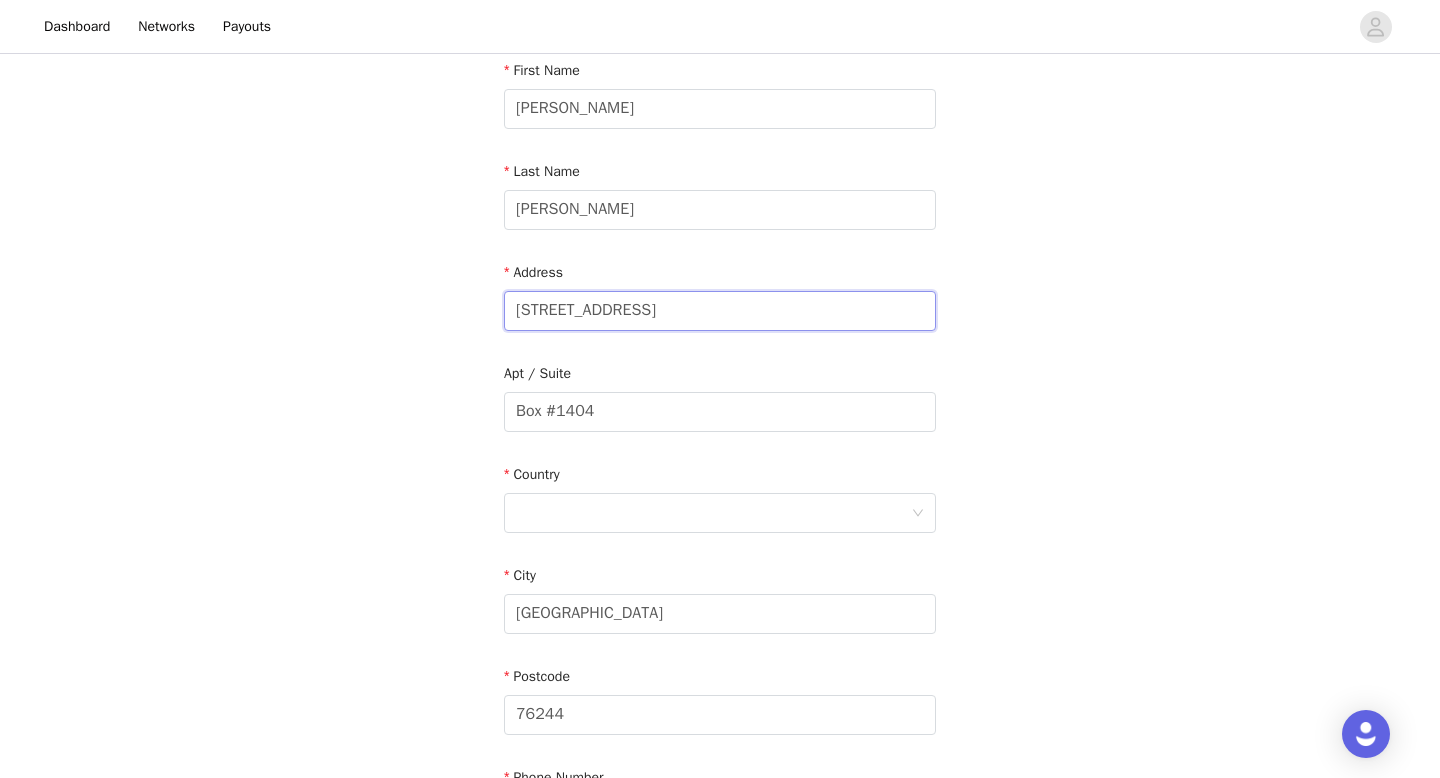 click on "3000 Mountain creek parkway box #1404" at bounding box center (720, 311) 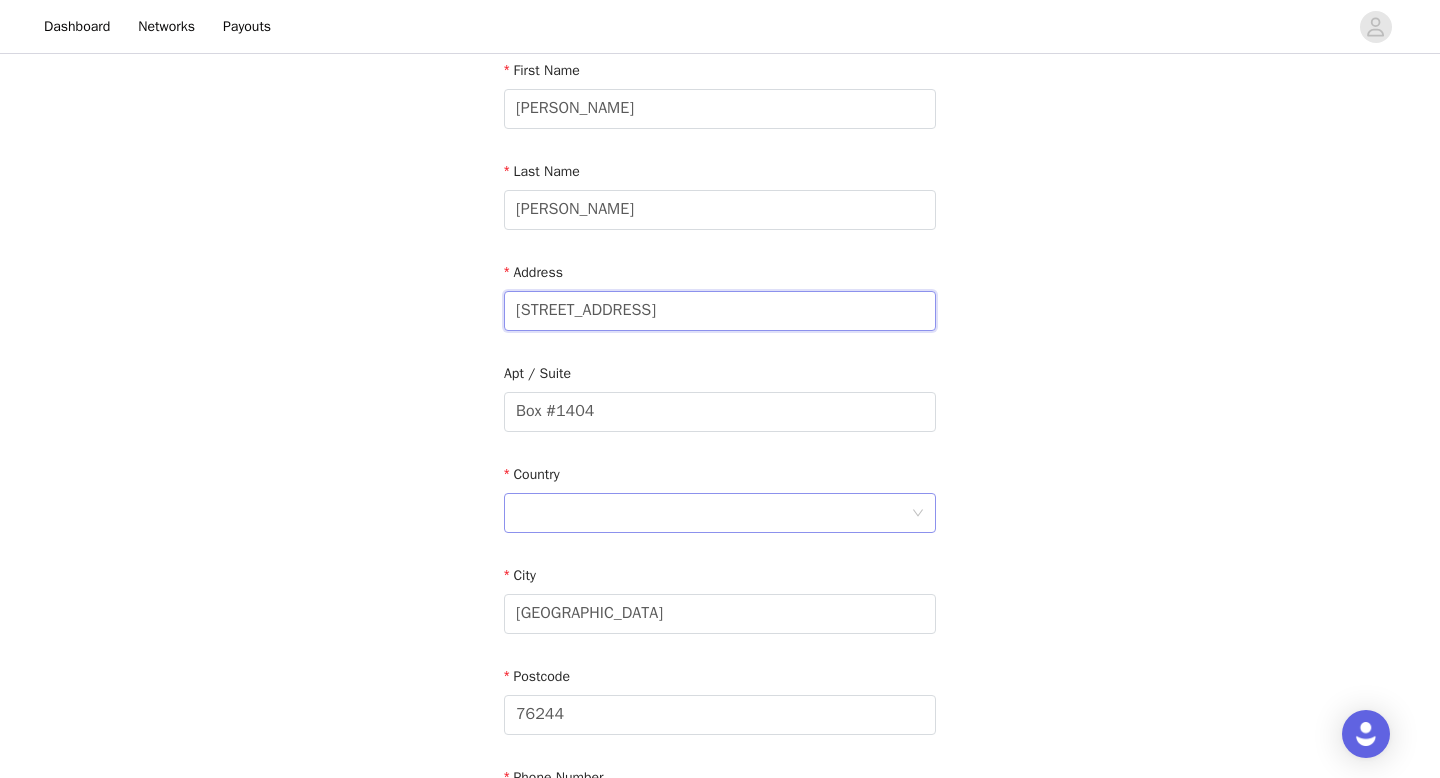 scroll, scrollTop: 484, scrollLeft: 0, axis: vertical 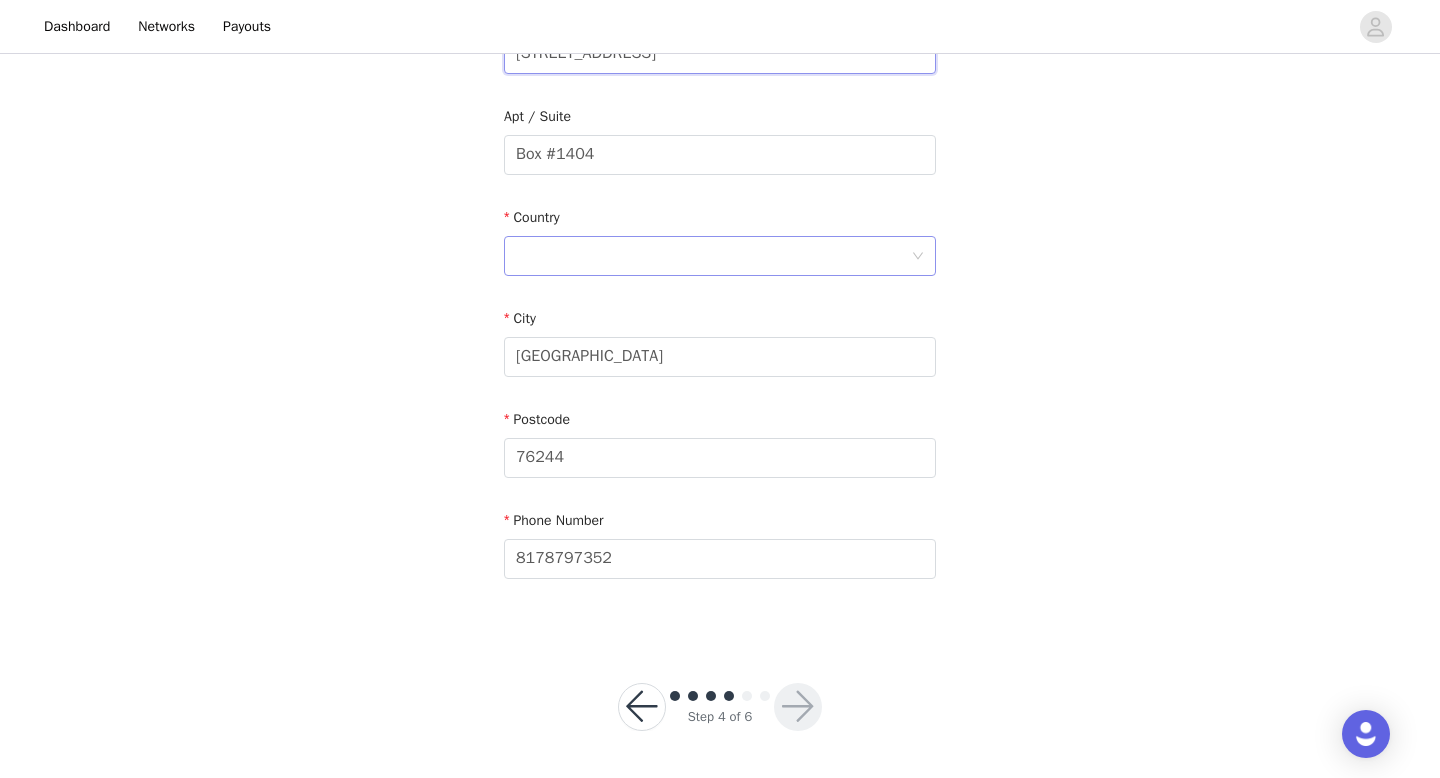 type on "3000 Mountain Creek Parkway" 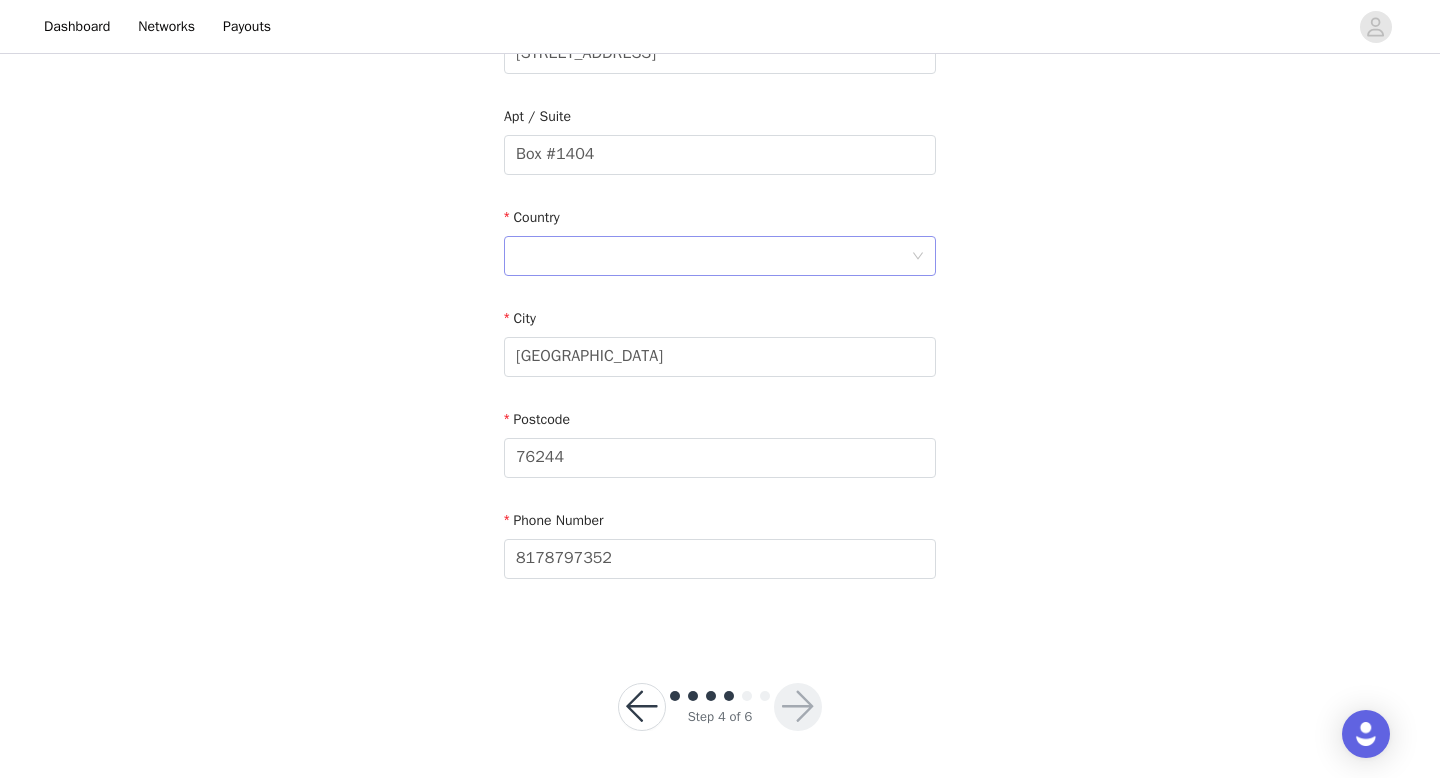 click at bounding box center [713, 256] 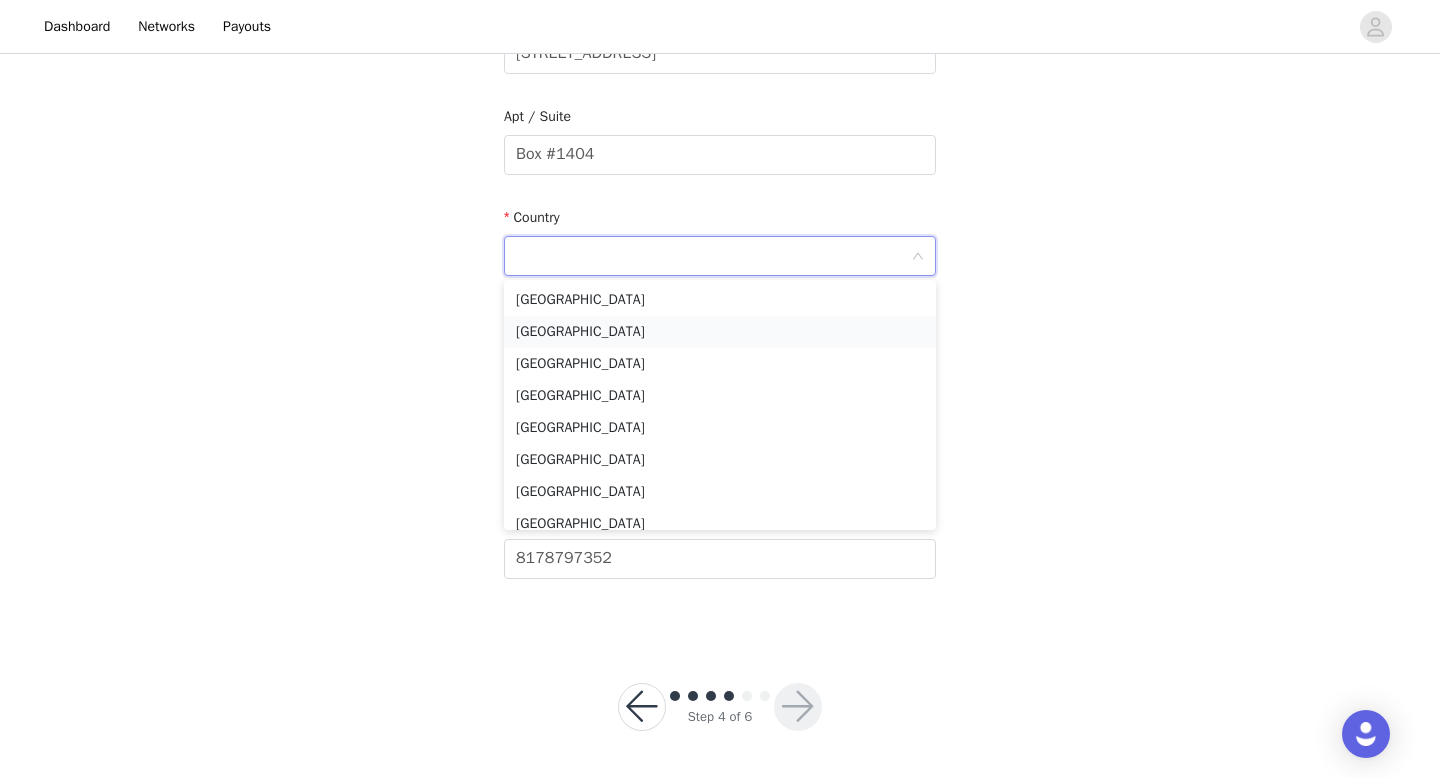 click on "Canada" at bounding box center [720, 332] 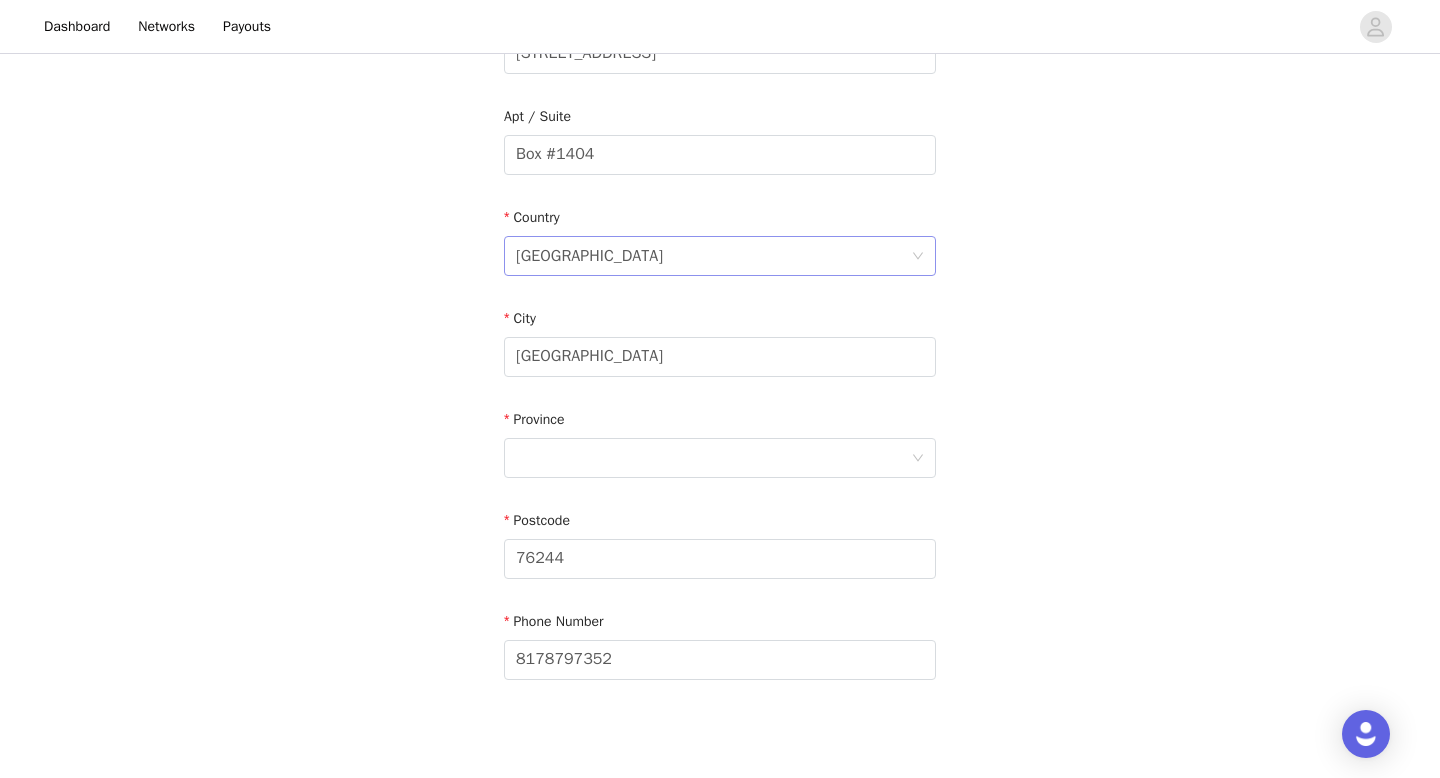 click on "Canada" at bounding box center (713, 256) 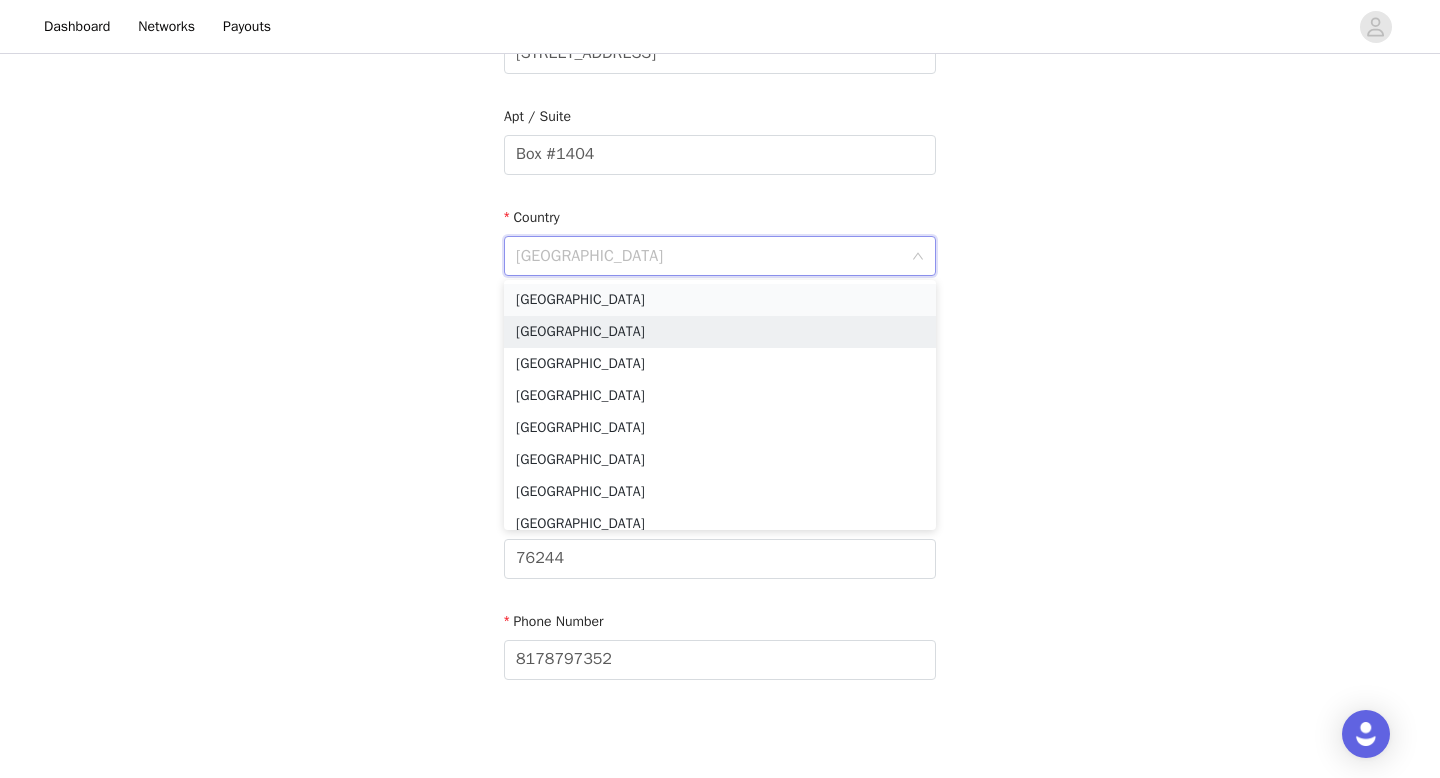 click on "United States" at bounding box center (720, 300) 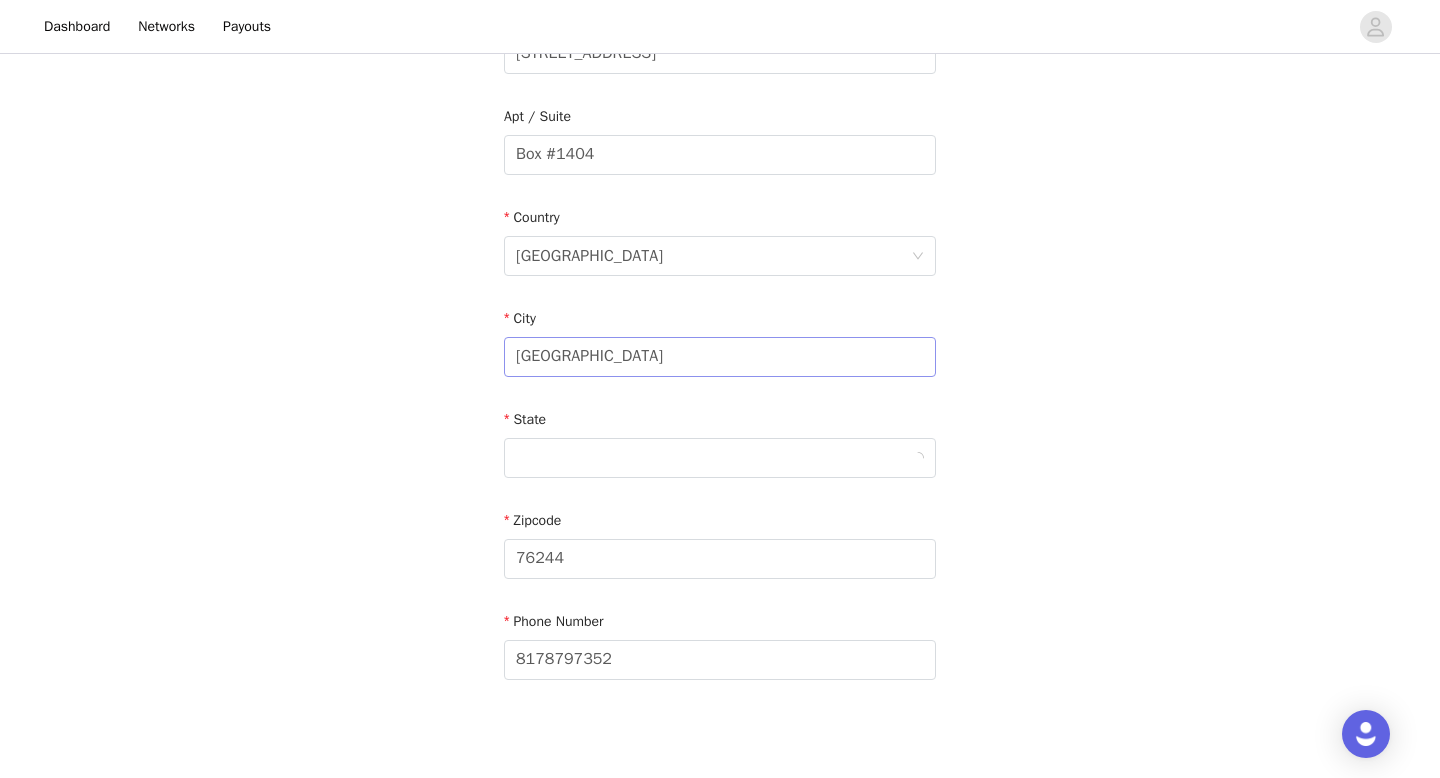 scroll, scrollTop: 585, scrollLeft: 0, axis: vertical 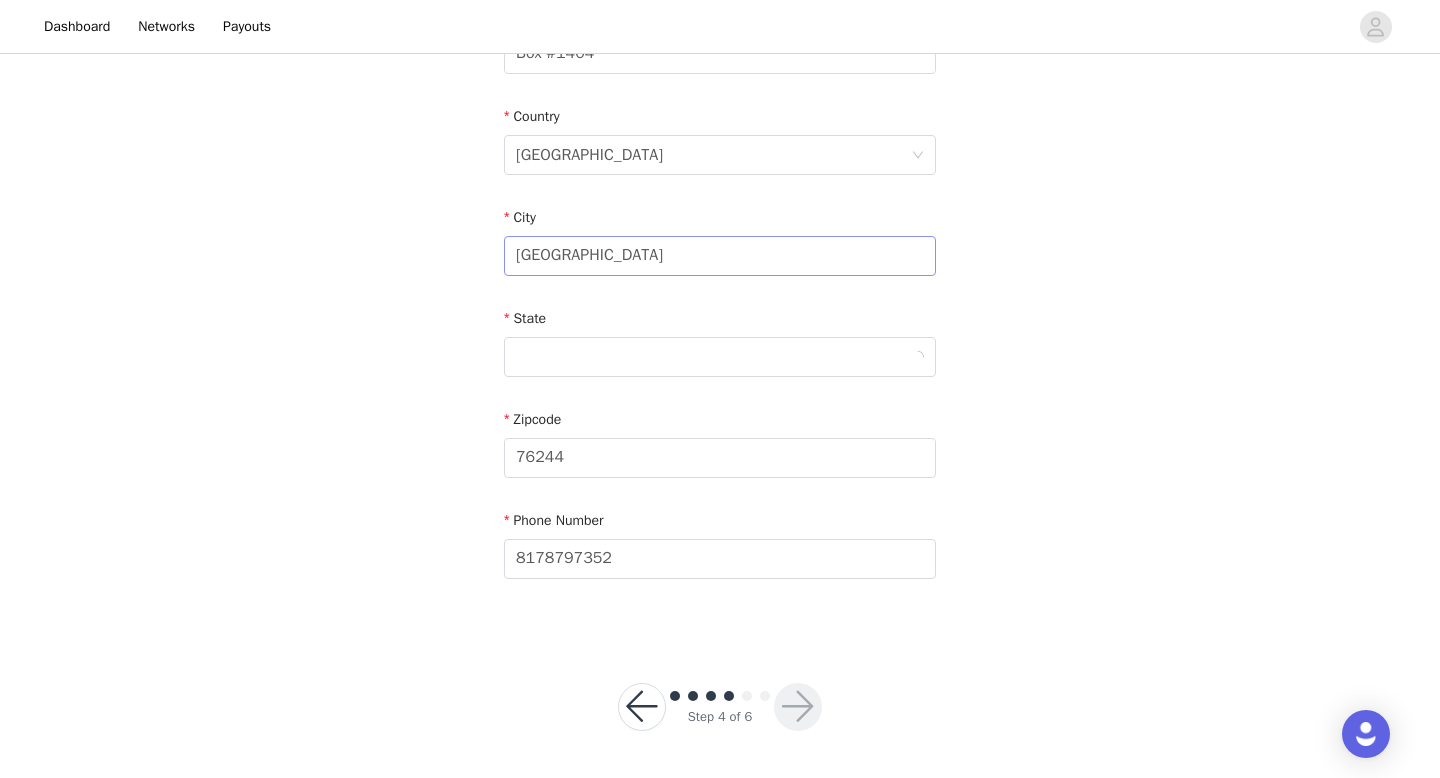 click at bounding box center (713, 357) 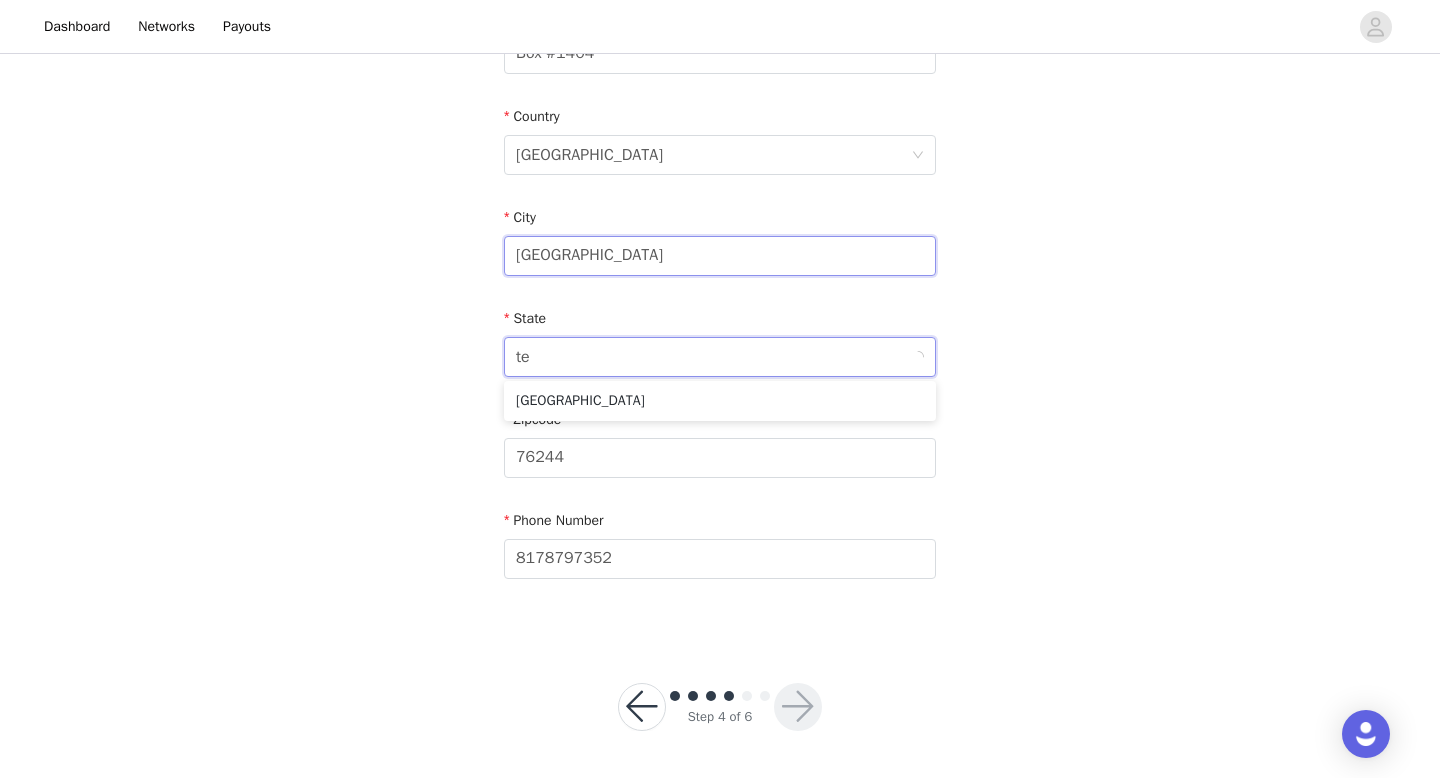 click on "FORT WORTH" at bounding box center [720, 256] 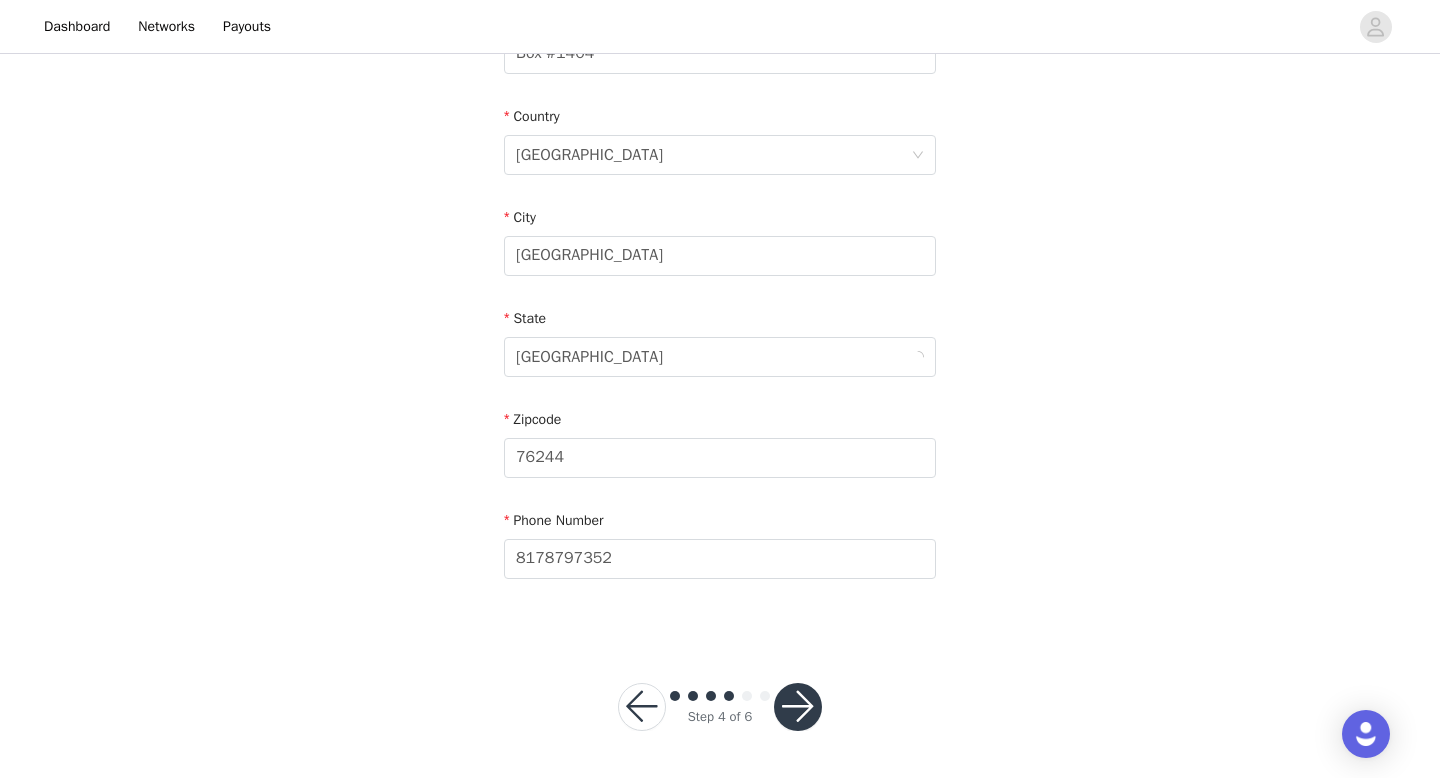 click on "Country
United States" at bounding box center [720, 144] 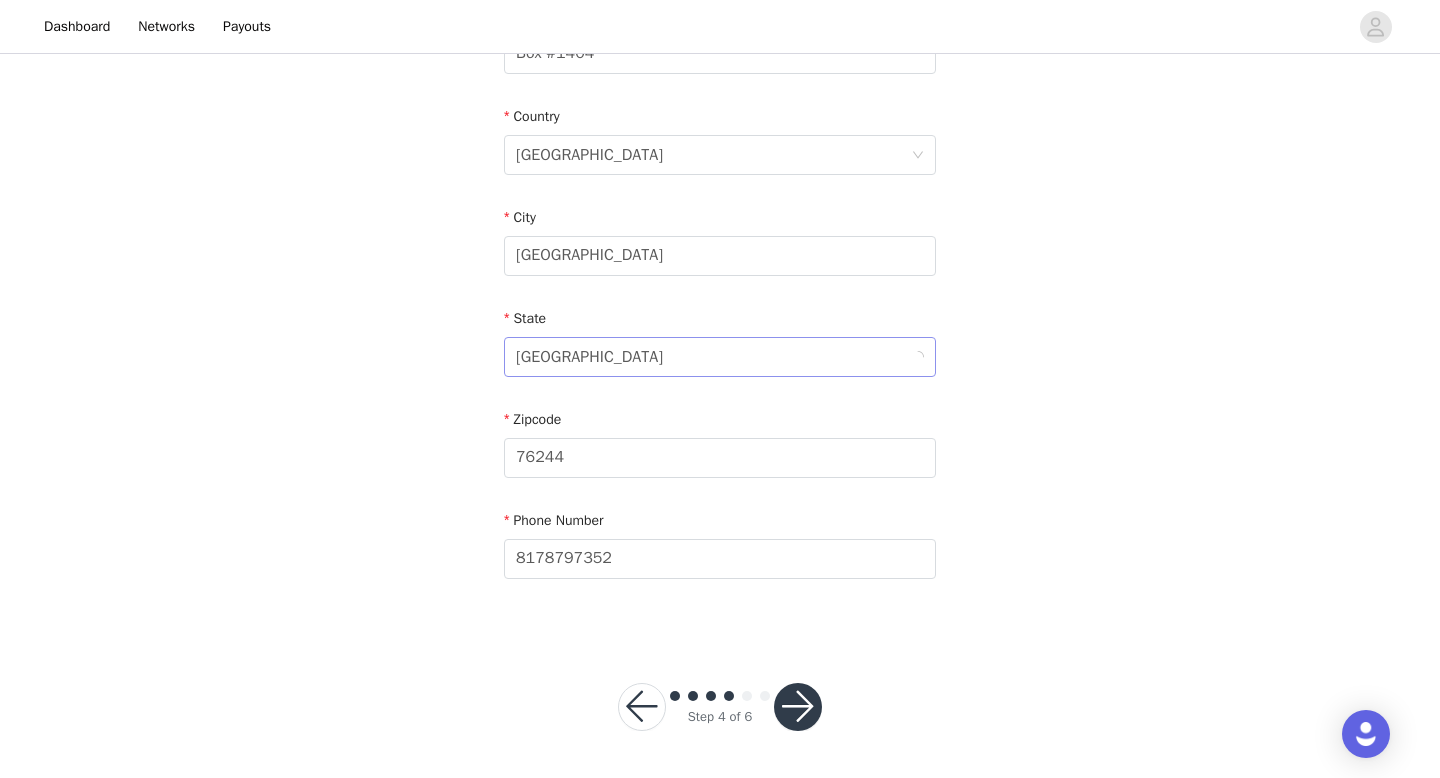 click on "Northwest Territories" at bounding box center [713, 357] 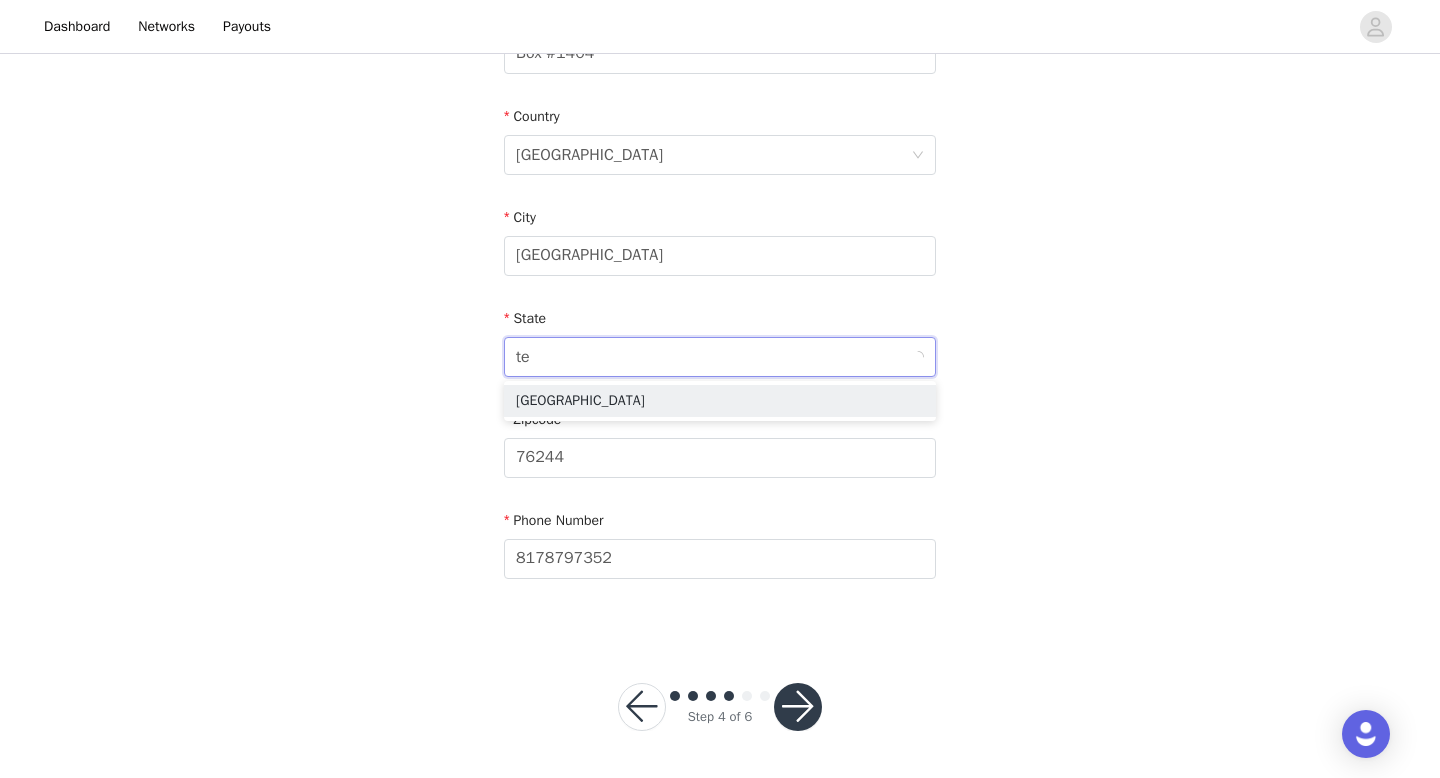 click on "Country
United States" at bounding box center (720, 144) 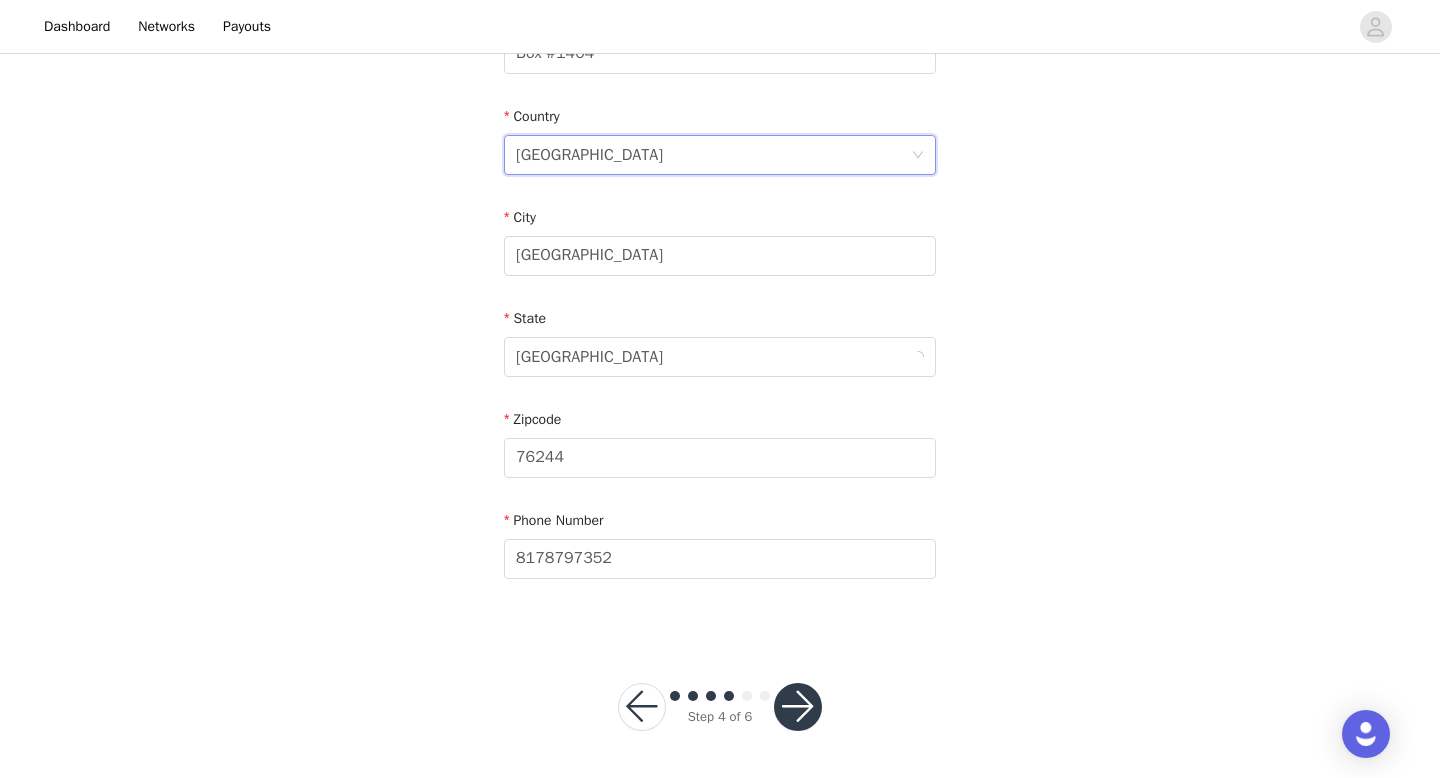 click on "United States" at bounding box center [713, 155] 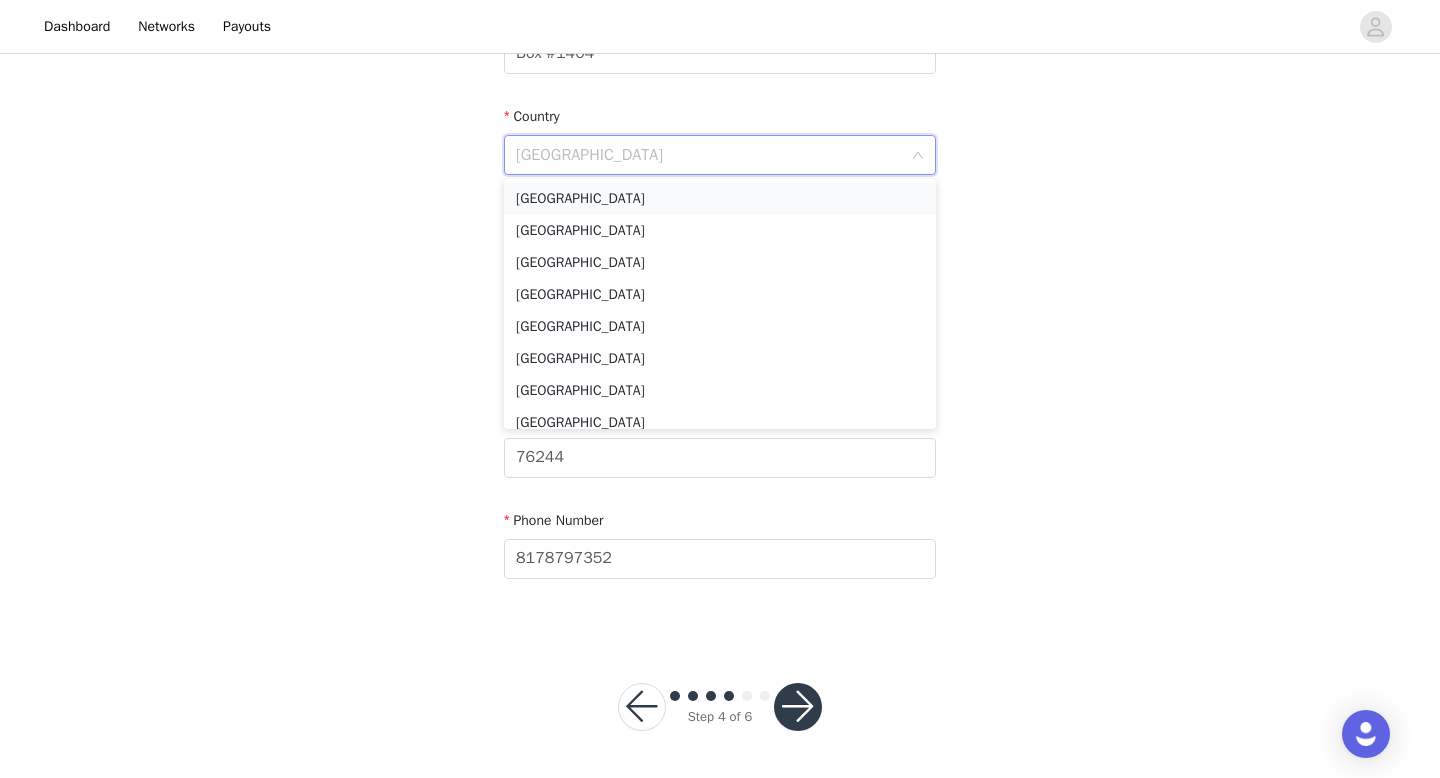 click on "United States" at bounding box center (720, 199) 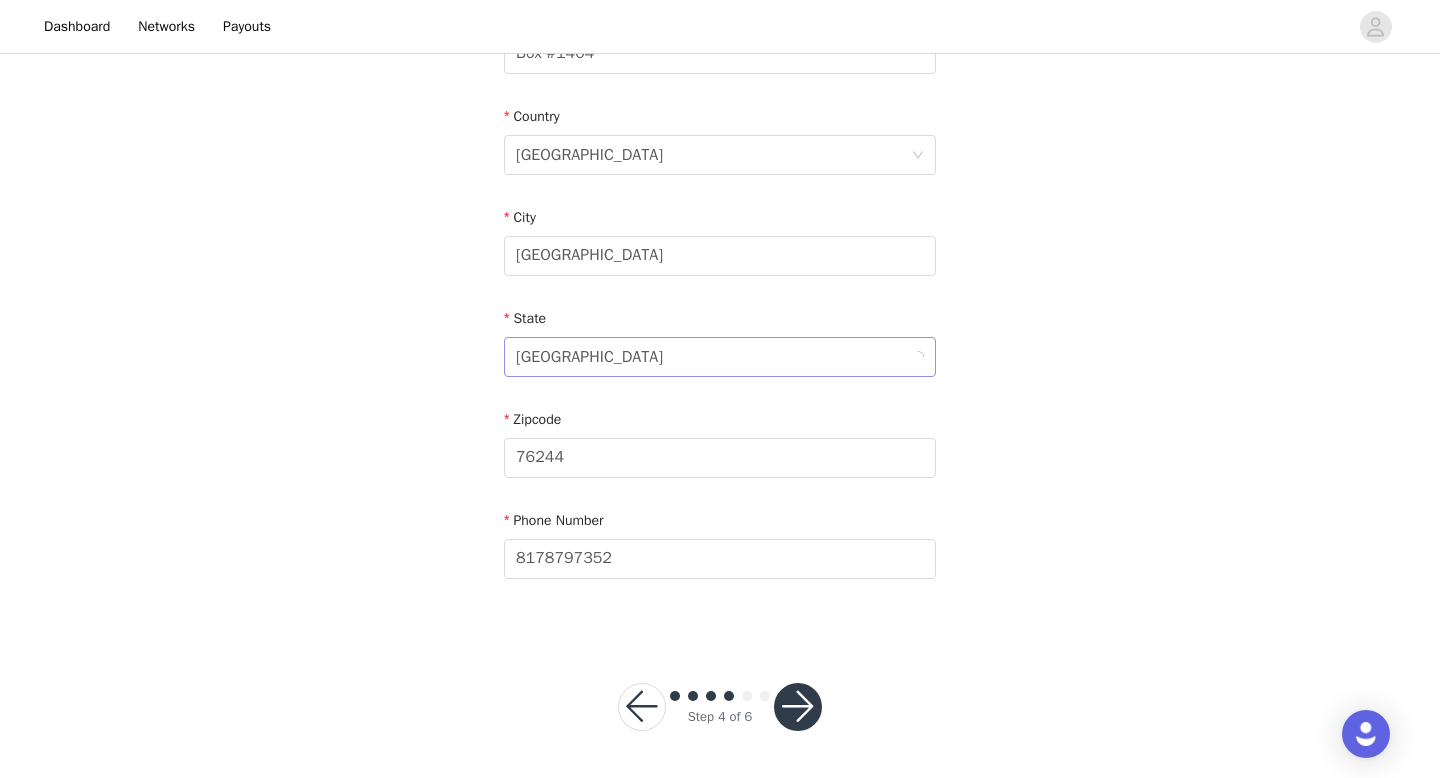 click on "Northwest Territories" at bounding box center [713, 357] 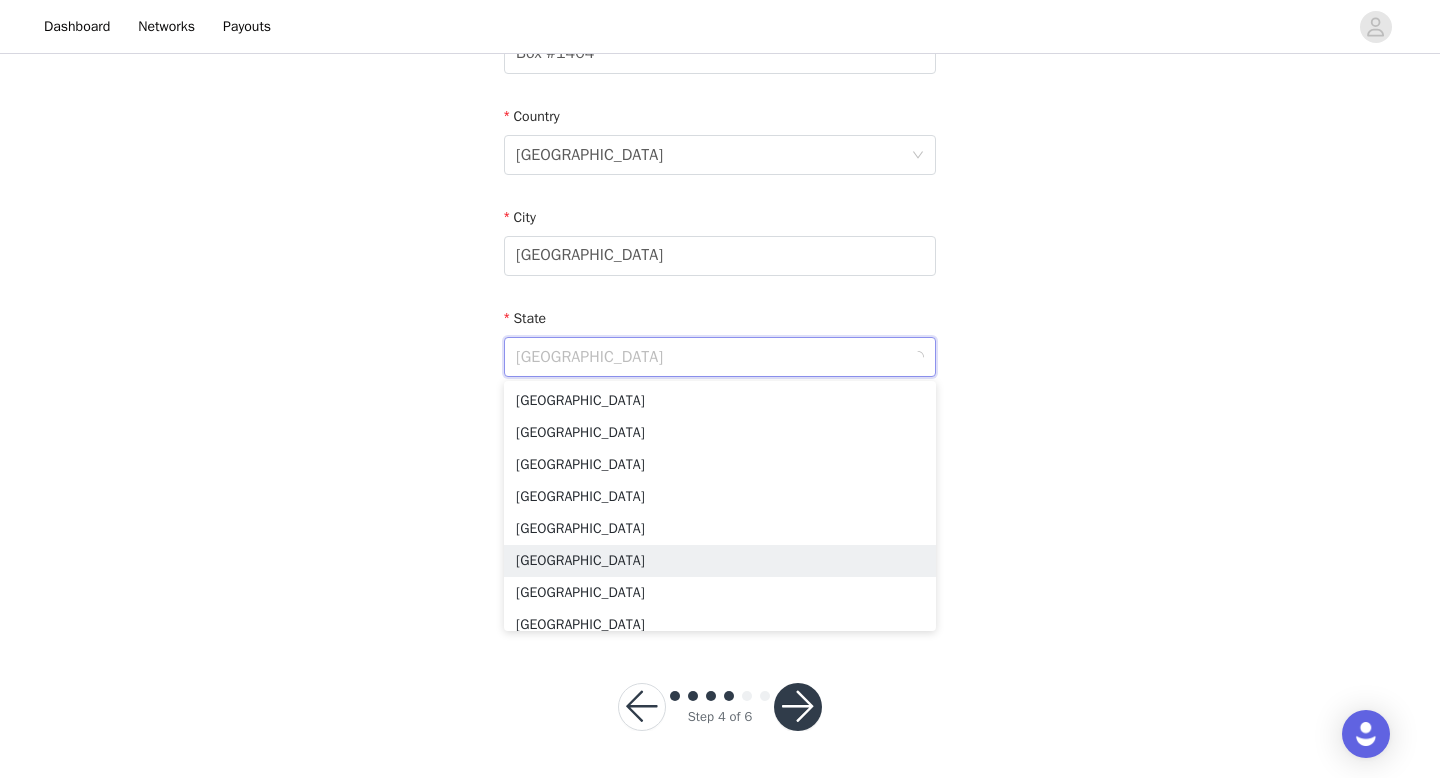 click on "STEP 4 OF 6
Shipping Information
Email kmrobertson0@gmail.com   First Name Kaitlyn   Last Name Robertson   Address 3000 Mountain Creek Parkway   Apt / Suite Box #1404   Country
United States
City FORT WORTH   State
Northwest Territories
Zipcode 76244   Phone Number 8178797352" at bounding box center (720, 54) 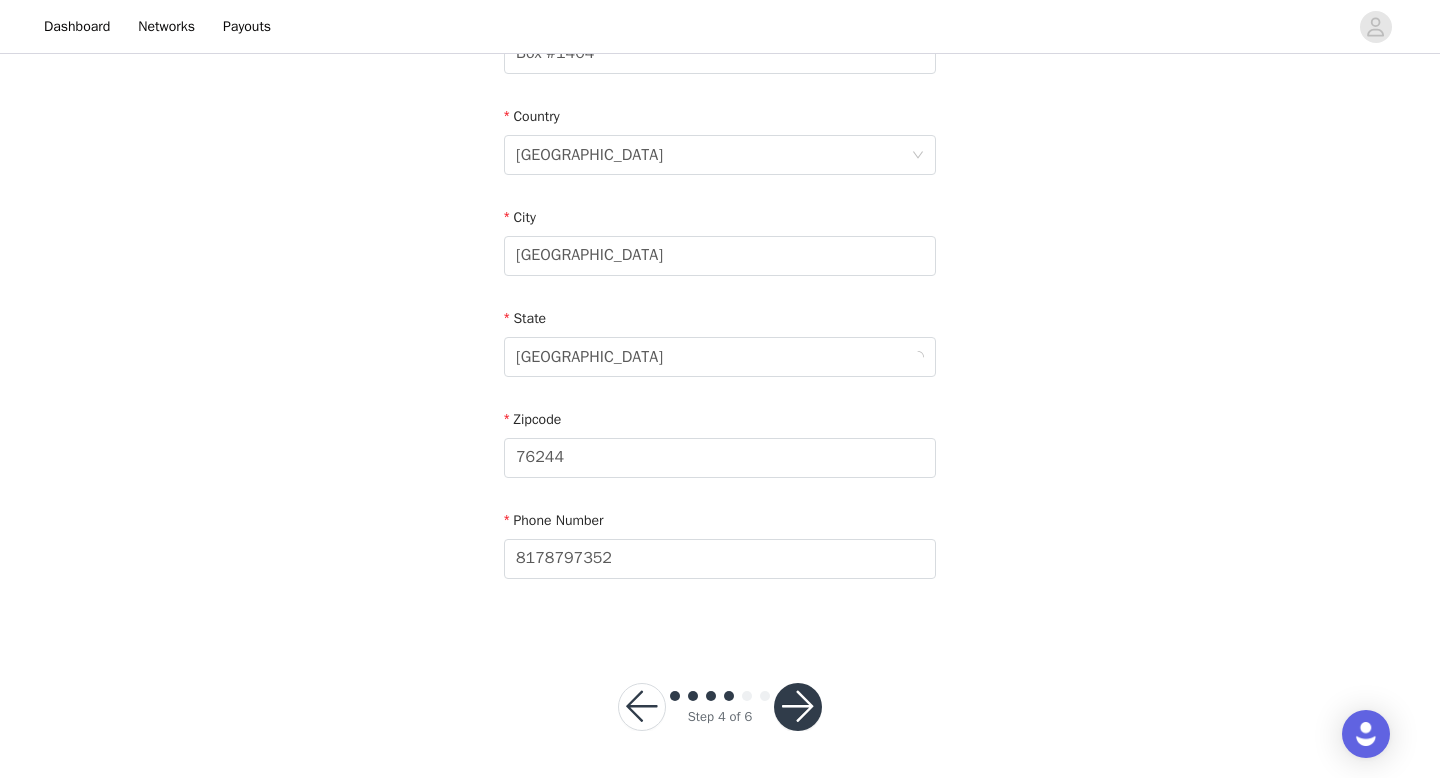 click on "State" at bounding box center [720, 322] 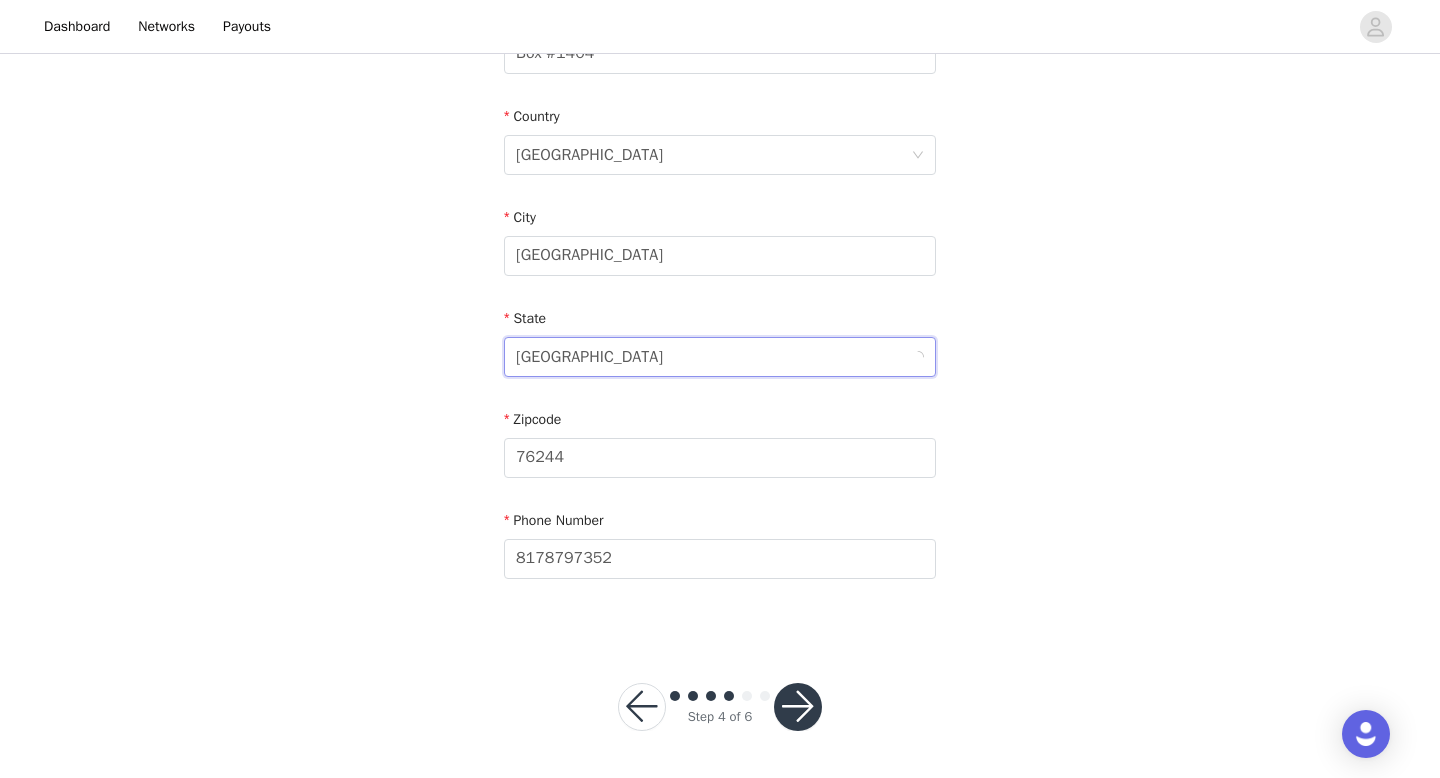 click on "Northwest Territories" at bounding box center (713, 357) 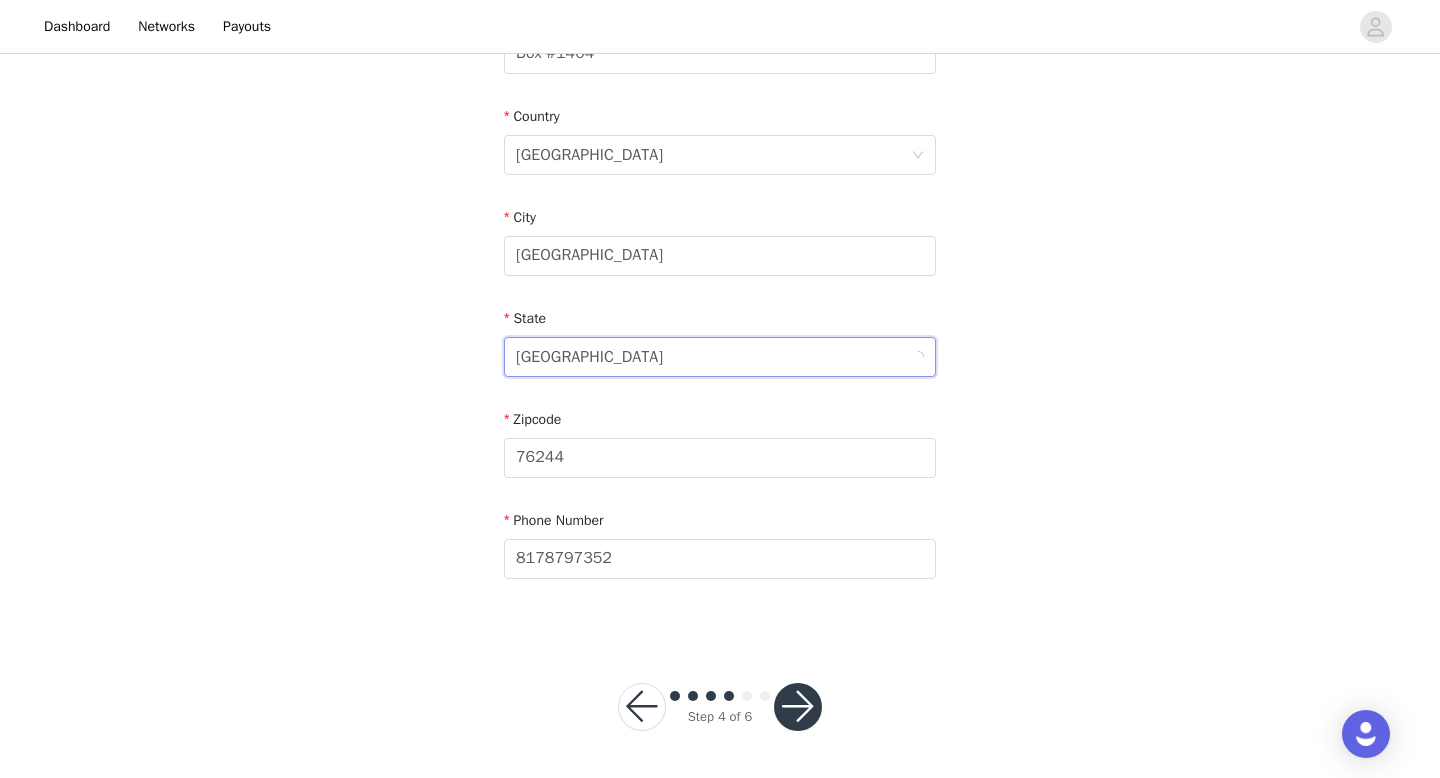 click at bounding box center [0, 0] 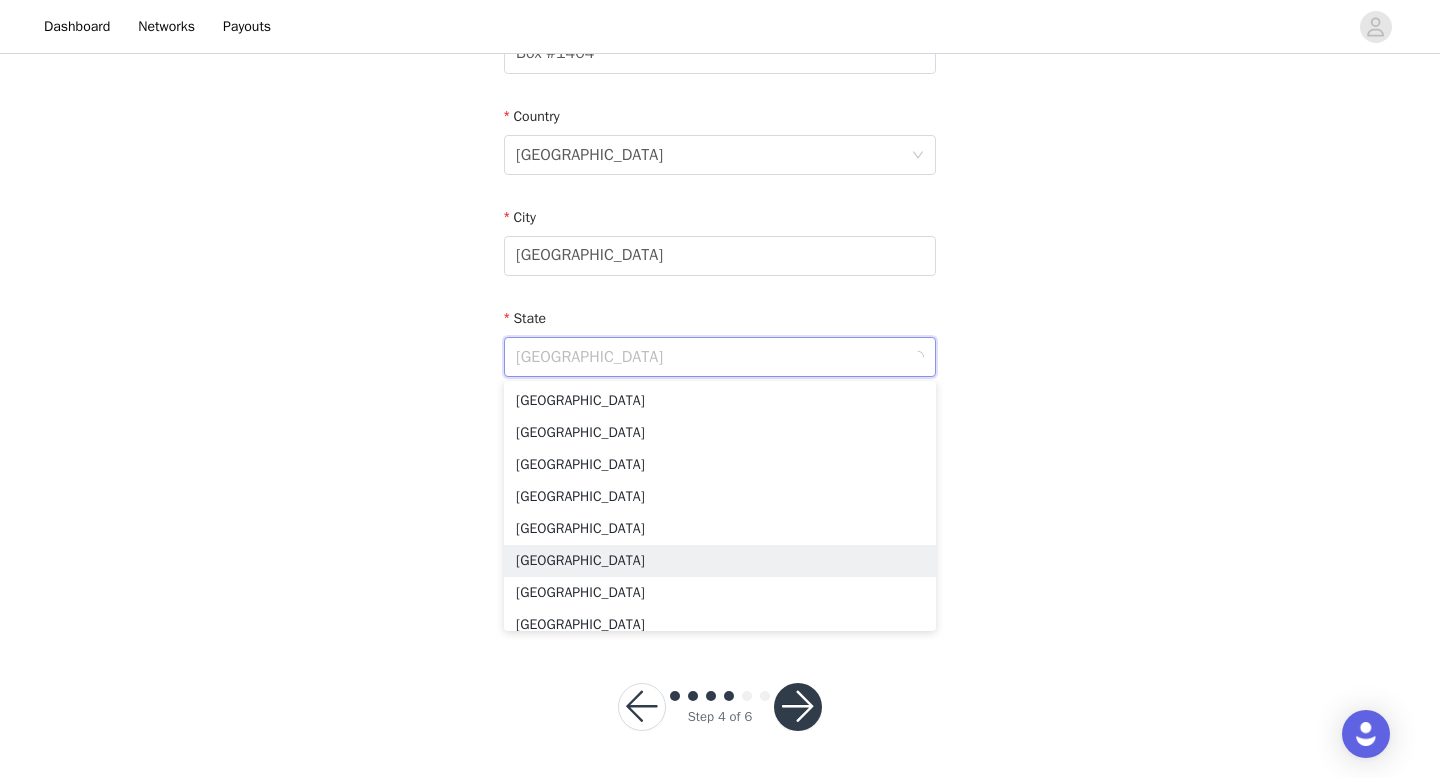 type on "r" 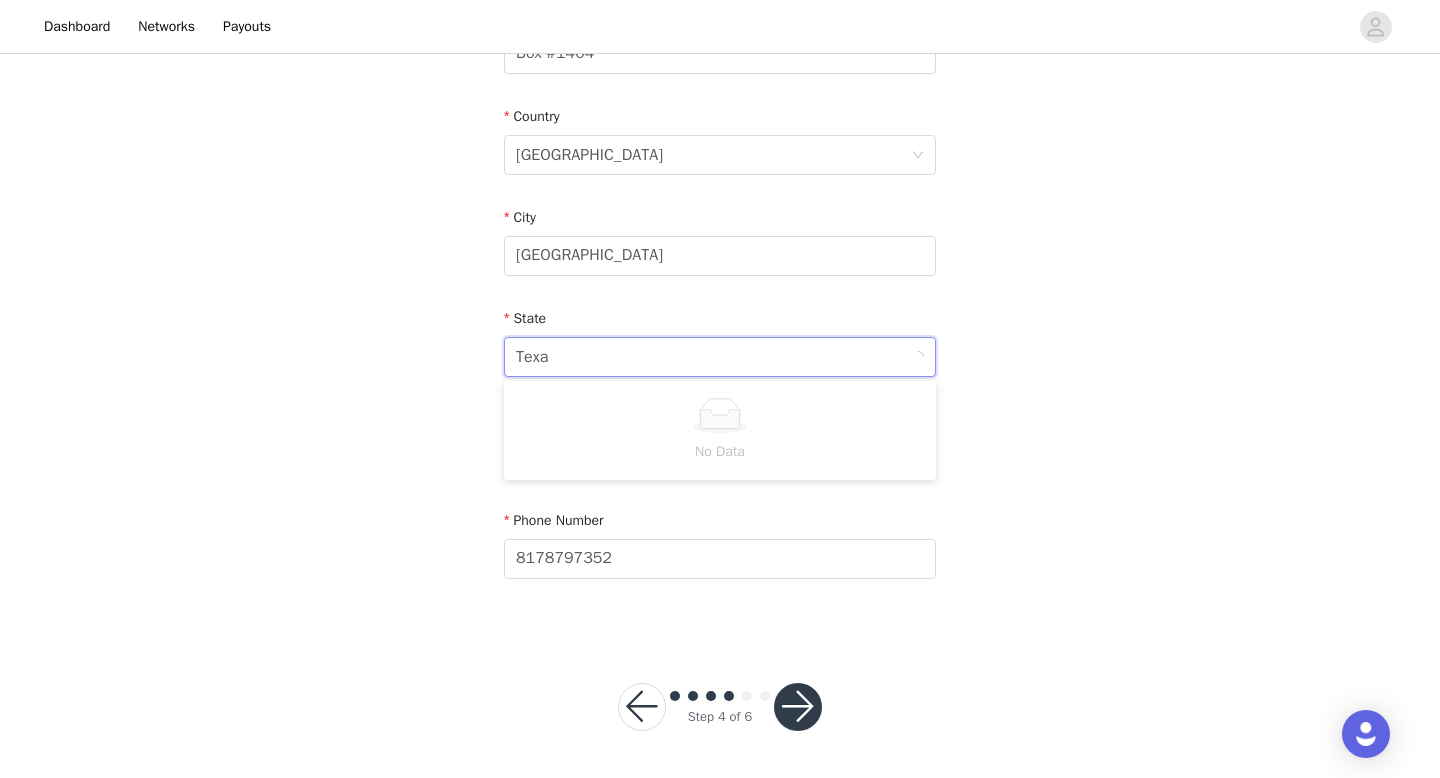type on "Texa" 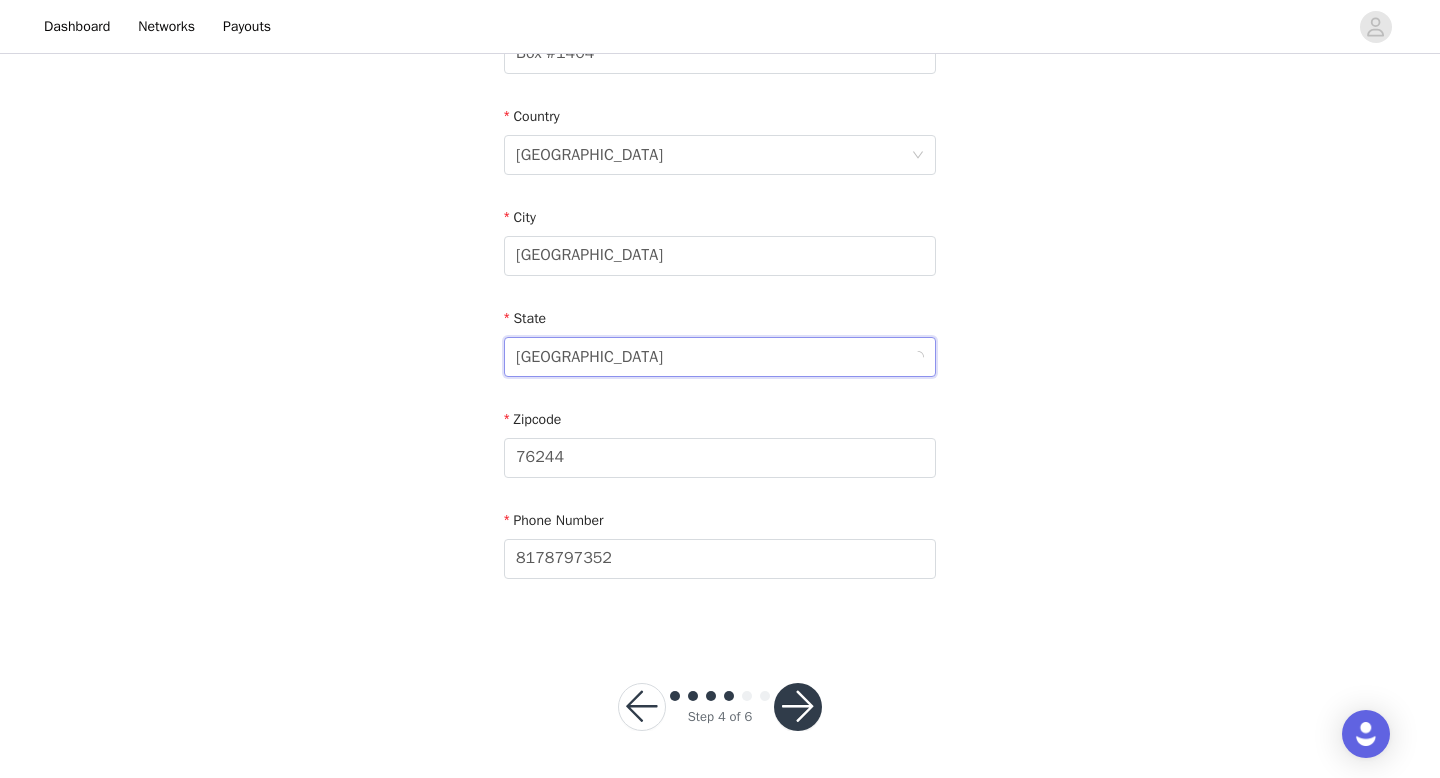 click on "Northwest Territories" at bounding box center (589, 357) 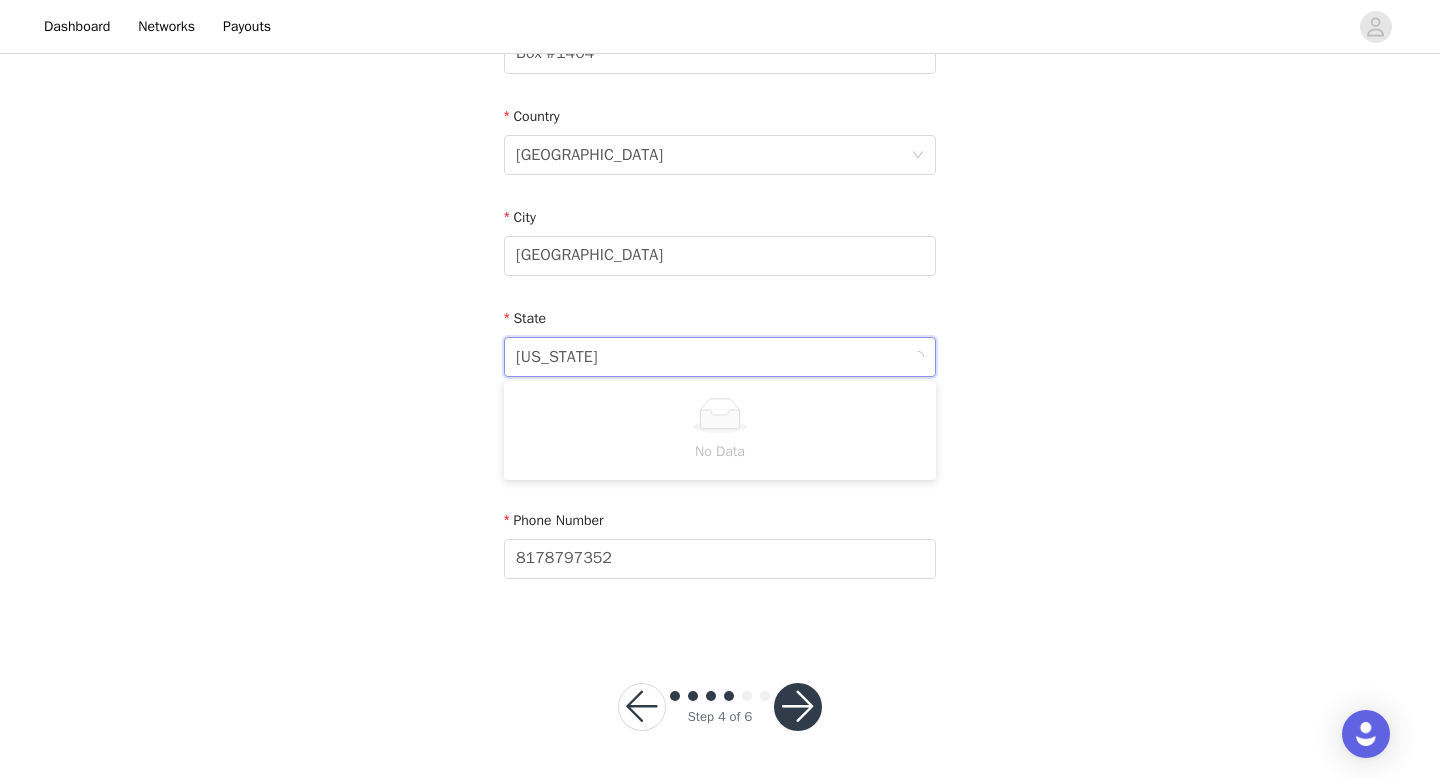 type on "Texas" 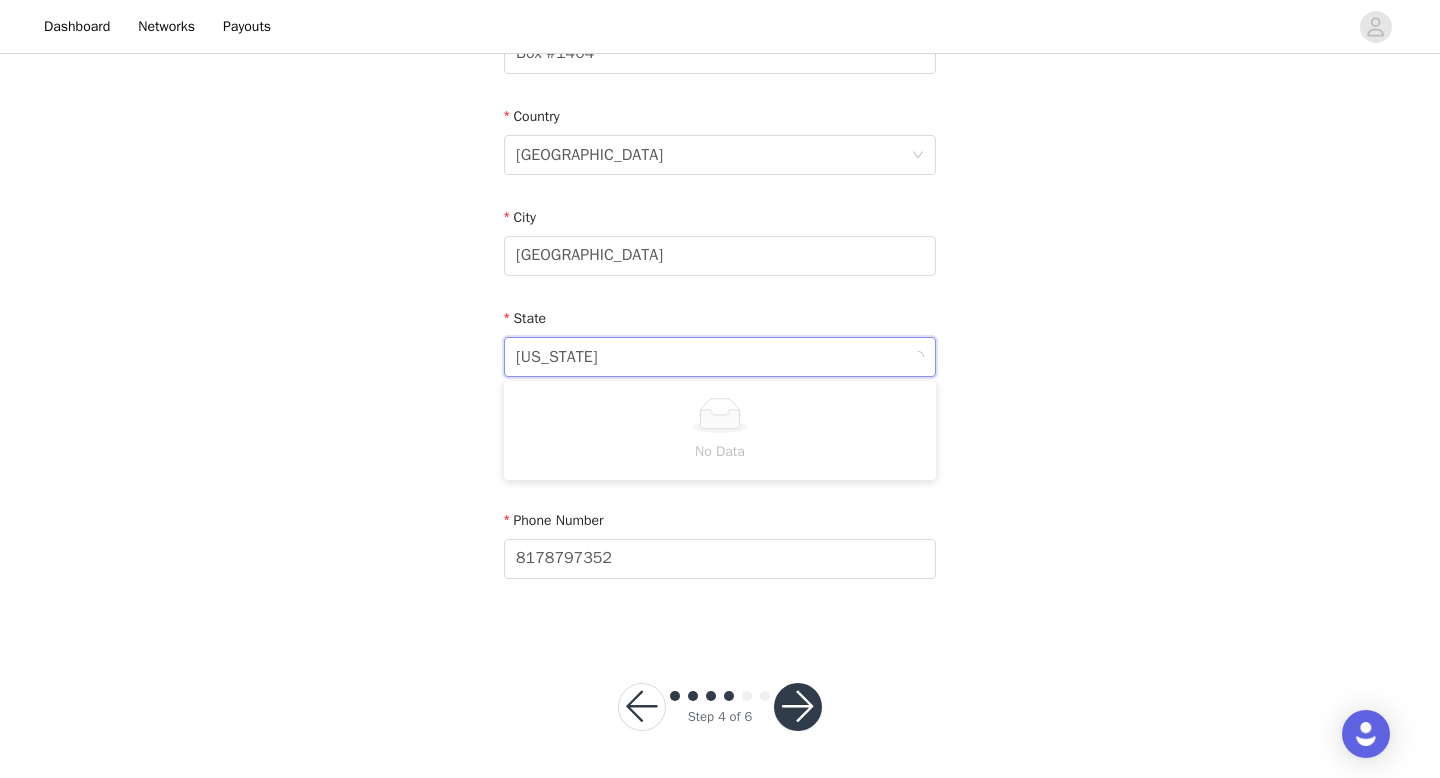 click on "Email kmrobertson0@gmail.com   First Name Kaitlyn   Last Name Robertson   Address 3000 Mountain Creek Parkway   Apt / Suite Box #1404   Country
United States
City FORT WORTH   State
Northwest Territories
Texas Texas    Zipcode 76244   Phone Number 8178797352" at bounding box center (720, 94) 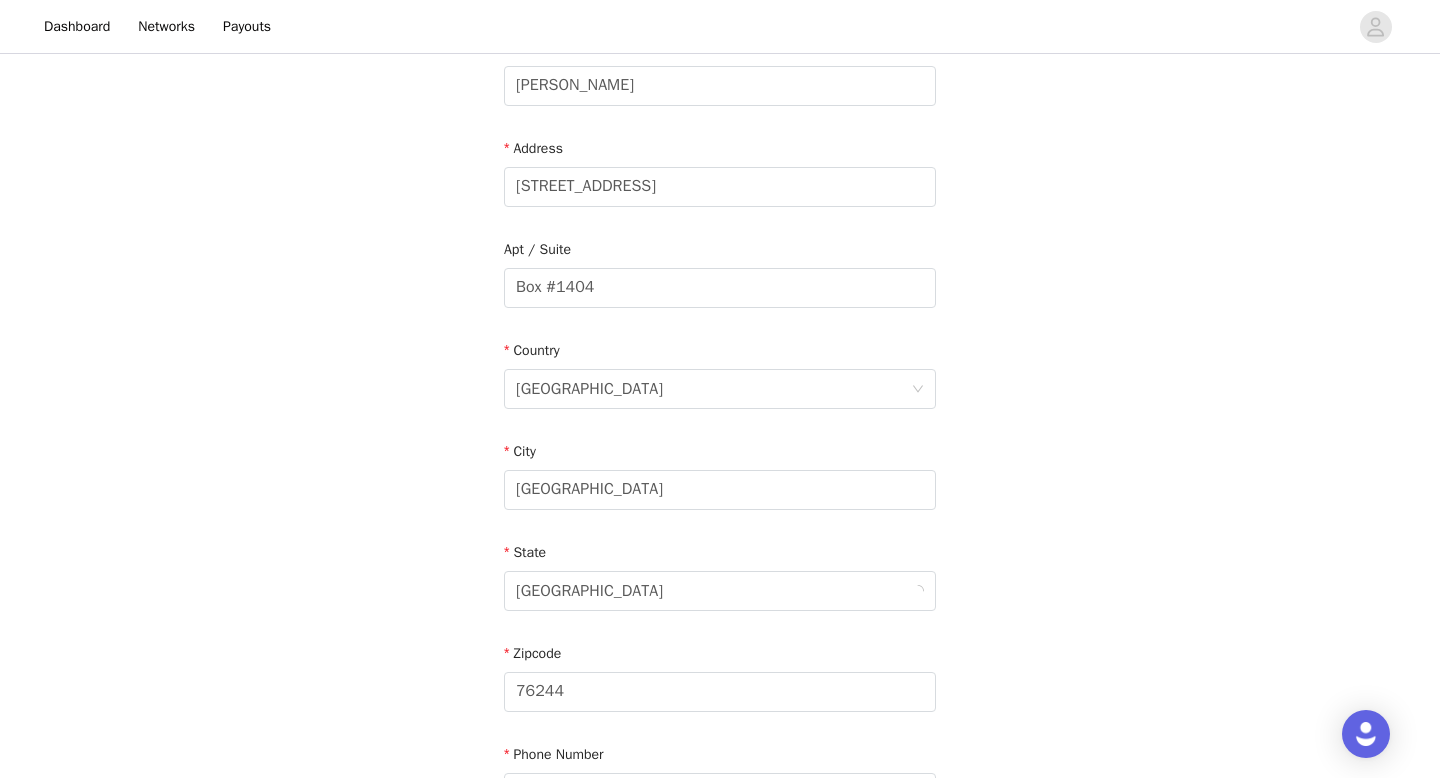 scroll, scrollTop: 323, scrollLeft: 0, axis: vertical 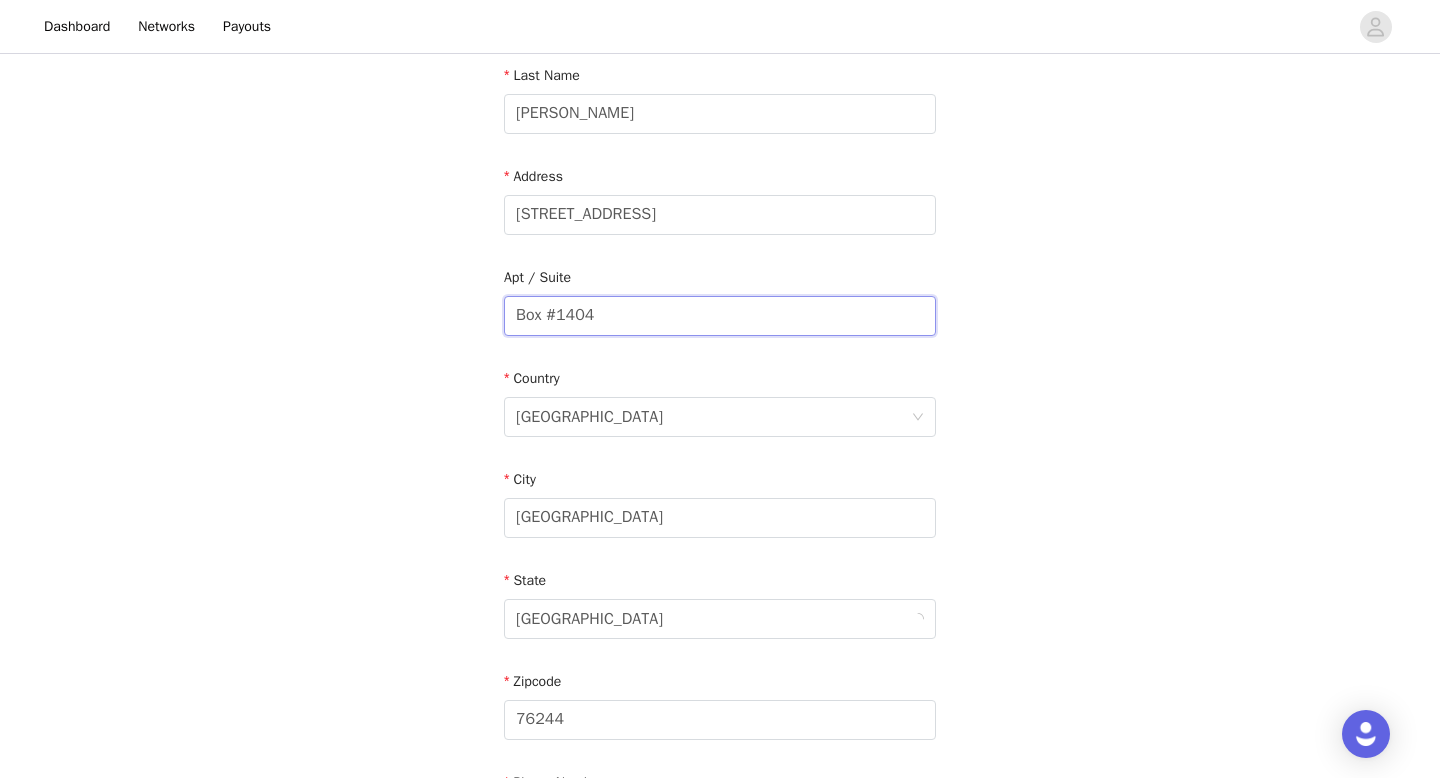 click on "Box #1404" at bounding box center (720, 316) 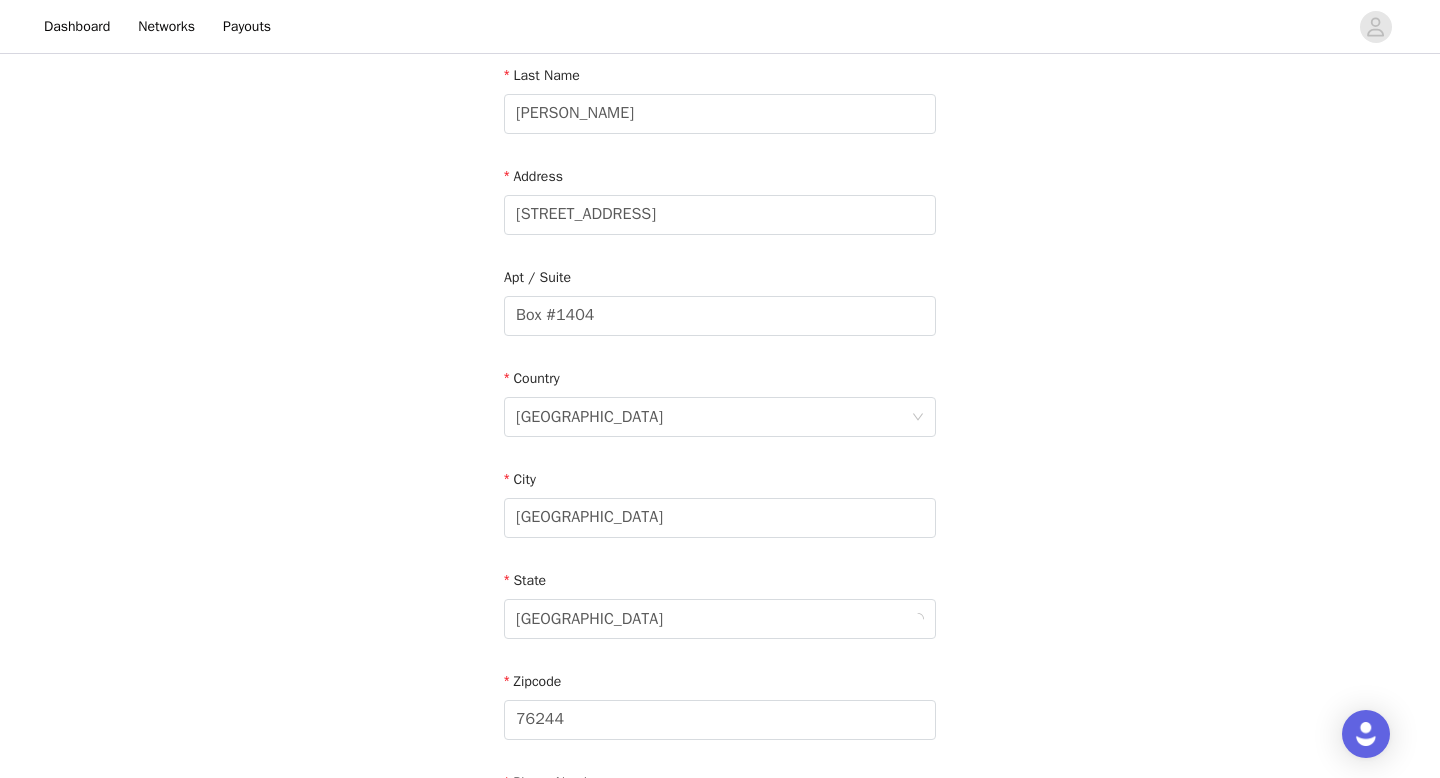 click on "Address" at bounding box center [720, 180] 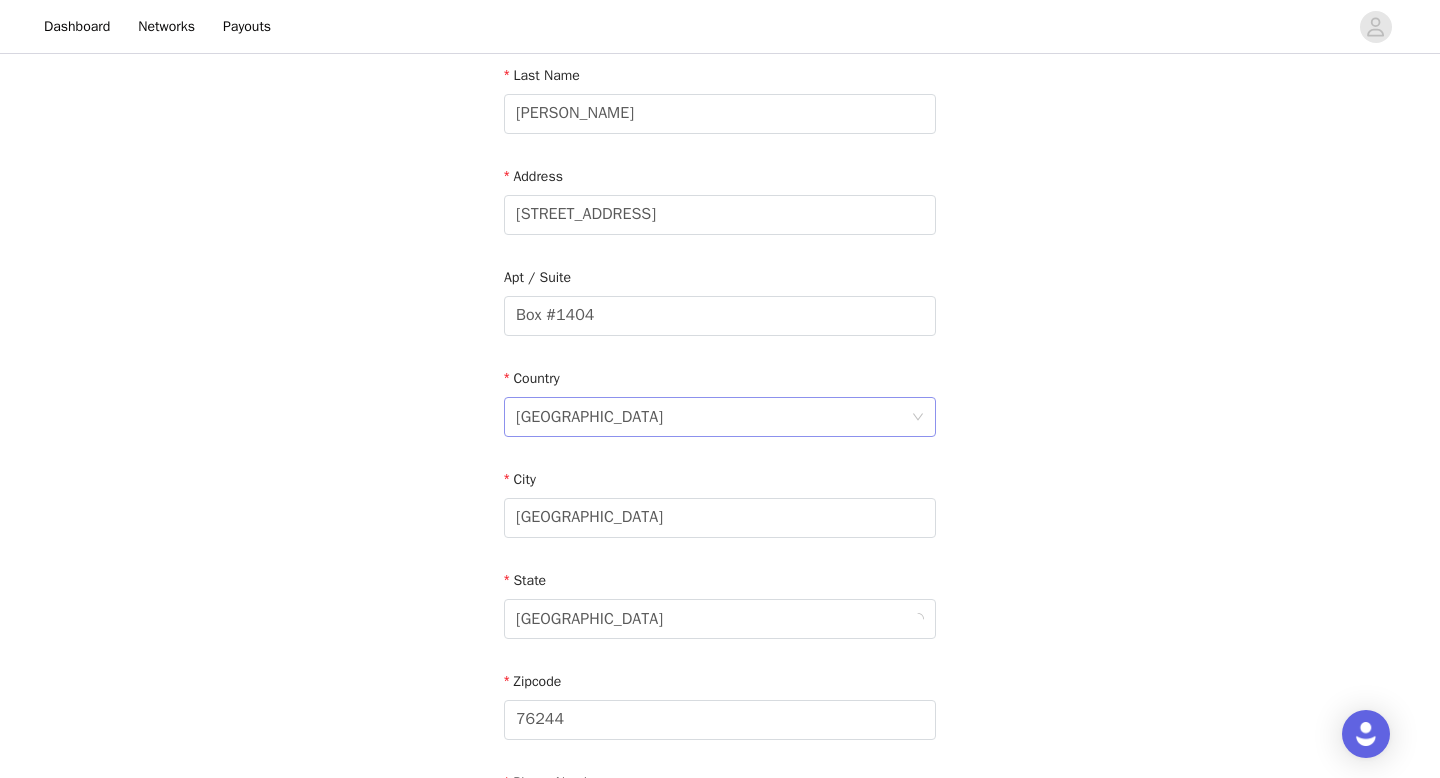 click on "United States" at bounding box center (713, 417) 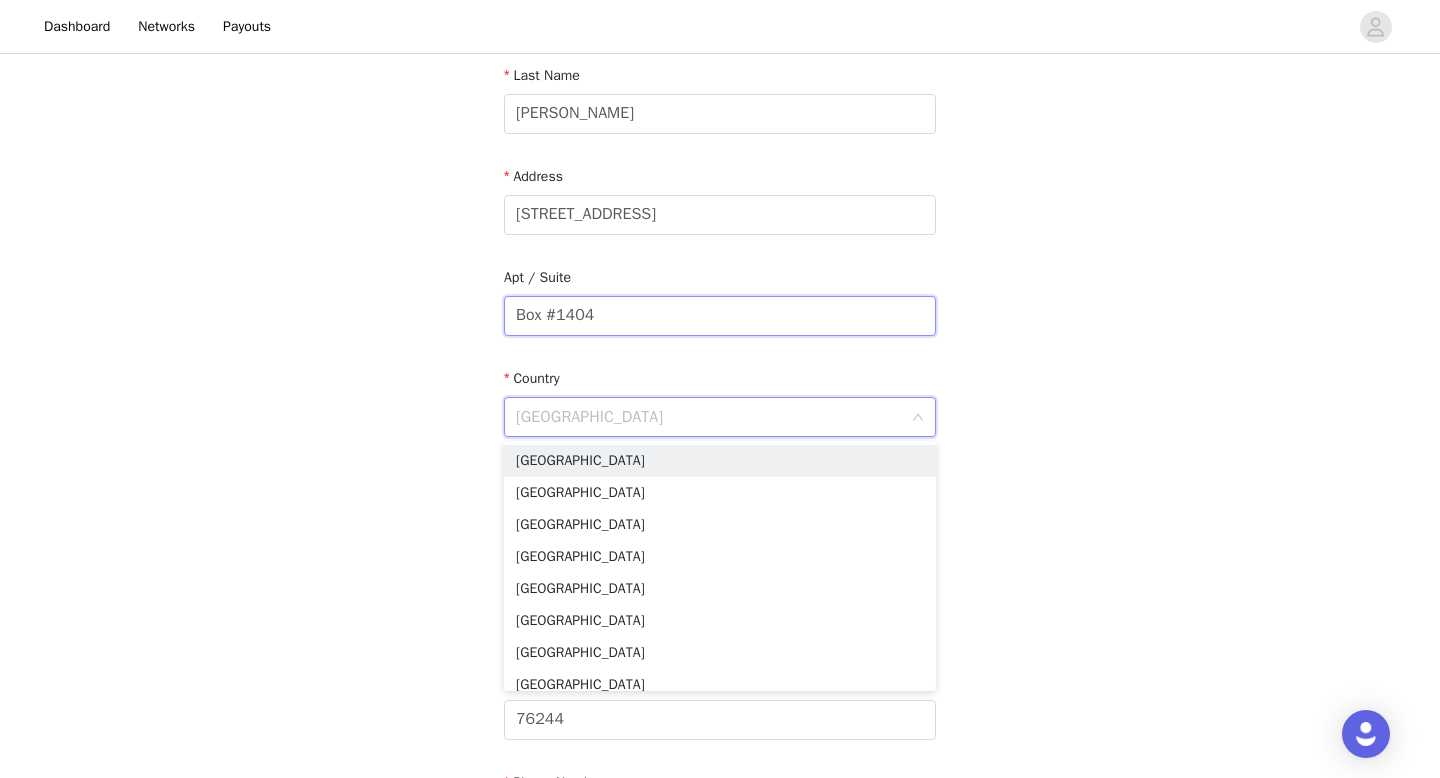 click on "Box #1404" at bounding box center [720, 316] 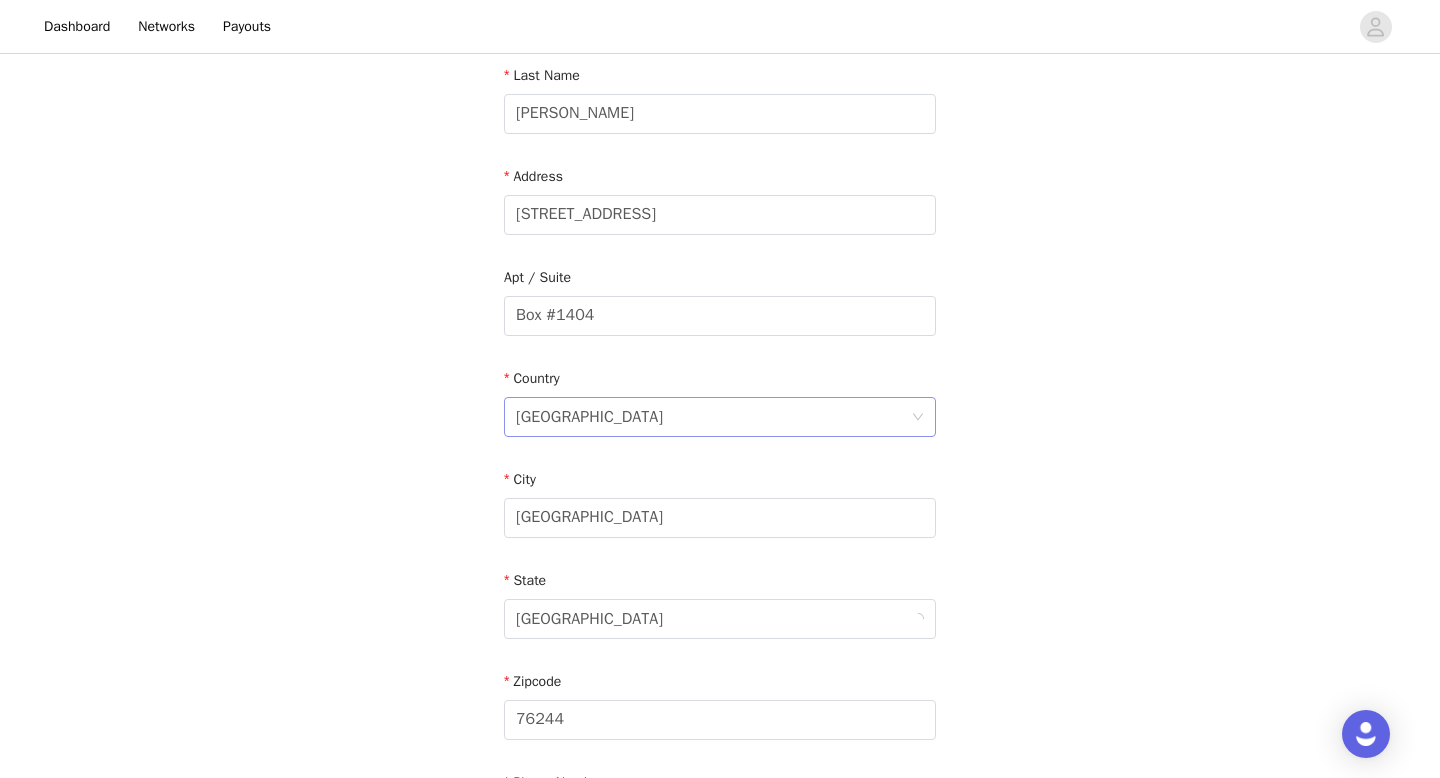 click on "United States" at bounding box center [713, 417] 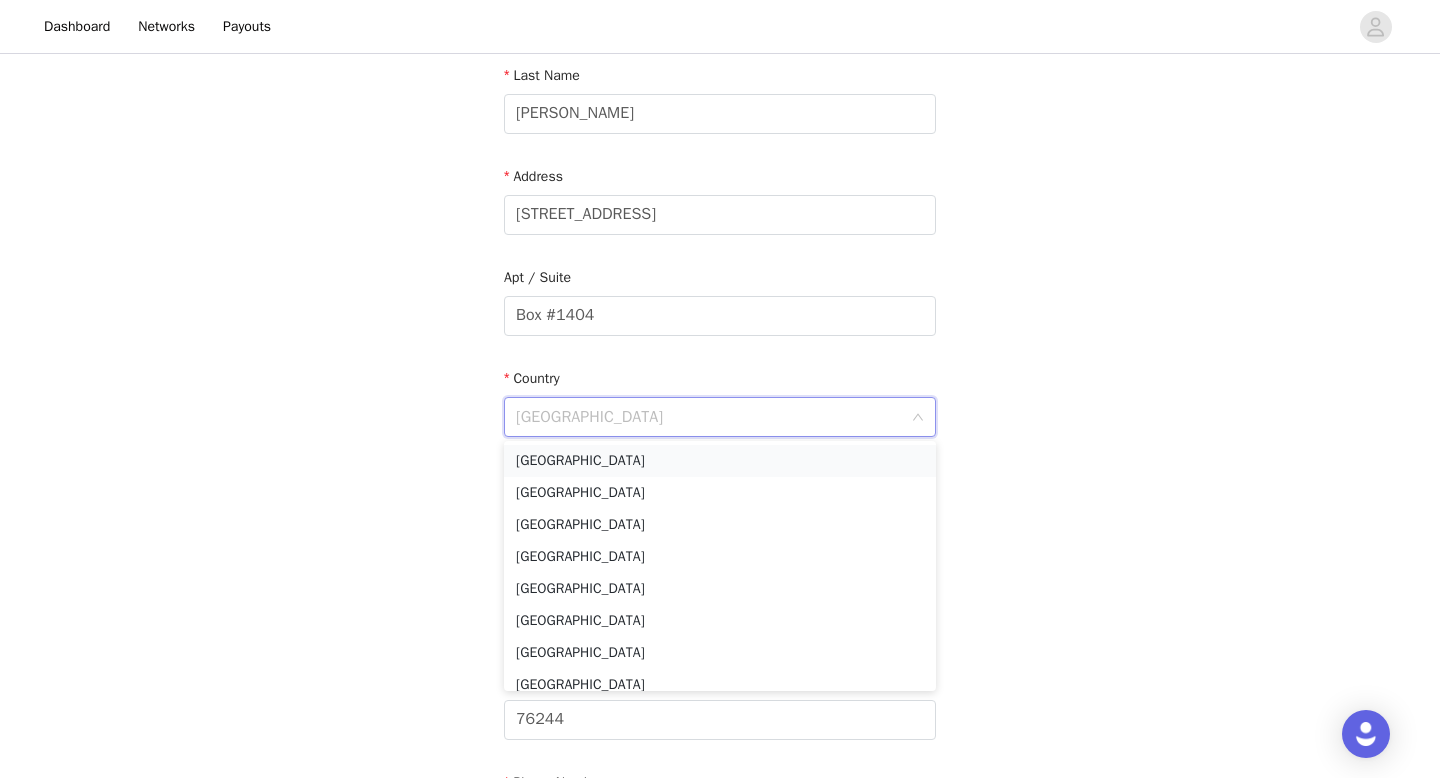 click on "United States" at bounding box center (720, 461) 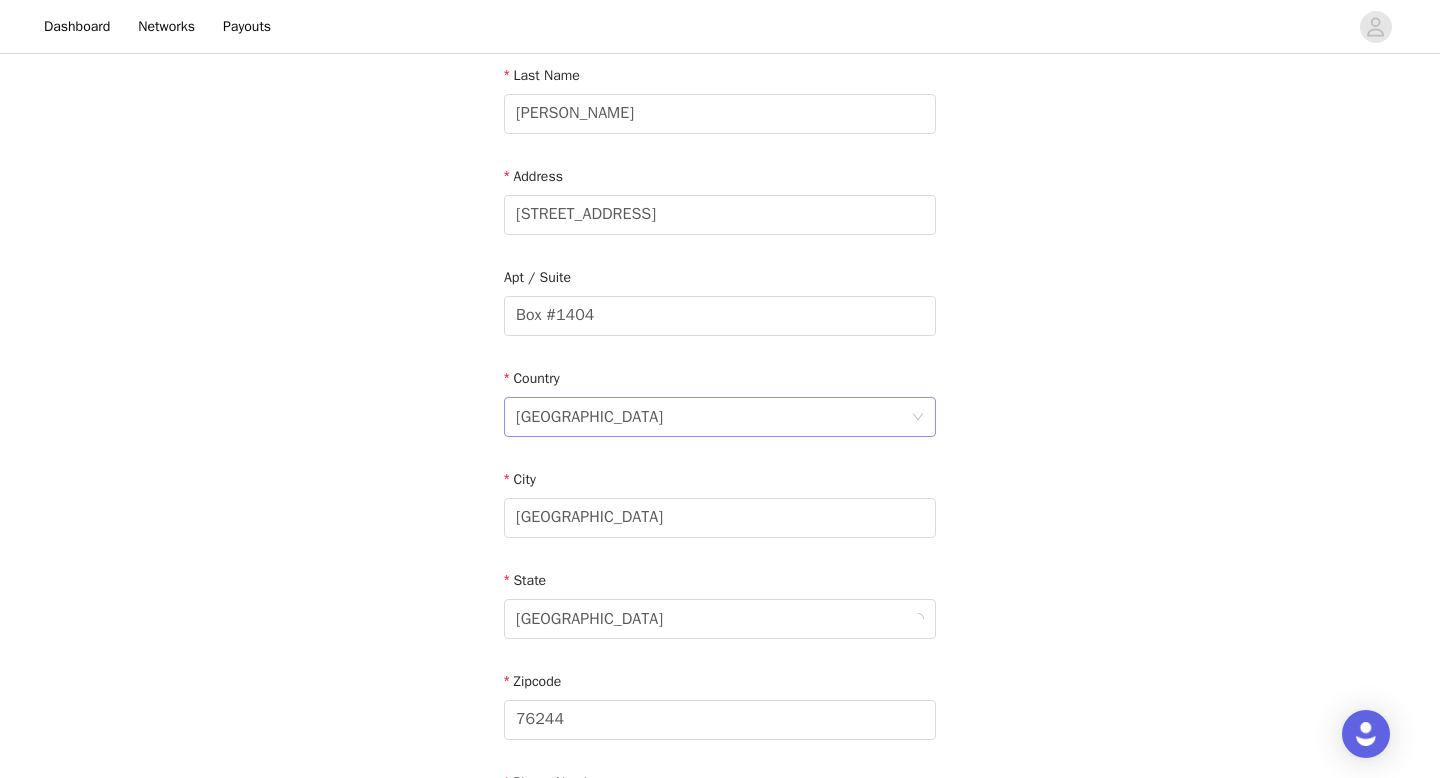 click on "United States" at bounding box center (713, 417) 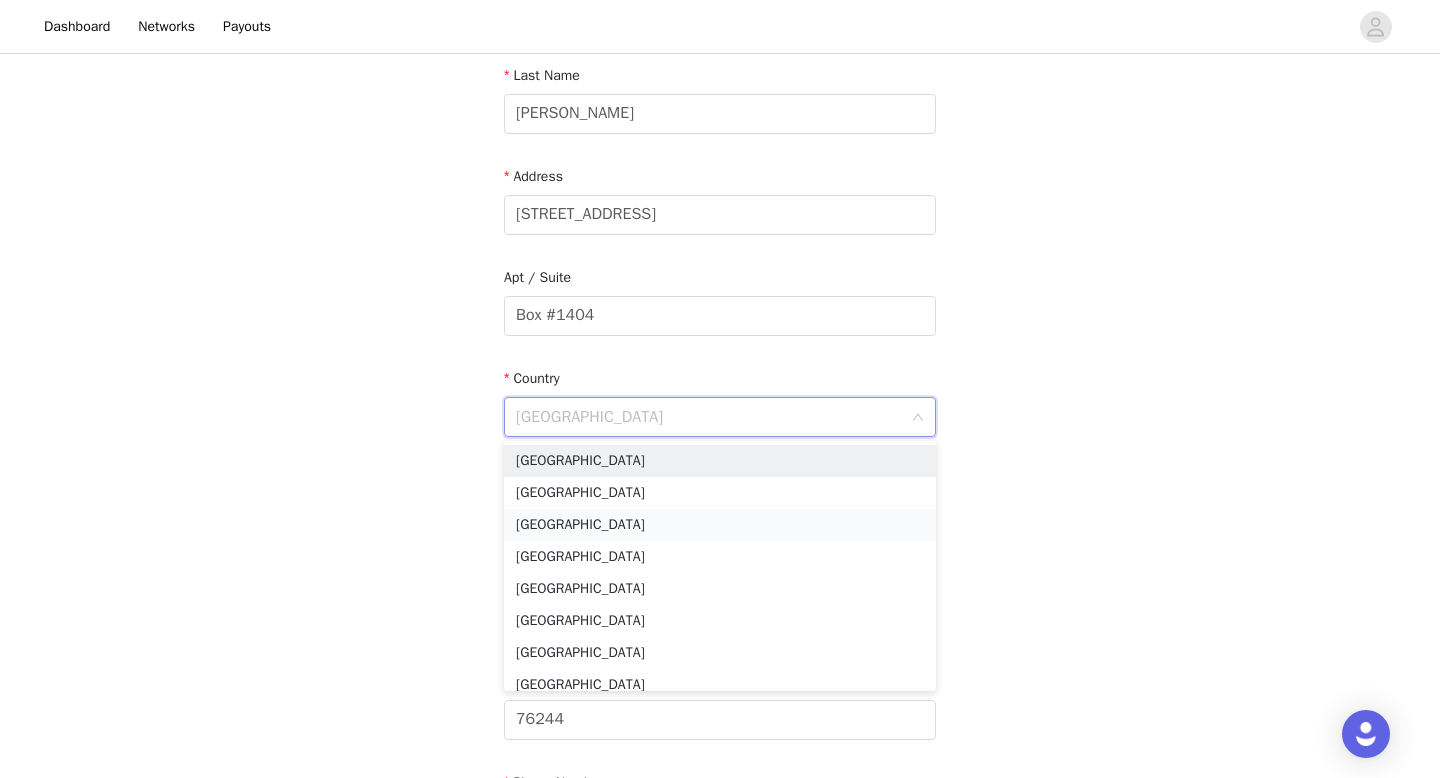 click on "United Kingdom" at bounding box center [720, 525] 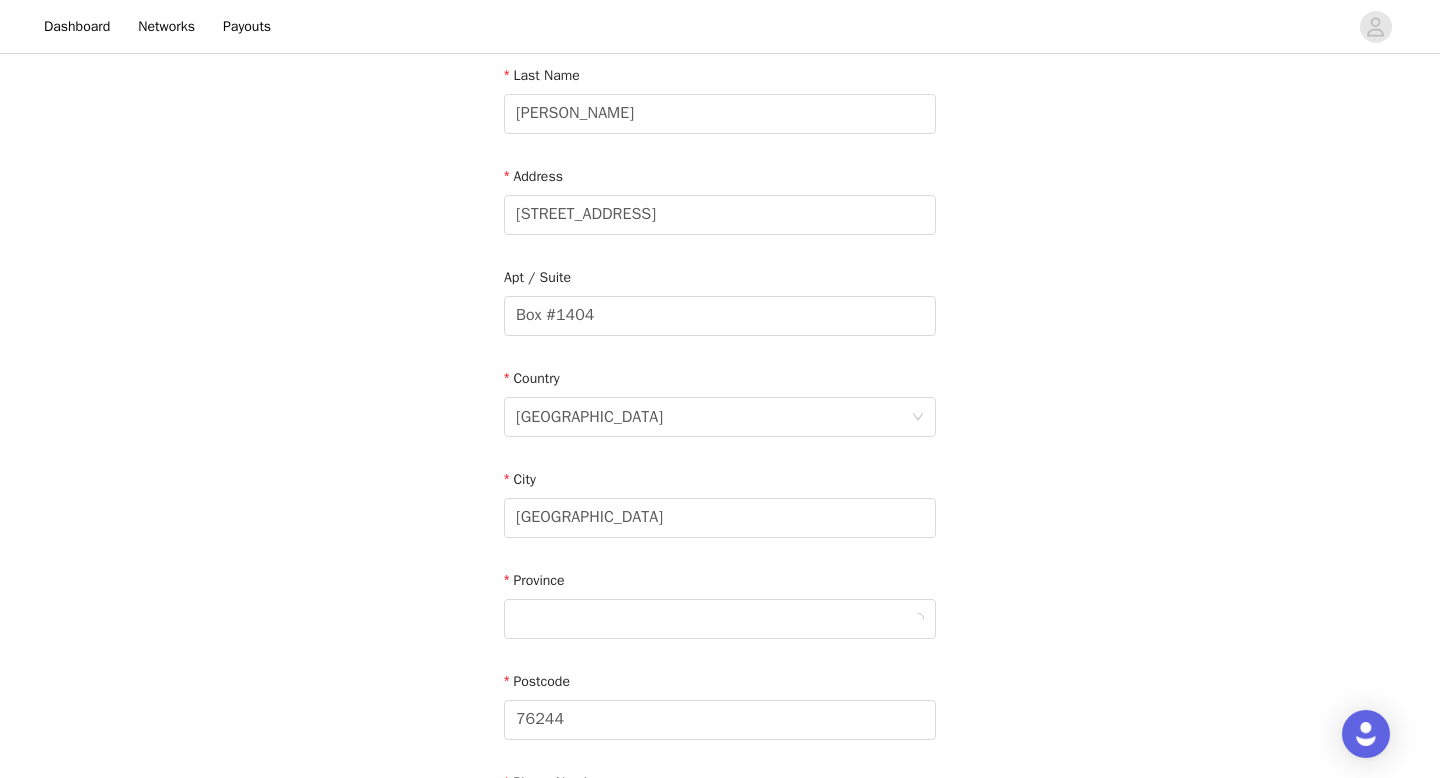 click on "Country
United Kingdom" at bounding box center (720, 406) 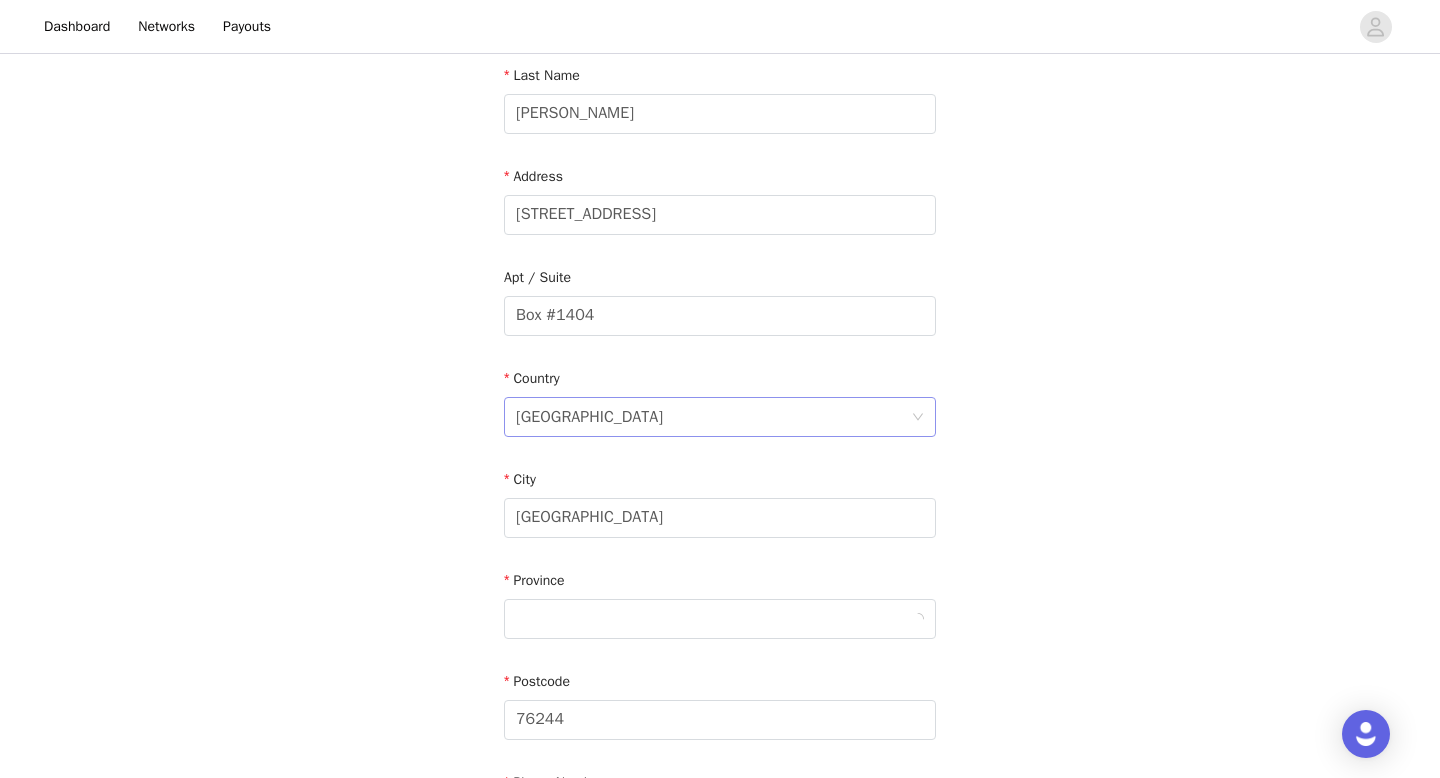 click on "United Kingdom" at bounding box center (713, 417) 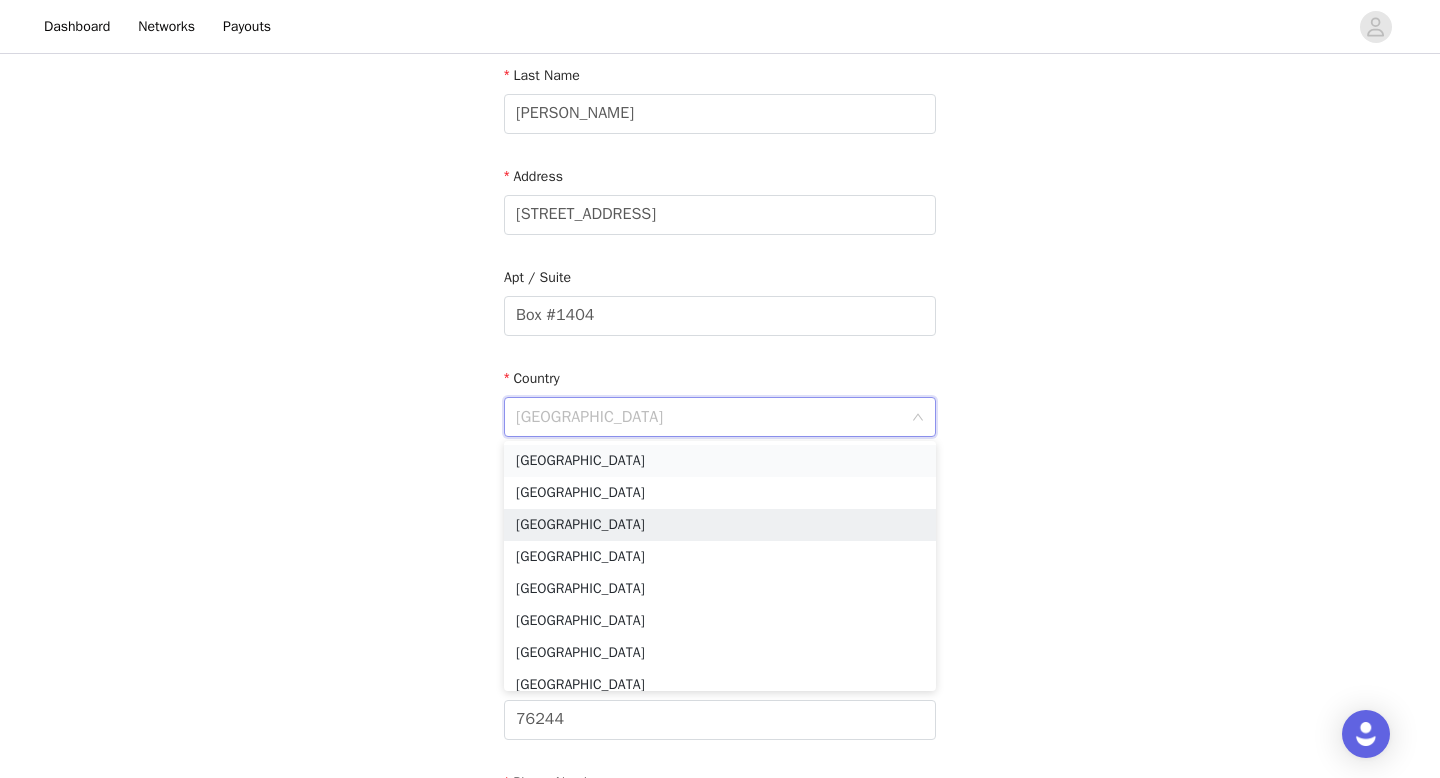 click on "United States" at bounding box center (720, 461) 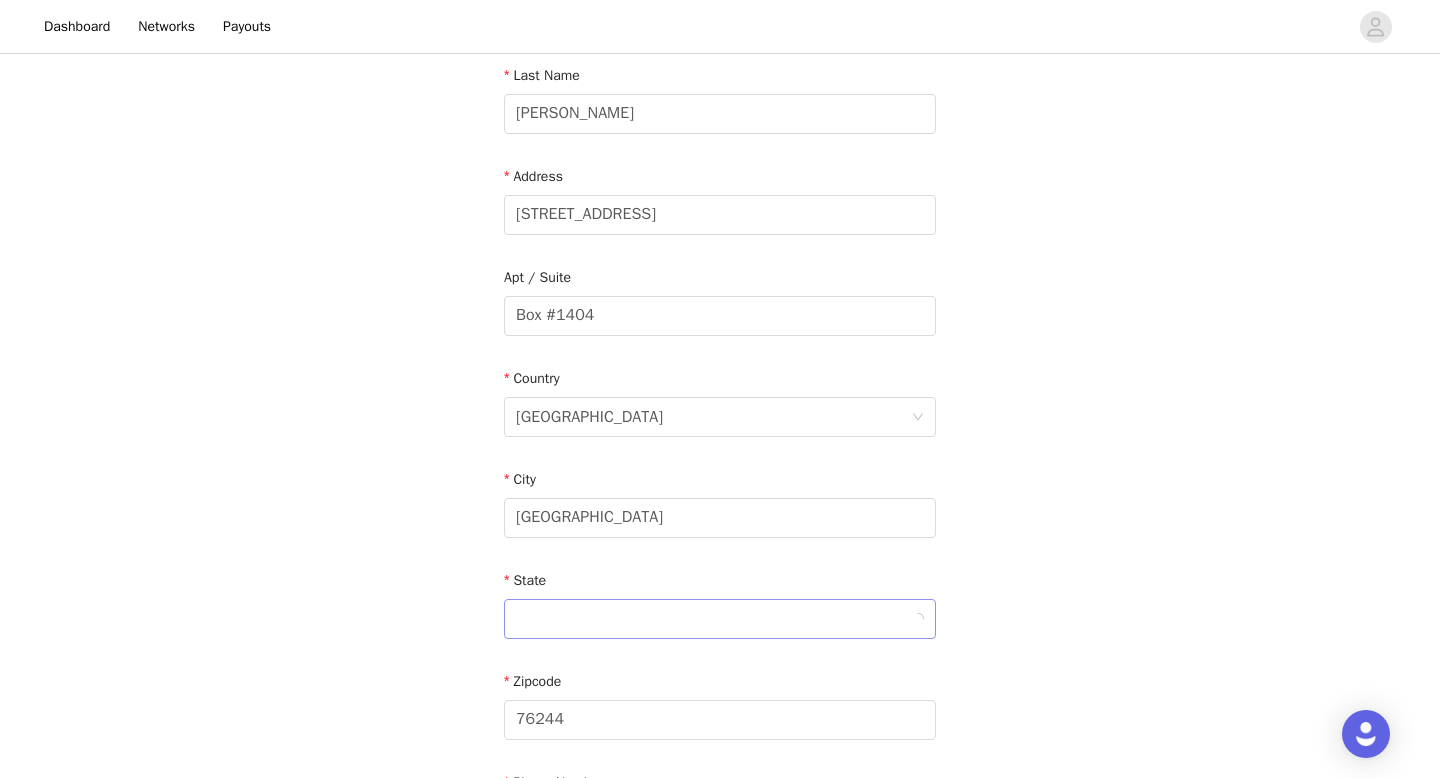 click at bounding box center (713, 619) 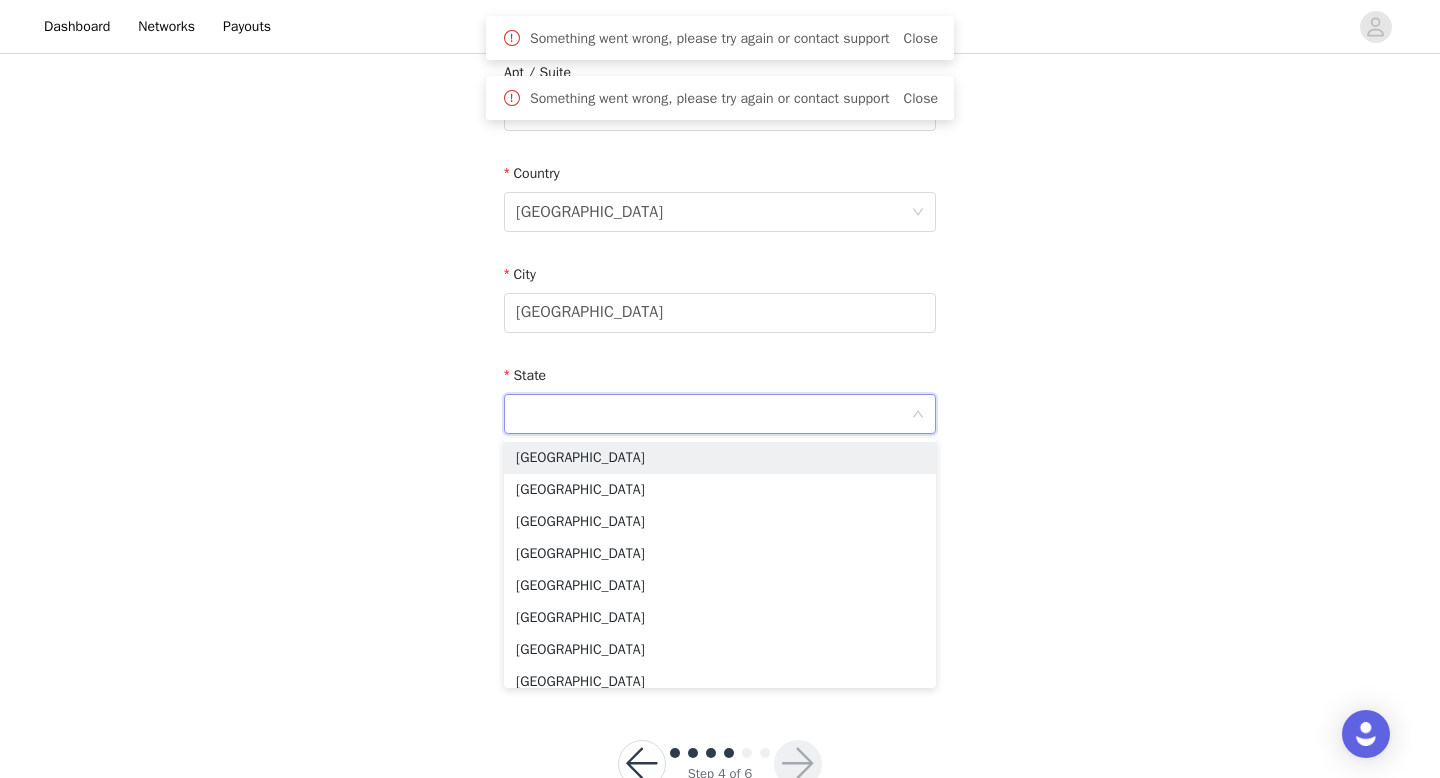 scroll, scrollTop: 585, scrollLeft: 0, axis: vertical 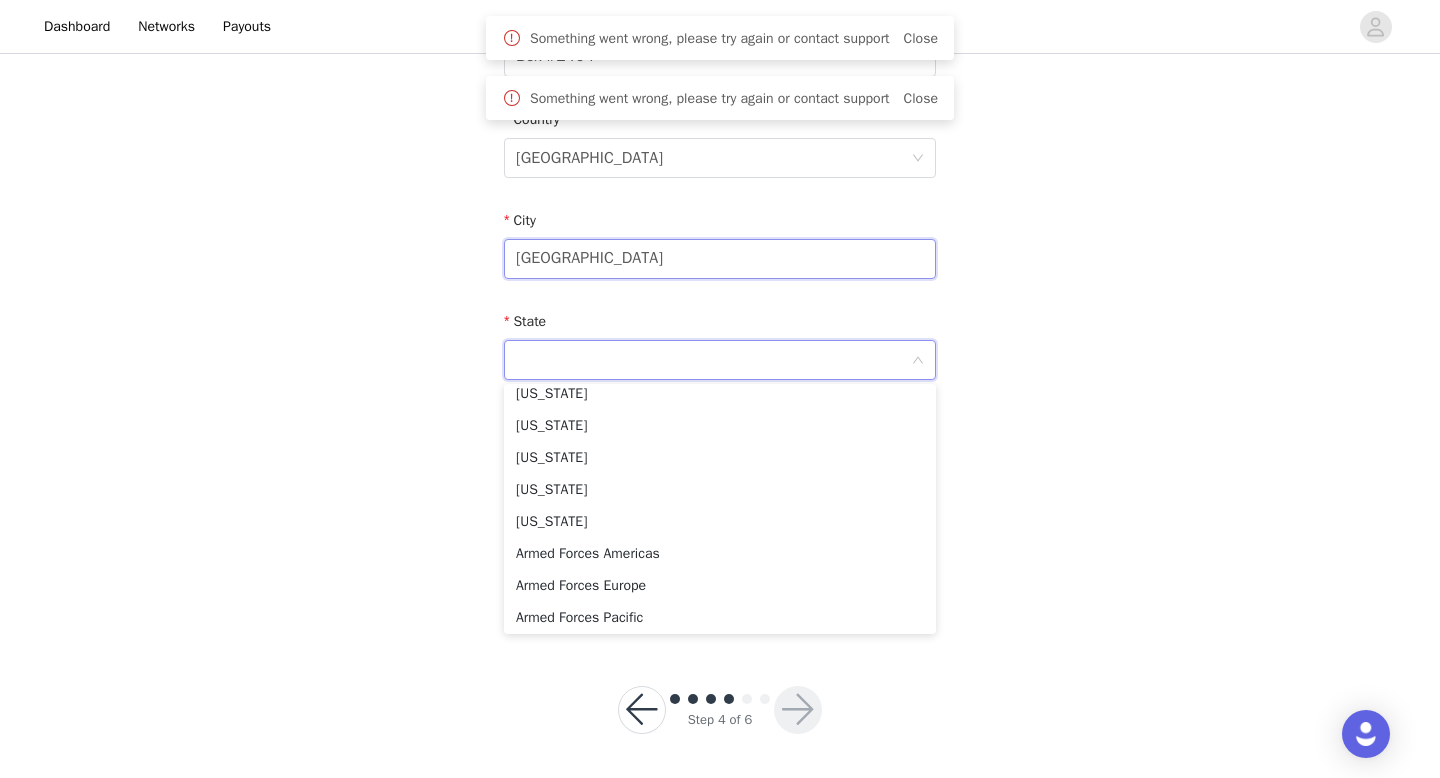 click on "FORT WORTH" at bounding box center (720, 259) 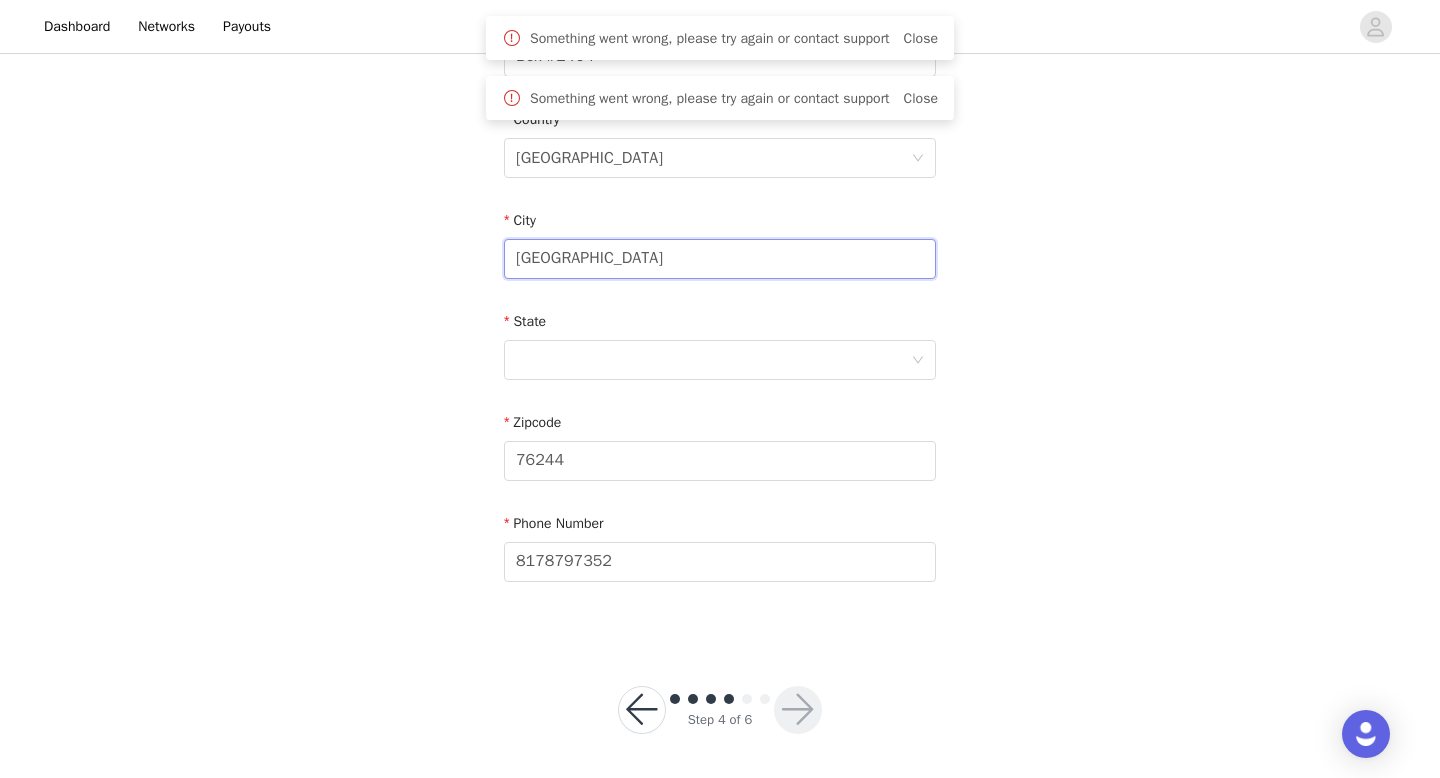 scroll, scrollTop: 4, scrollLeft: 0, axis: vertical 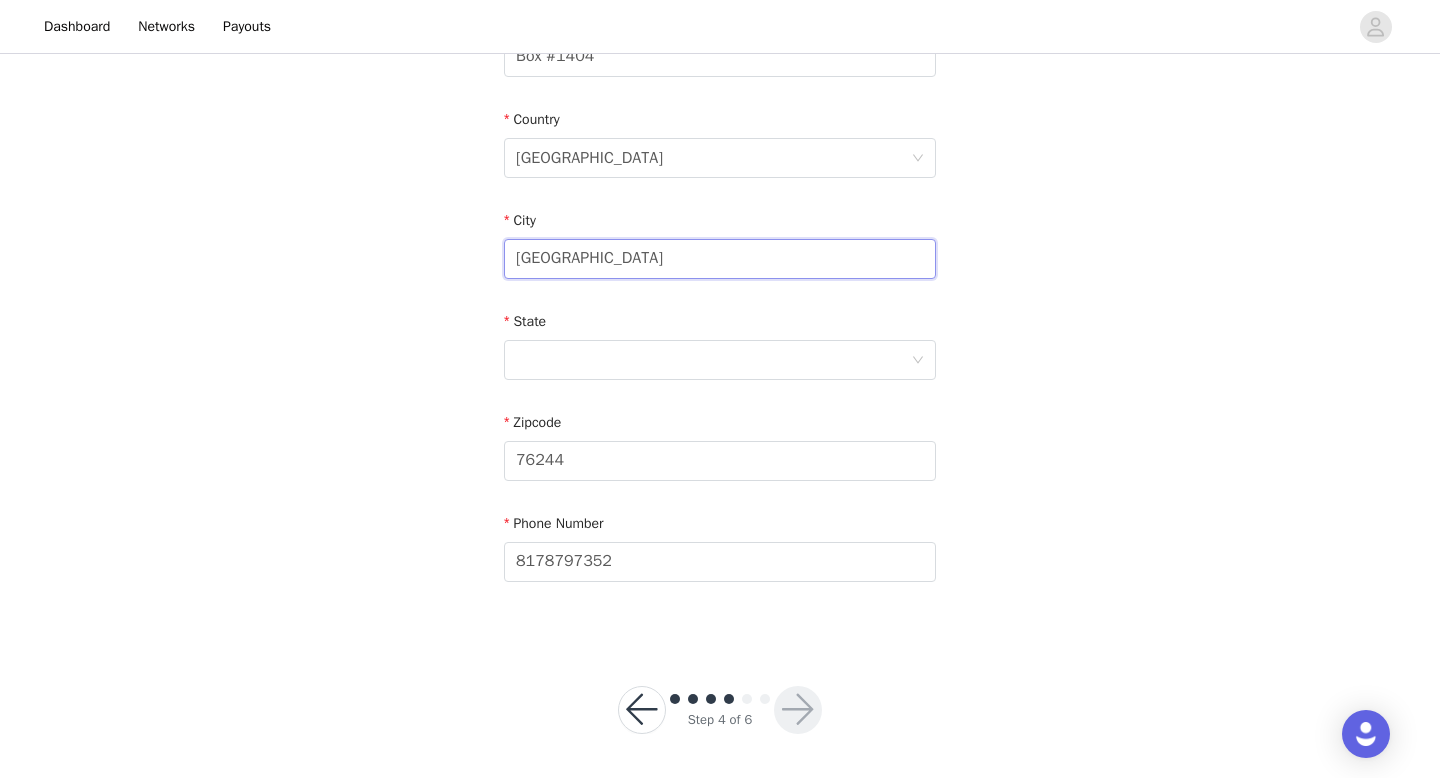 type on "Fort Worth" 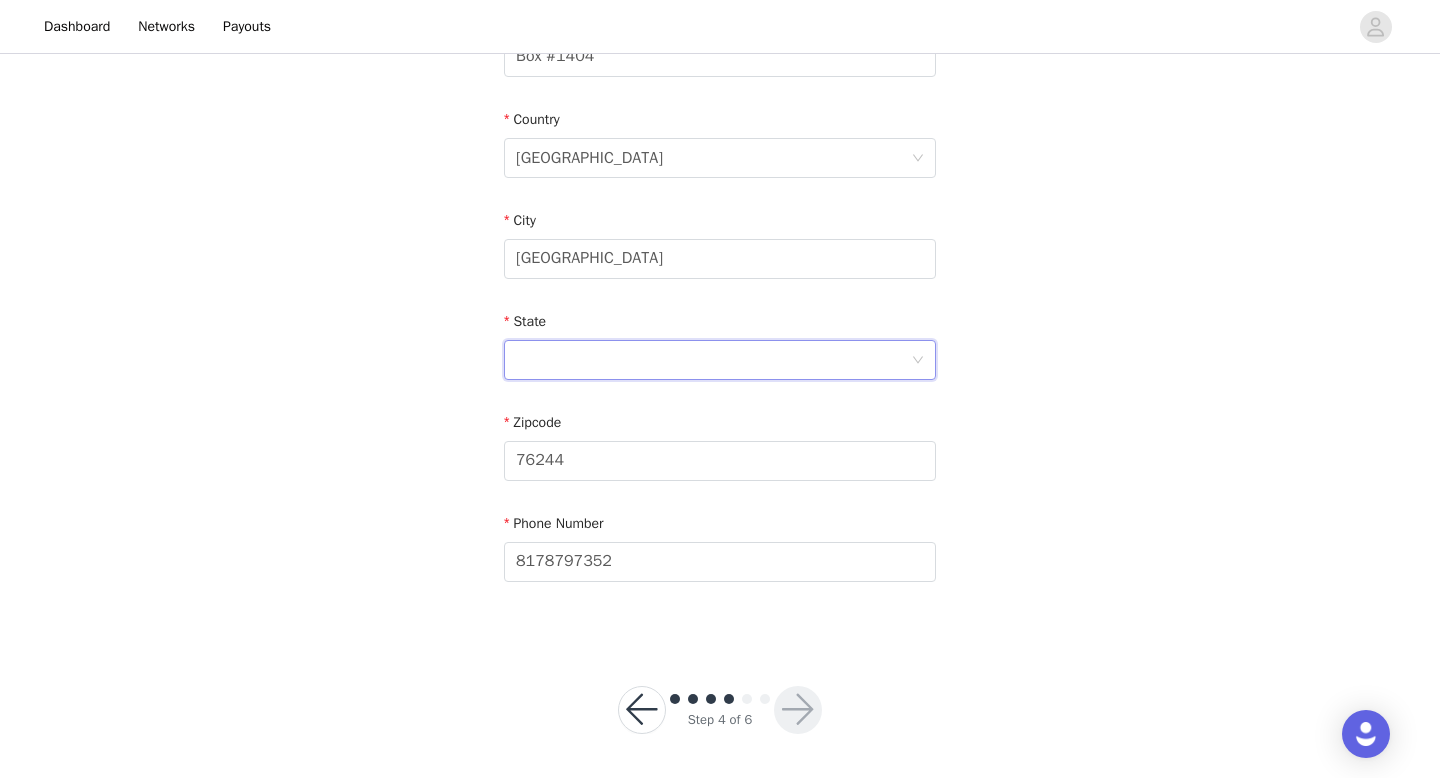 click at bounding box center [713, 360] 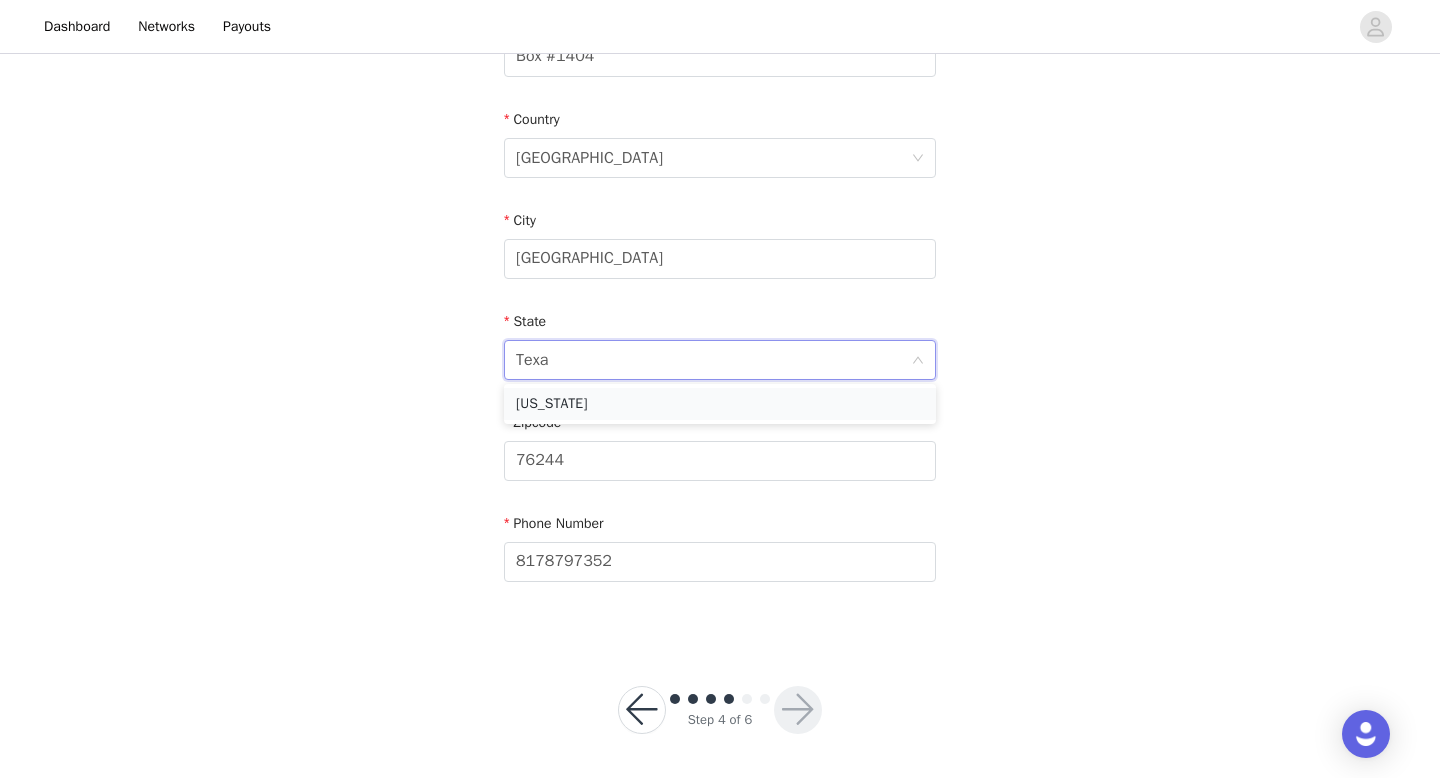 type on "Texas" 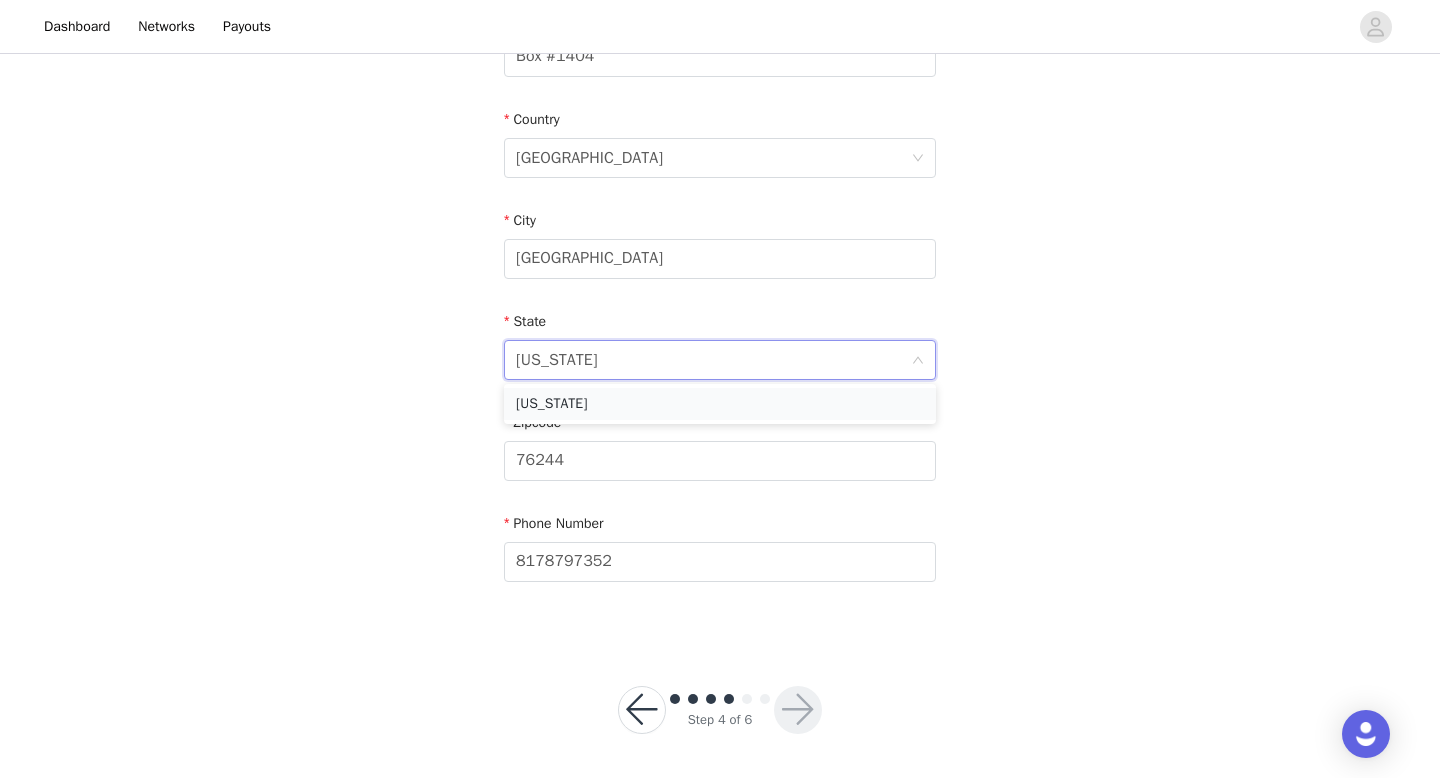 click on "Texas" at bounding box center [720, 404] 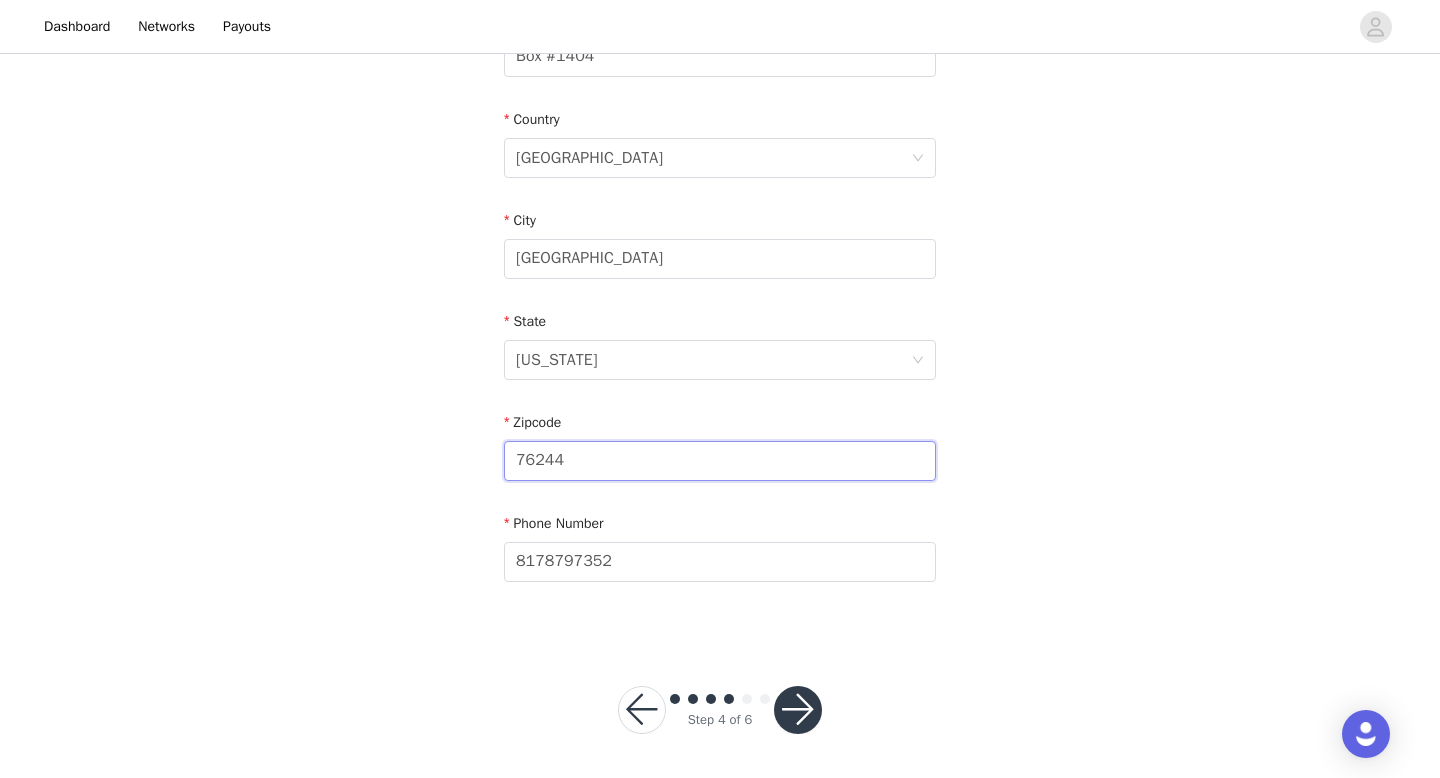 click on "76244" at bounding box center (720, 461) 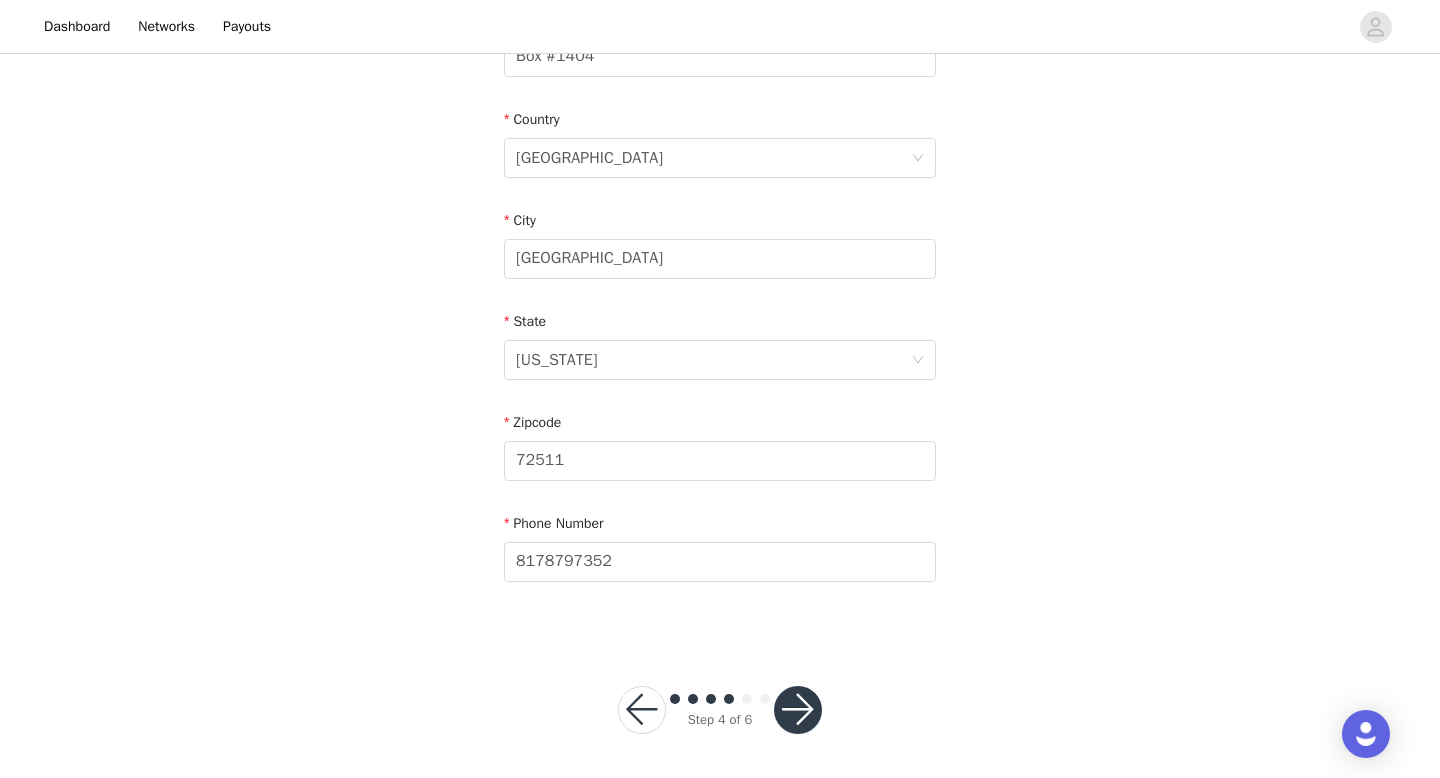 click at bounding box center (798, 710) 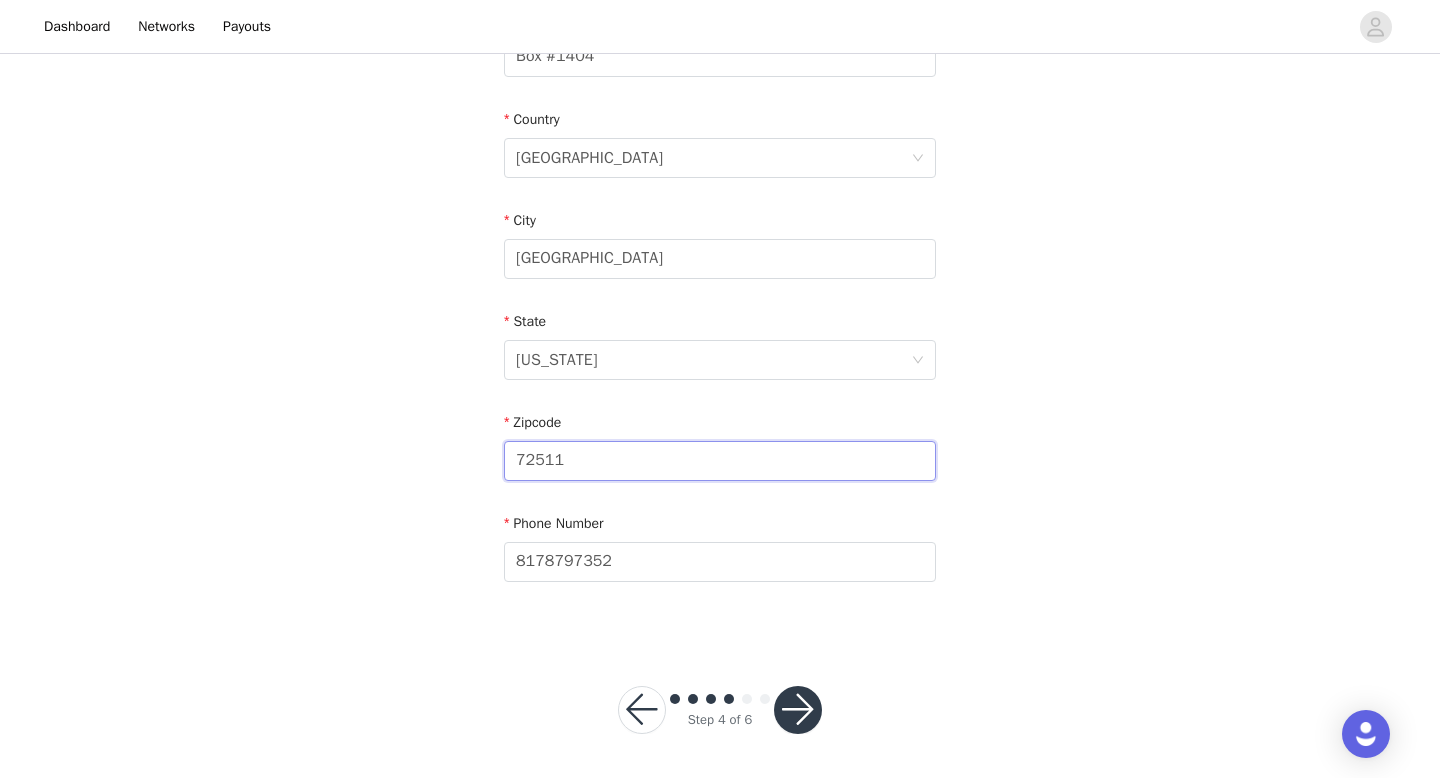 click on "72511" at bounding box center (720, 461) 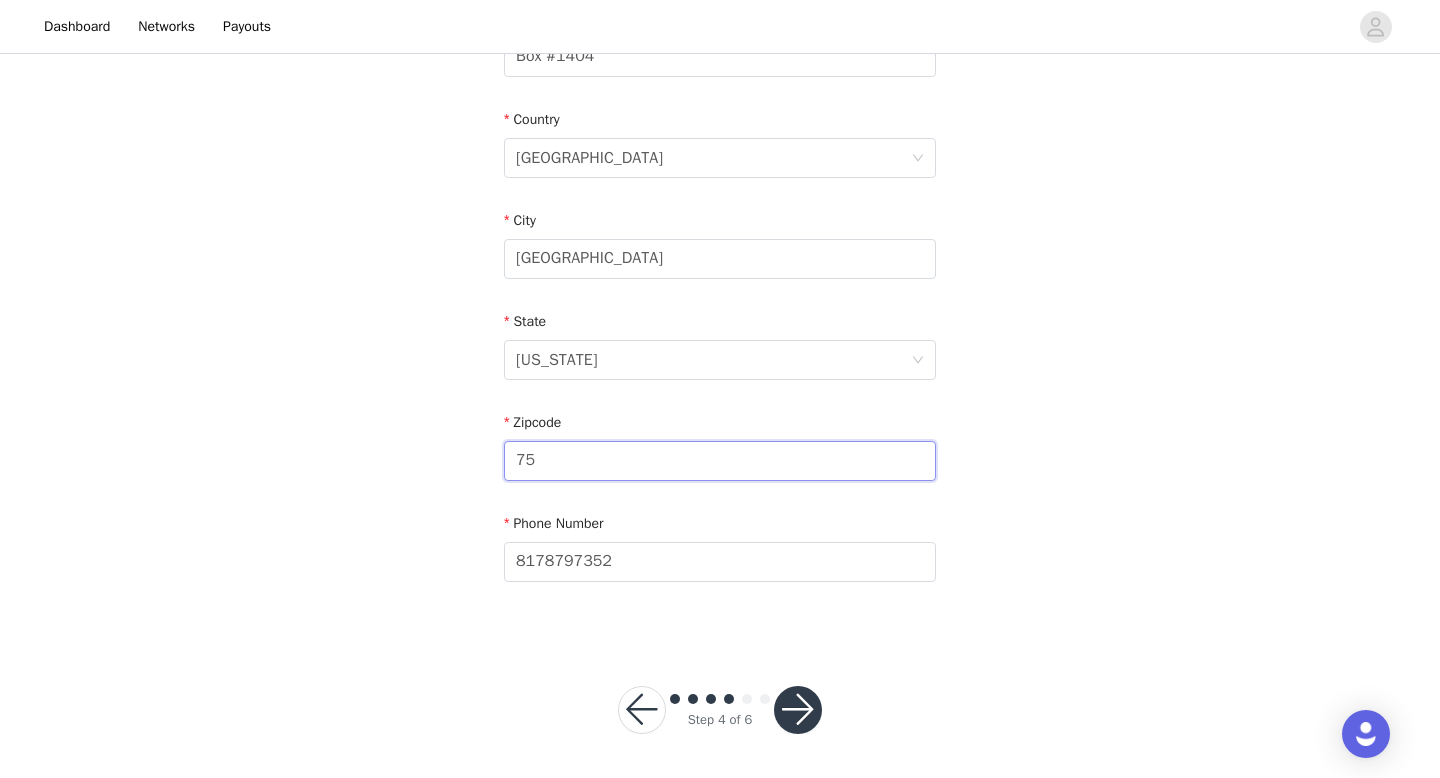 type on "75211" 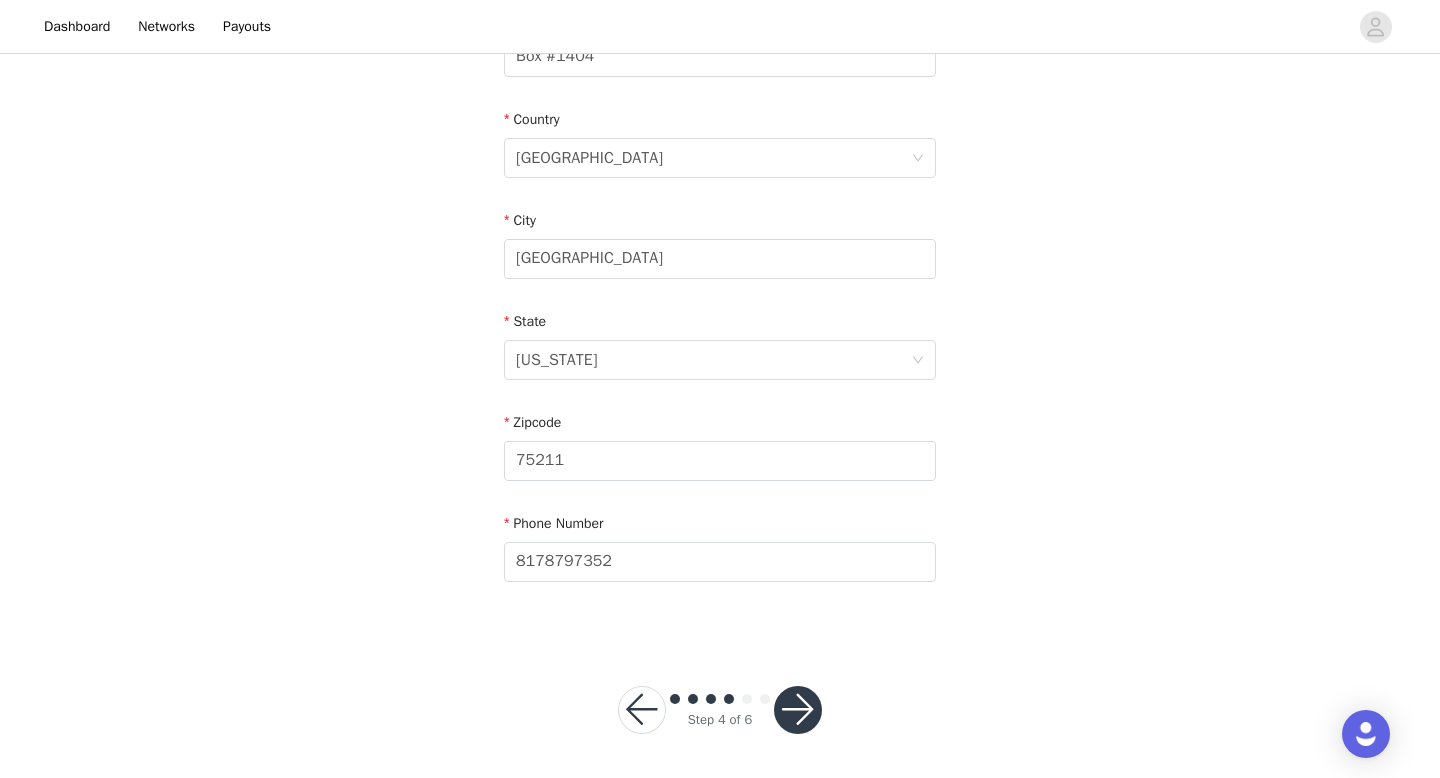 click at bounding box center [798, 710] 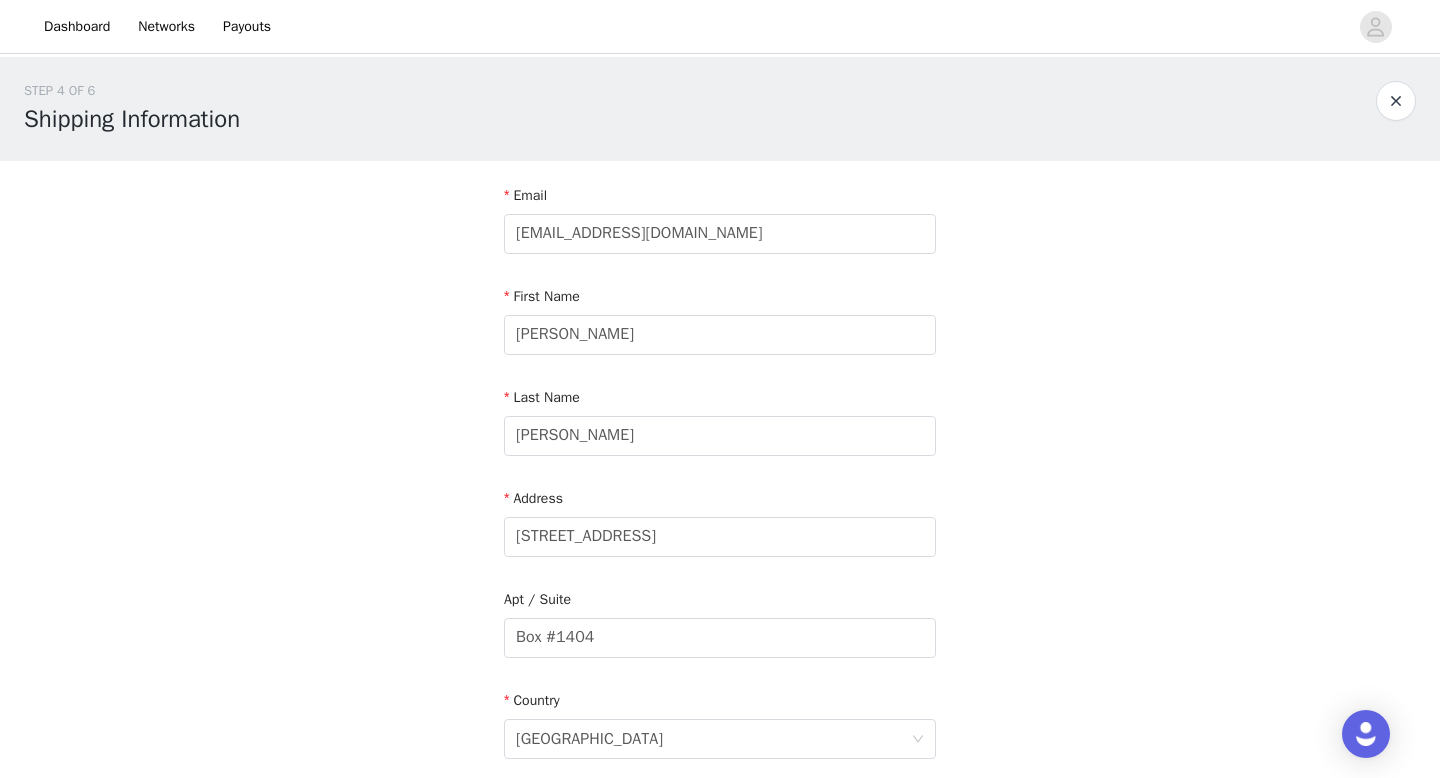 scroll, scrollTop: 585, scrollLeft: 0, axis: vertical 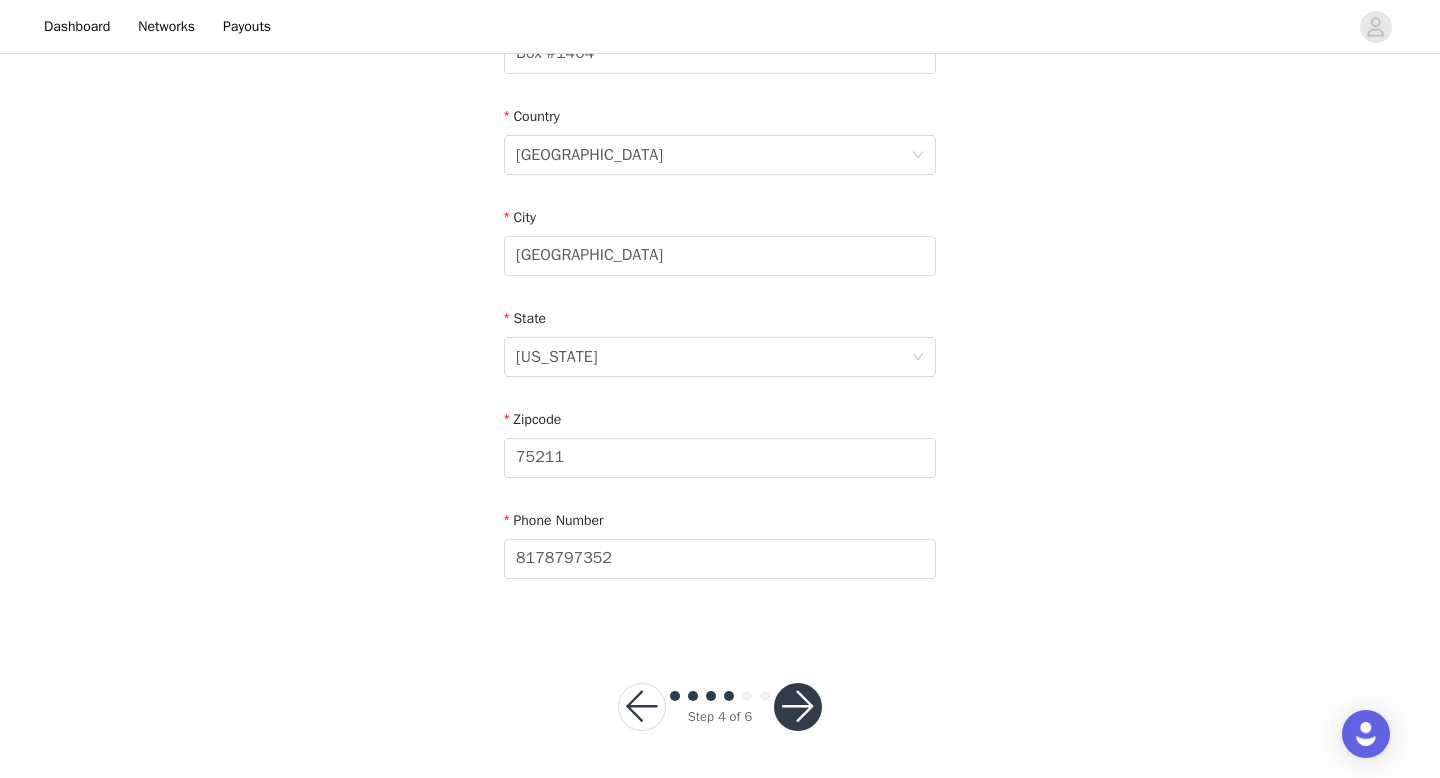 click at bounding box center [798, 707] 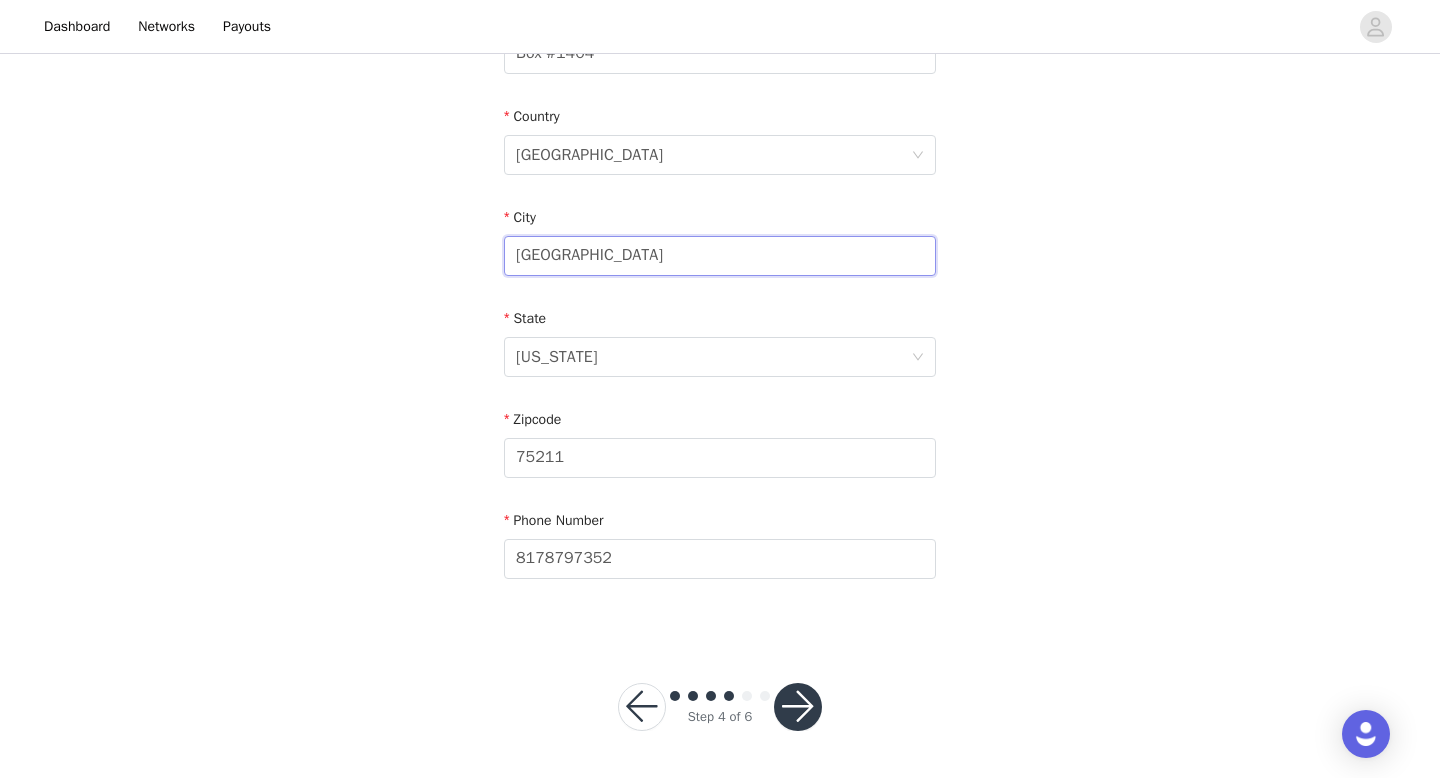 click on "Fort Worth" at bounding box center [720, 256] 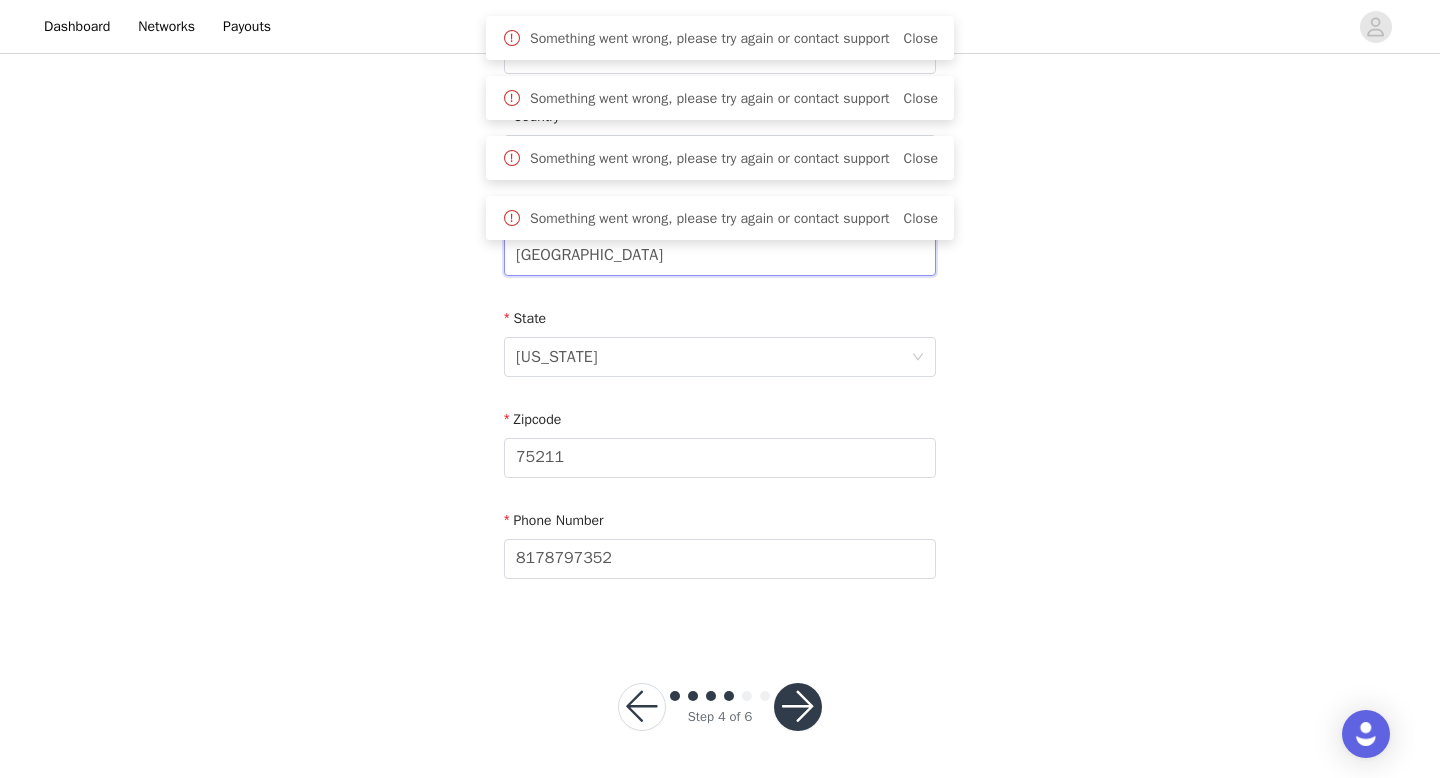 type on "Dallas" 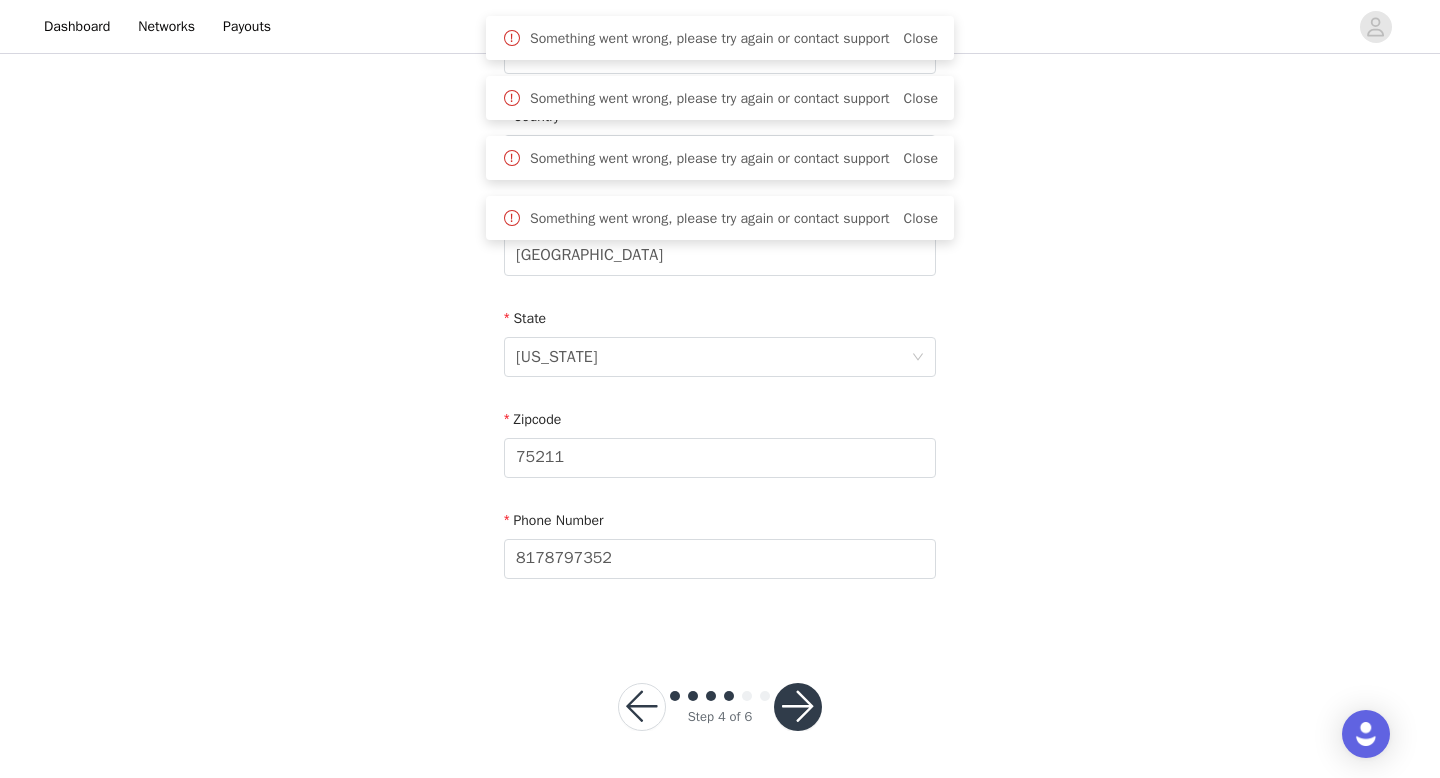 click on "STEP 4 OF 6
Shipping Information
Email kmrobertson0@gmail.com   First Name Kaitlyn   Last Name Robertson   Address 3000 Mountain Creek Parkway   Apt / Suite Box #1404   Country
United States
City Dallas   State
Texas
Zipcode 75211   Phone Number 8178797352" at bounding box center [720, 54] 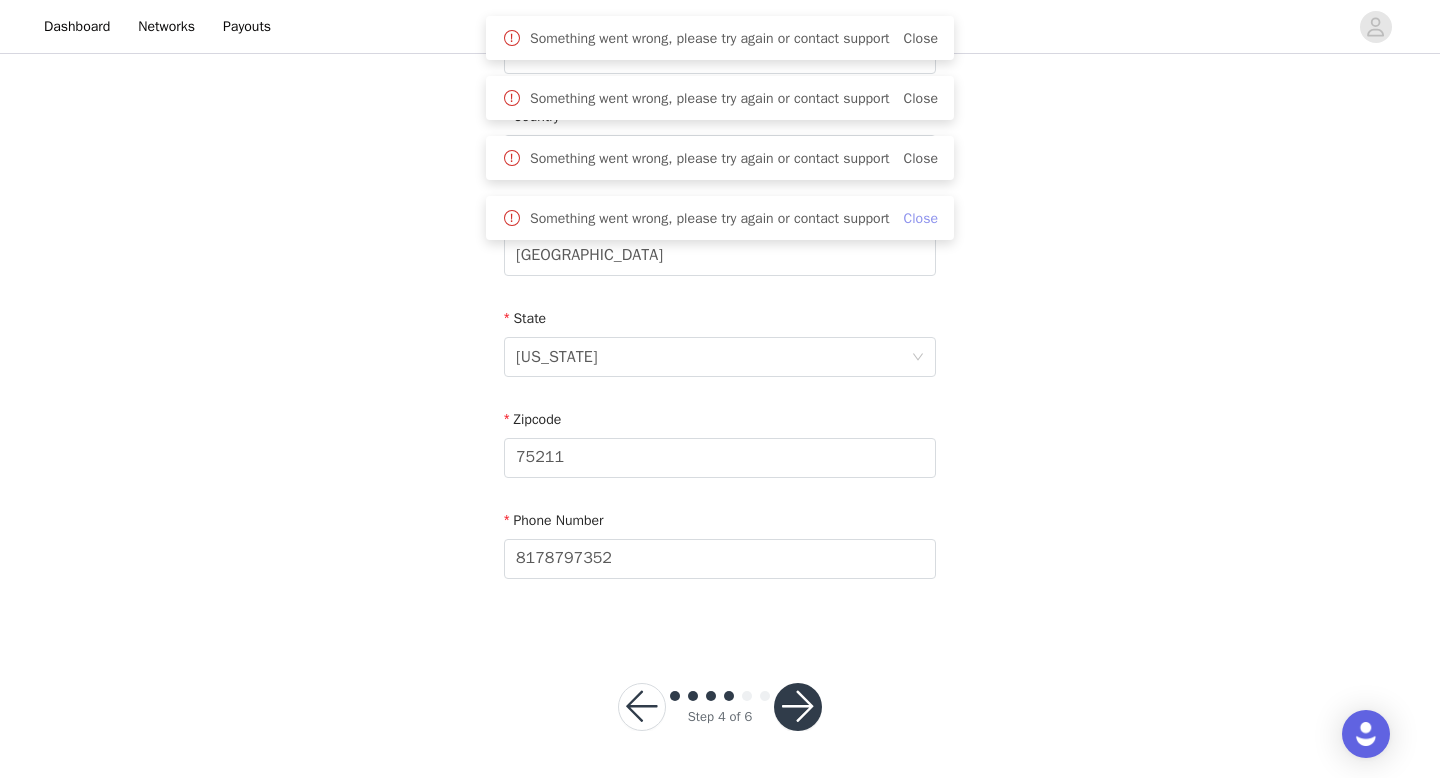 click on "Close" at bounding box center (921, 218) 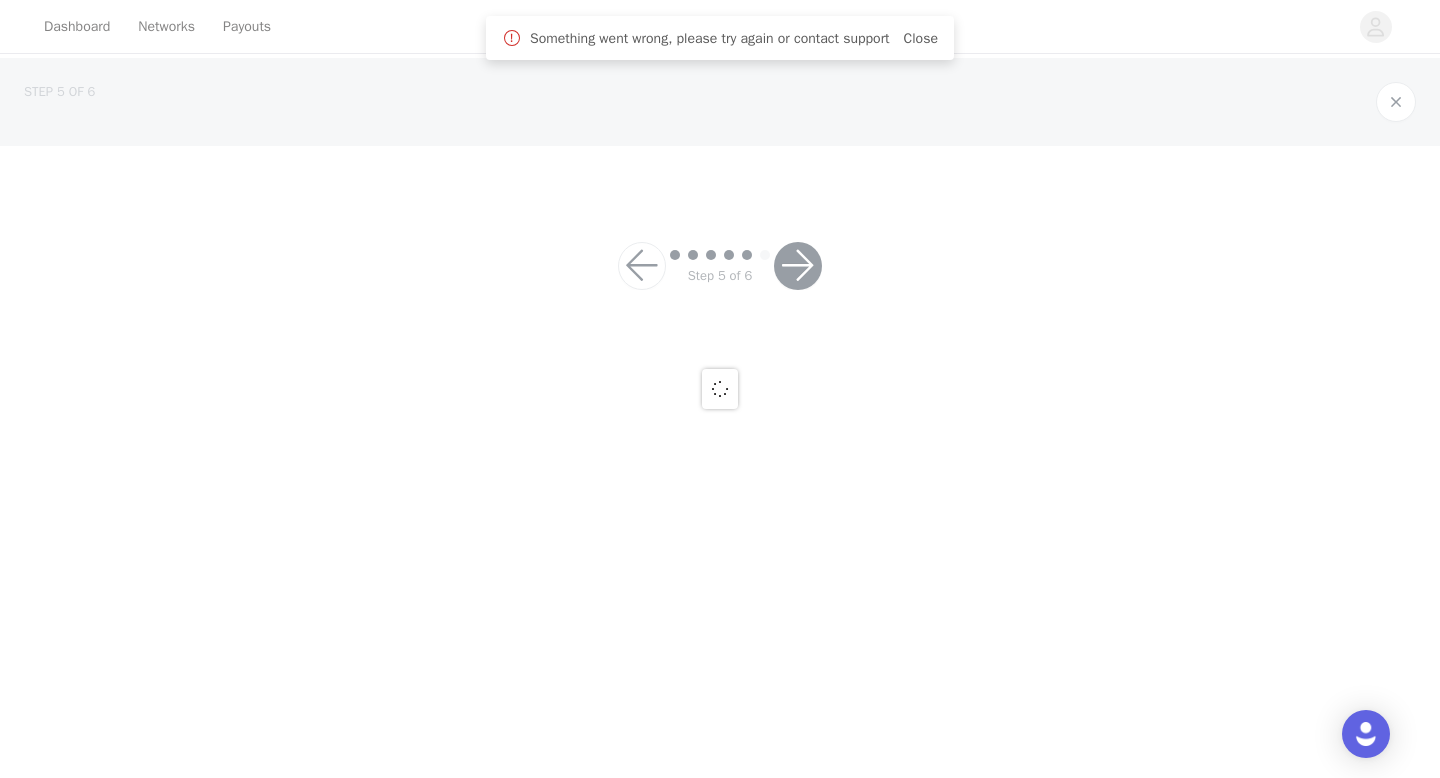 scroll, scrollTop: 0, scrollLeft: 0, axis: both 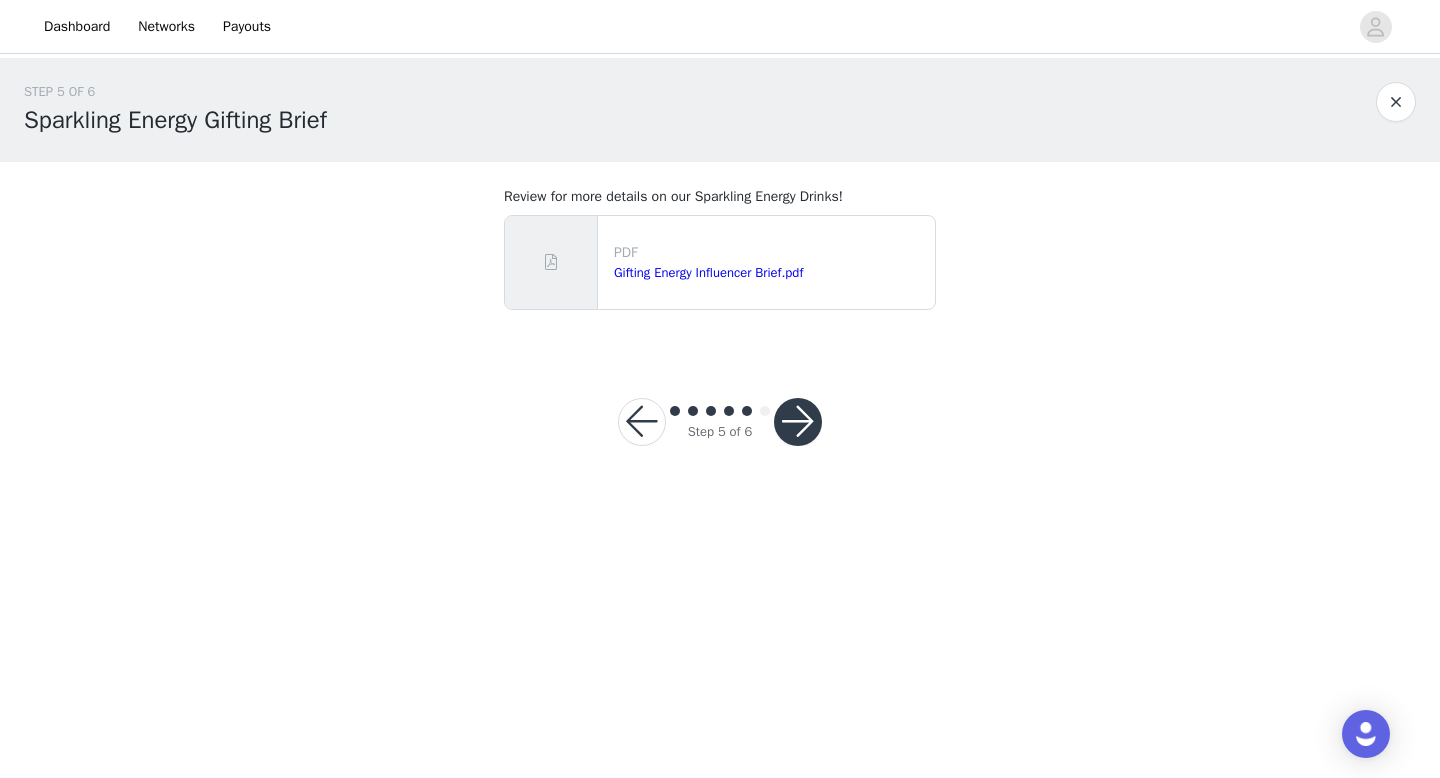 click at bounding box center [798, 422] 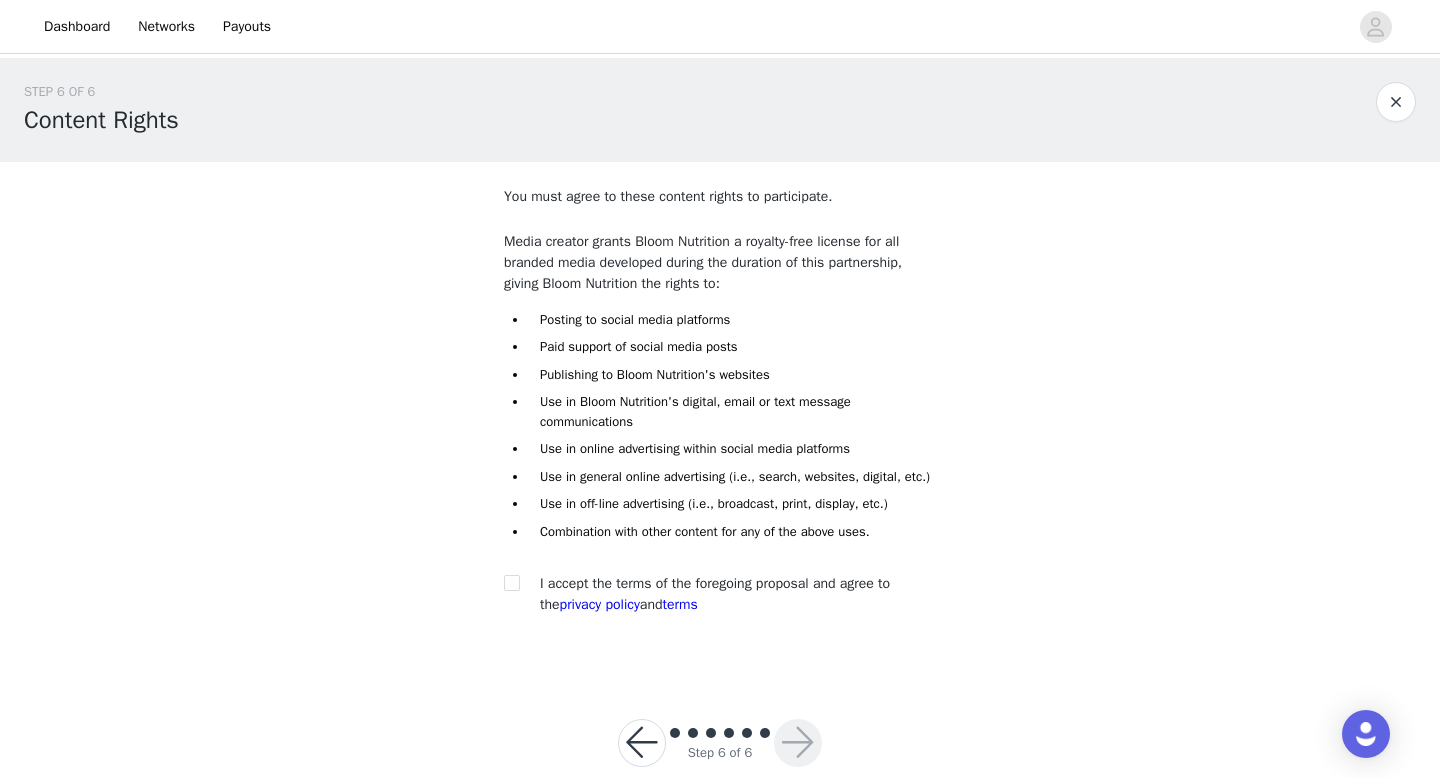 scroll, scrollTop: 56, scrollLeft: 0, axis: vertical 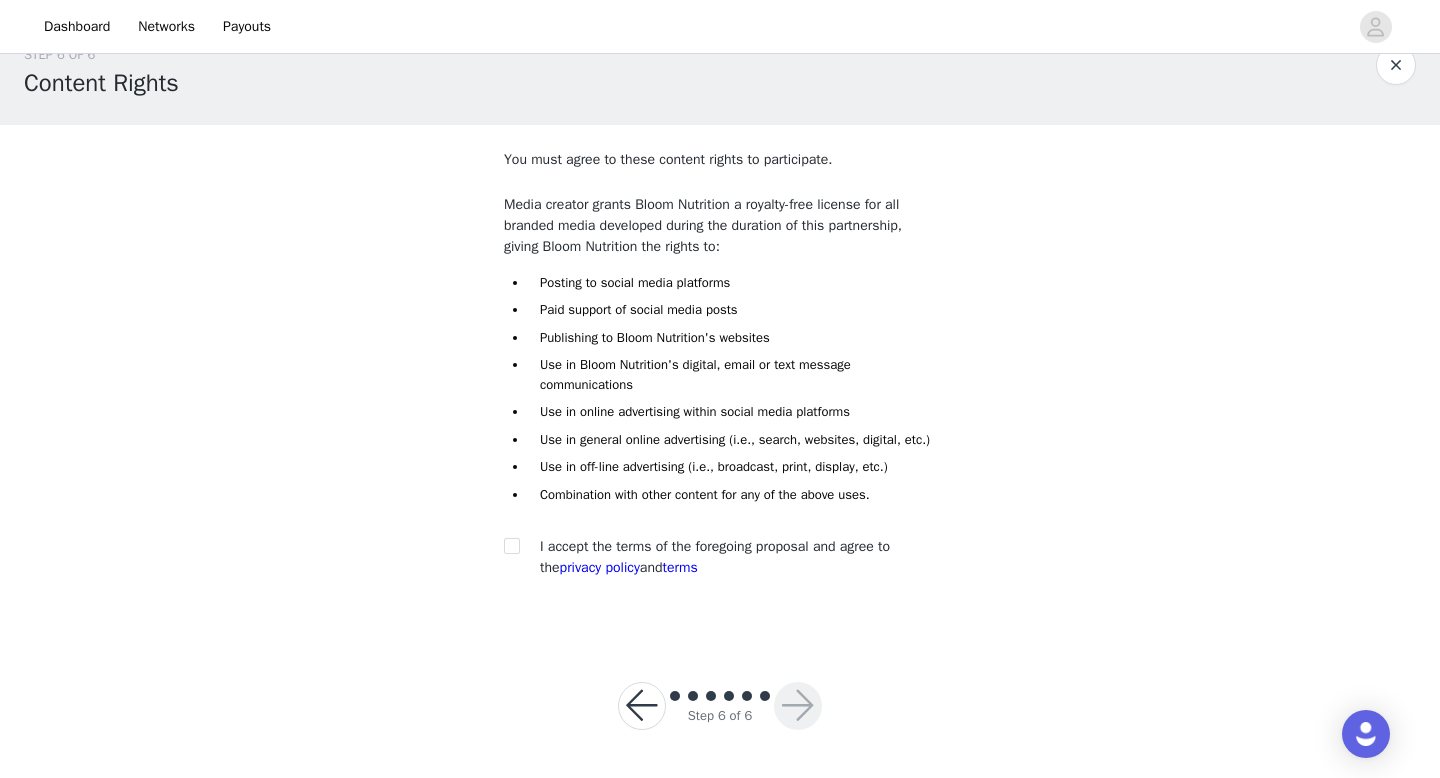 click on "I accept the terms of the foregoing proposal and agree to the
privacy policy
and
terms" at bounding box center (715, 557) 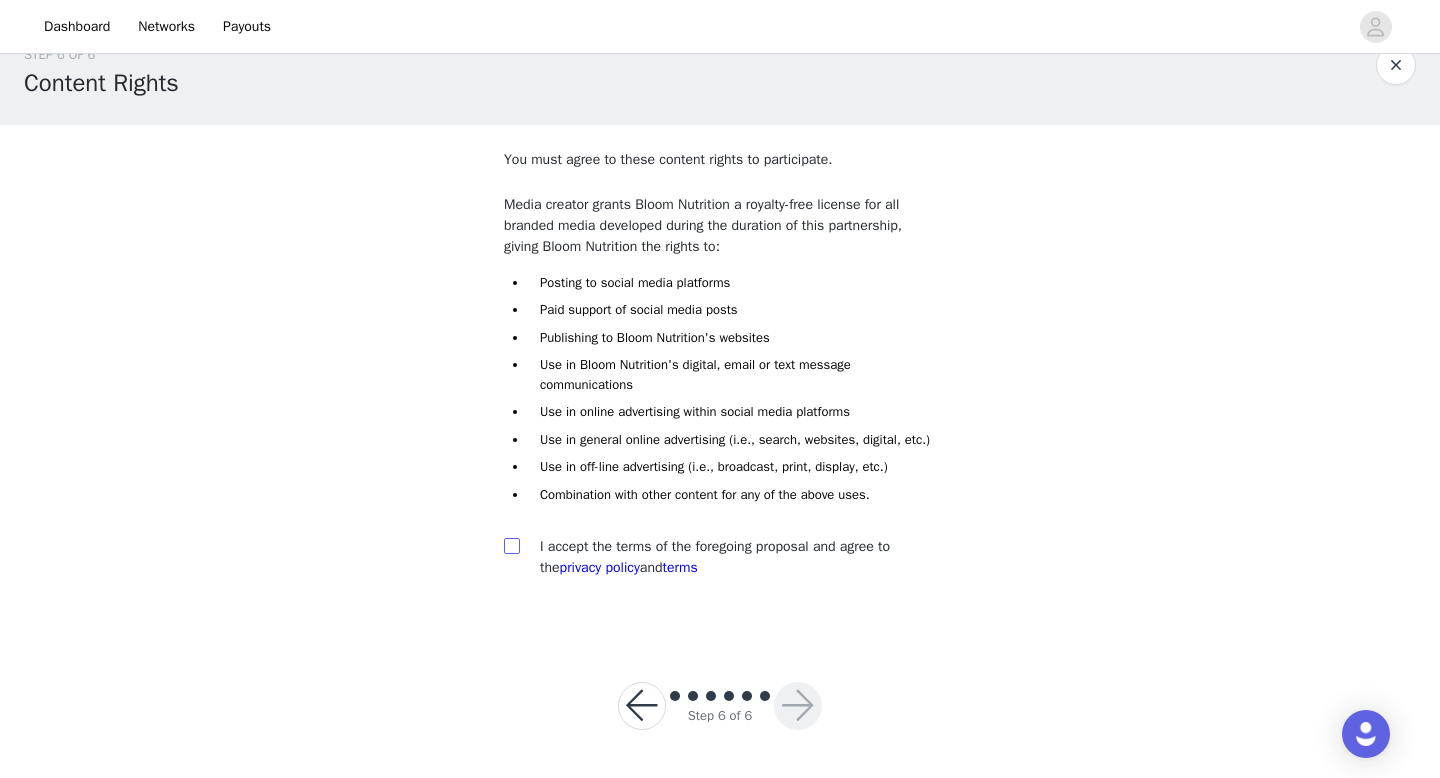 click at bounding box center (511, 545) 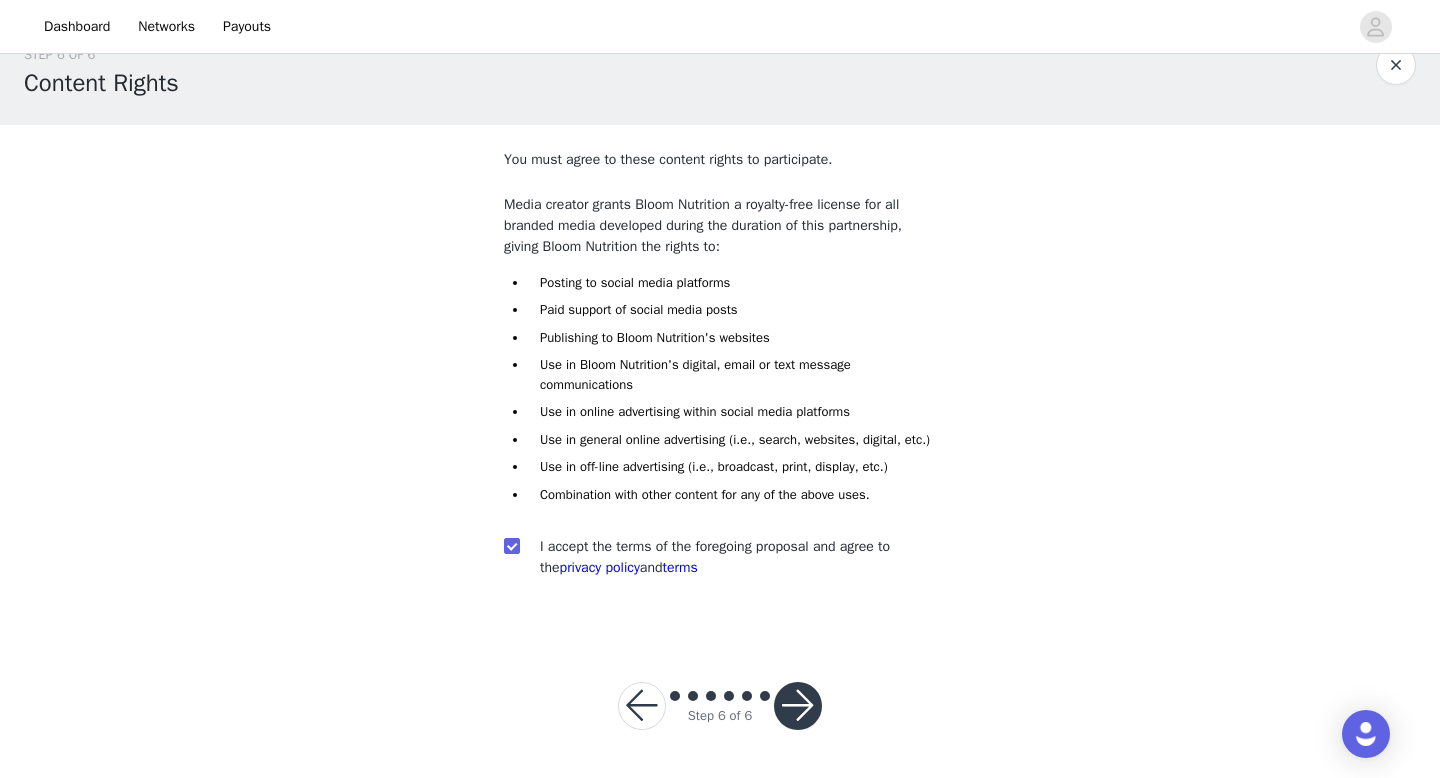 click at bounding box center (798, 706) 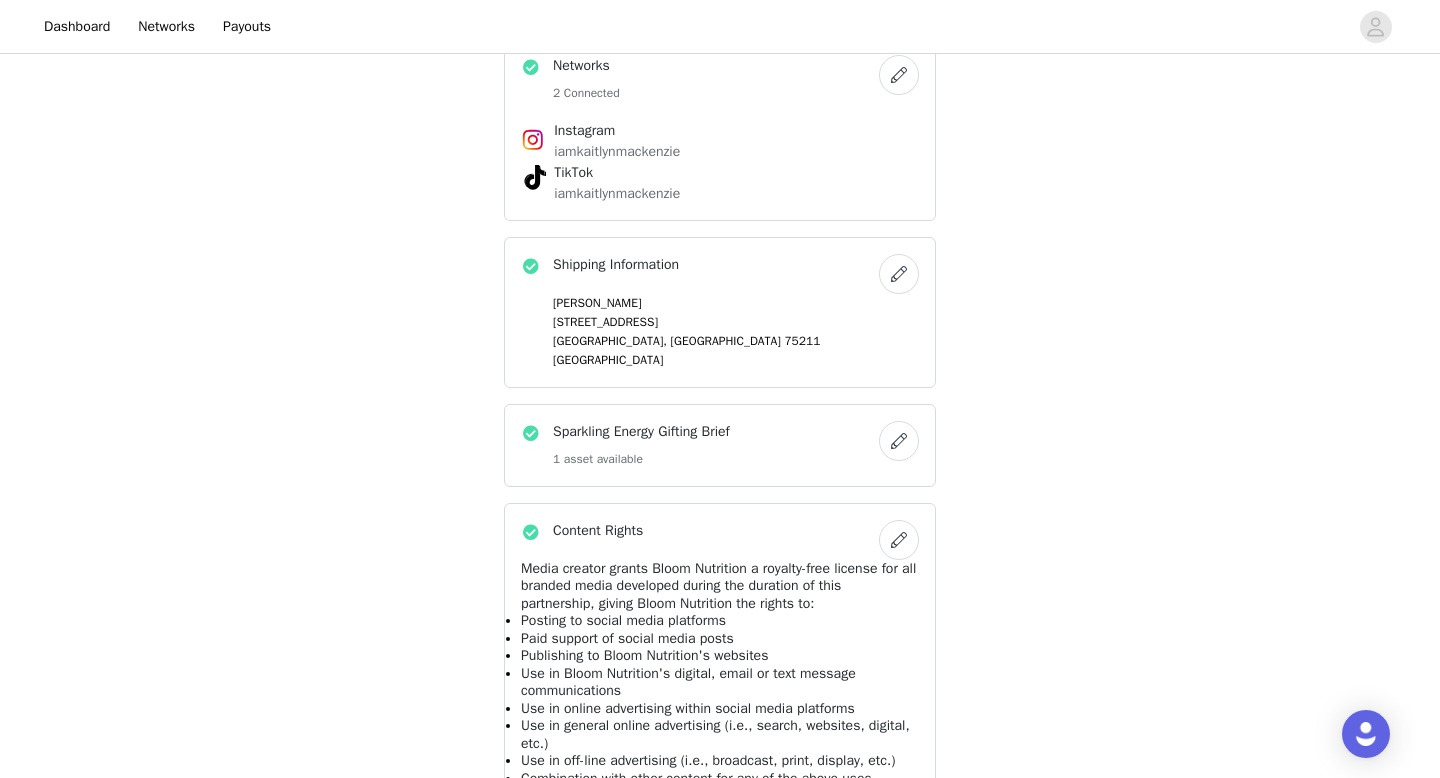 scroll, scrollTop: 901, scrollLeft: 0, axis: vertical 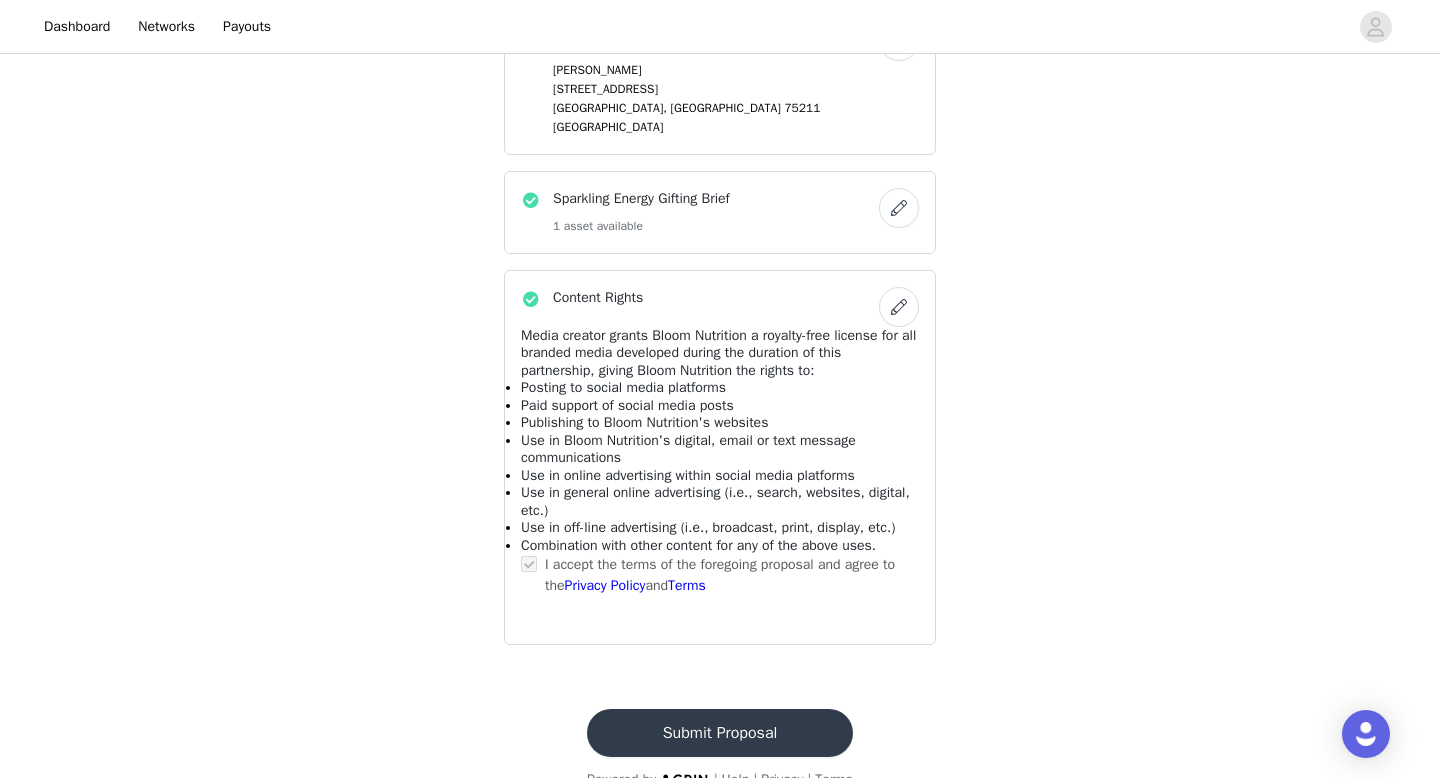click on "Submit Proposal" at bounding box center [720, 733] 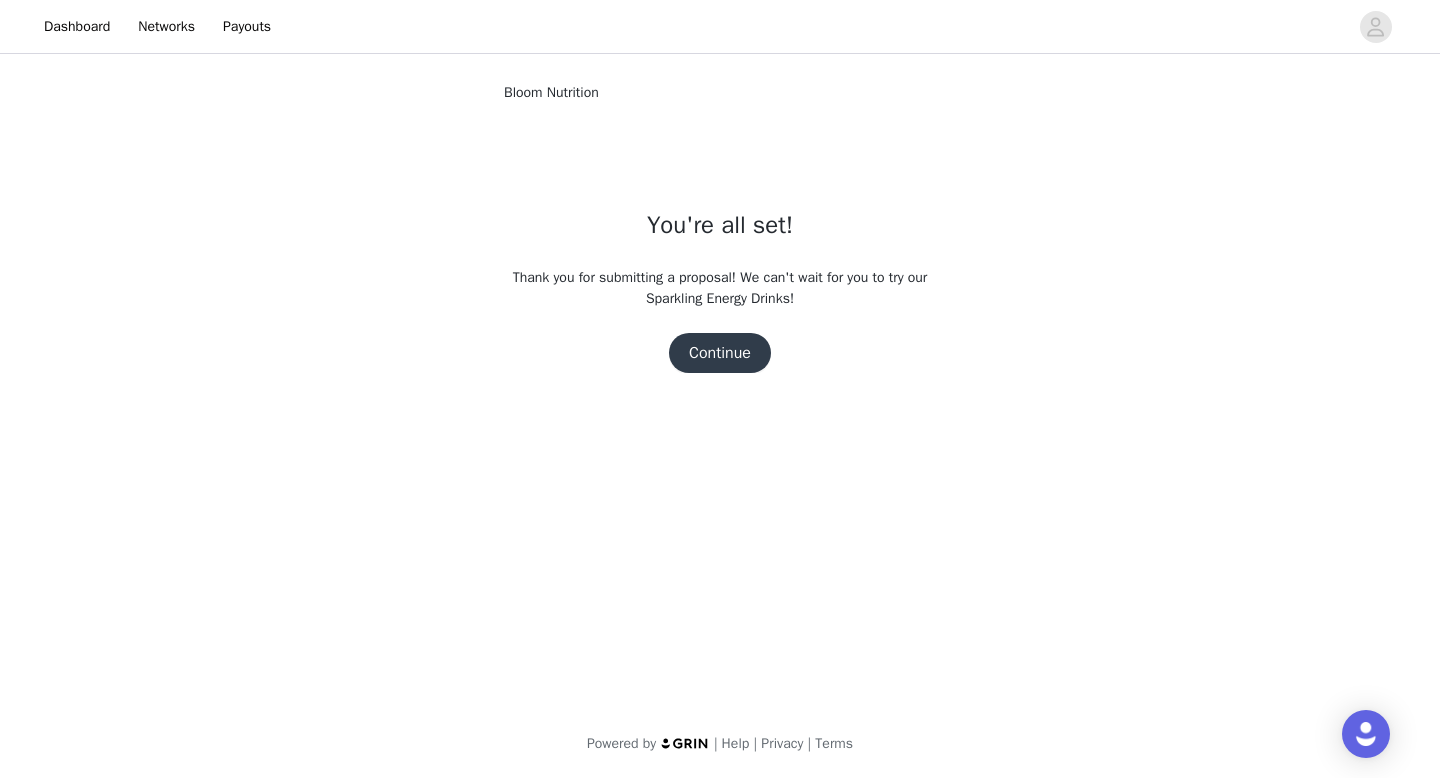 scroll, scrollTop: 0, scrollLeft: 0, axis: both 